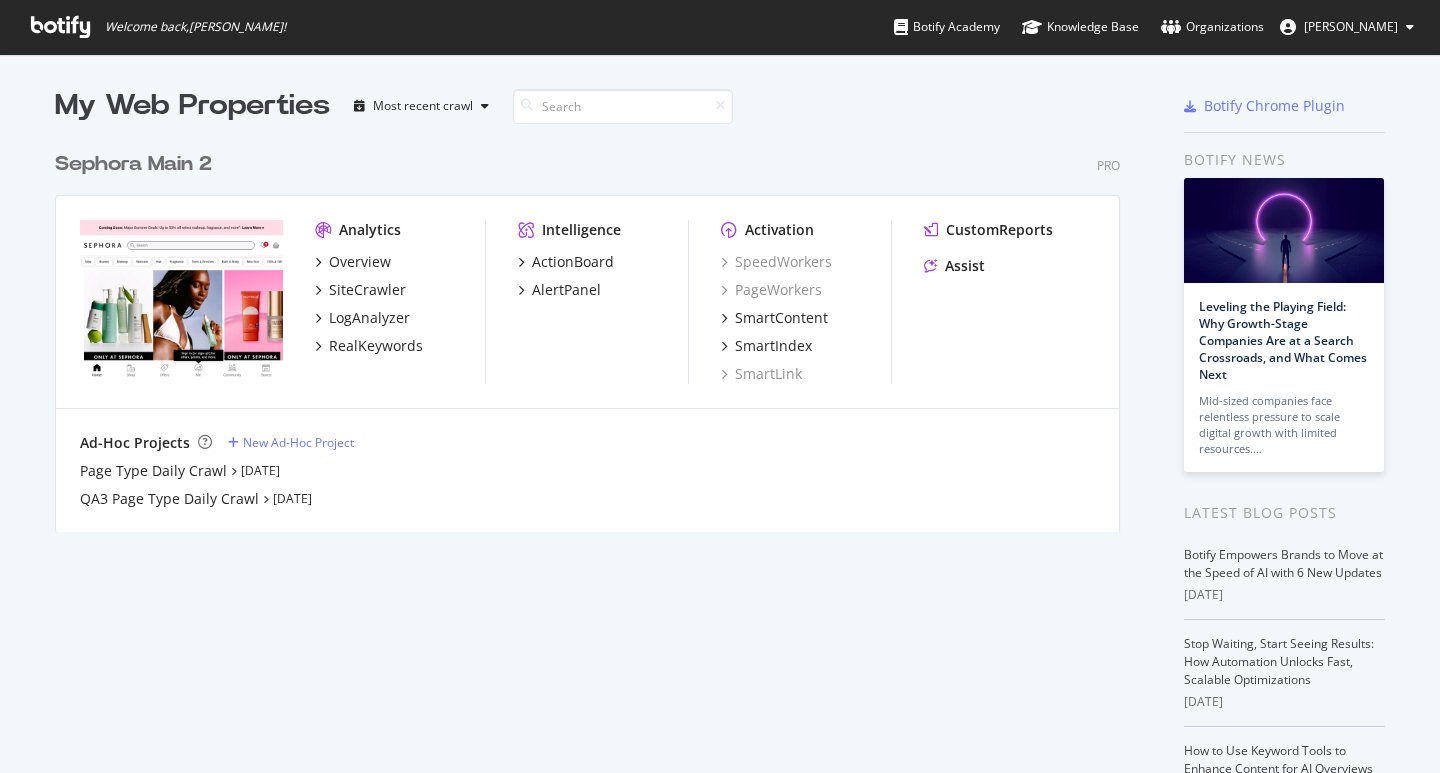 scroll, scrollTop: 0, scrollLeft: 0, axis: both 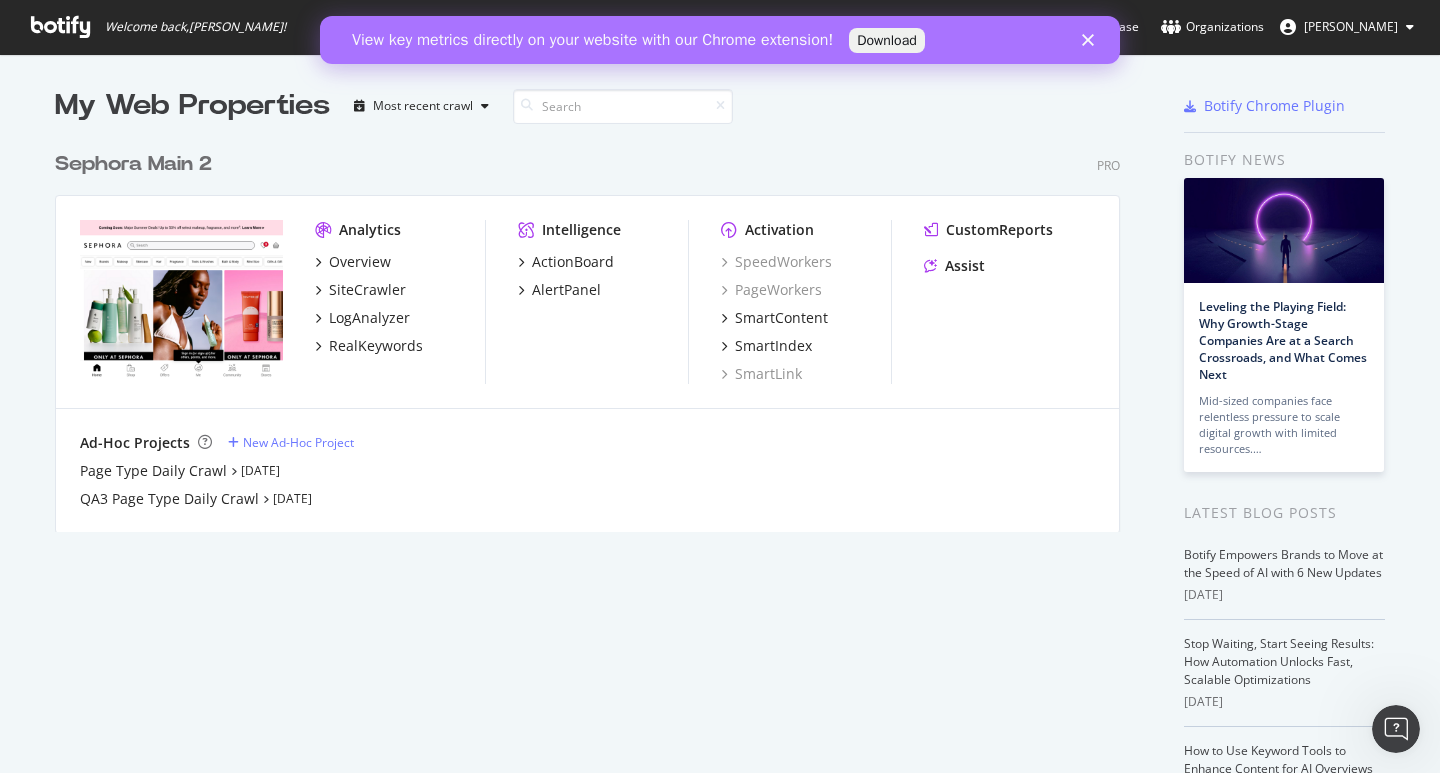 click on "View key metrics directly on your website with our Chrome extension! Download" at bounding box center [720, 40] 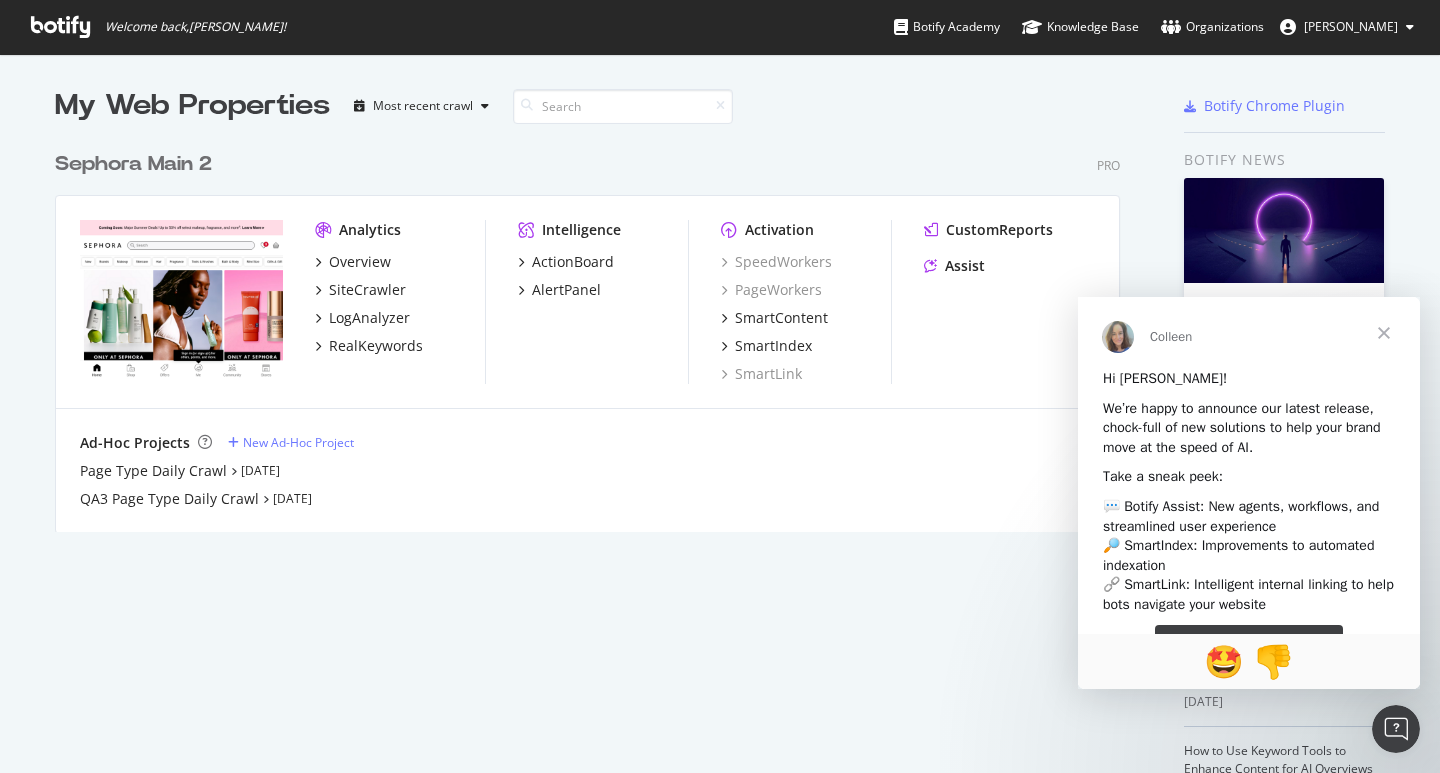 scroll, scrollTop: 0, scrollLeft: 0, axis: both 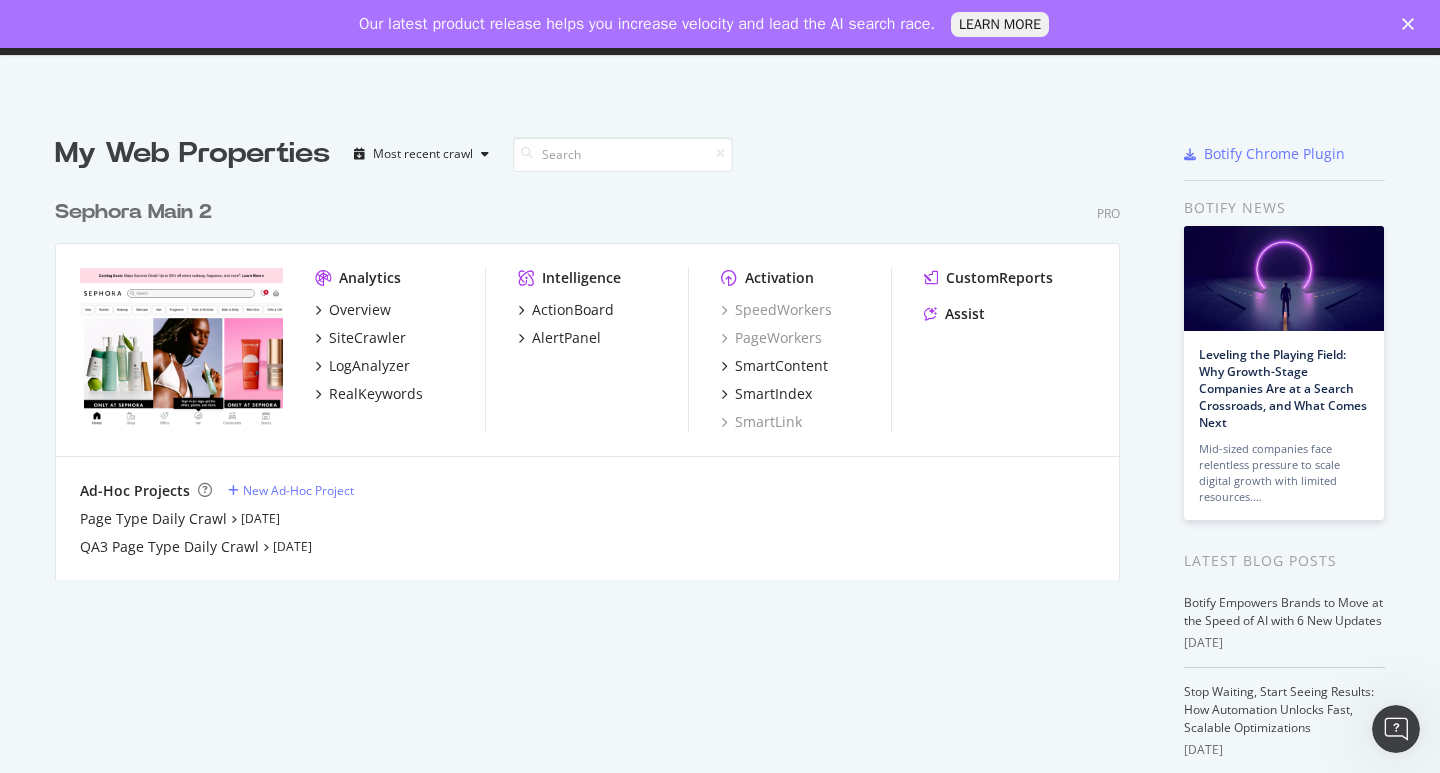 click 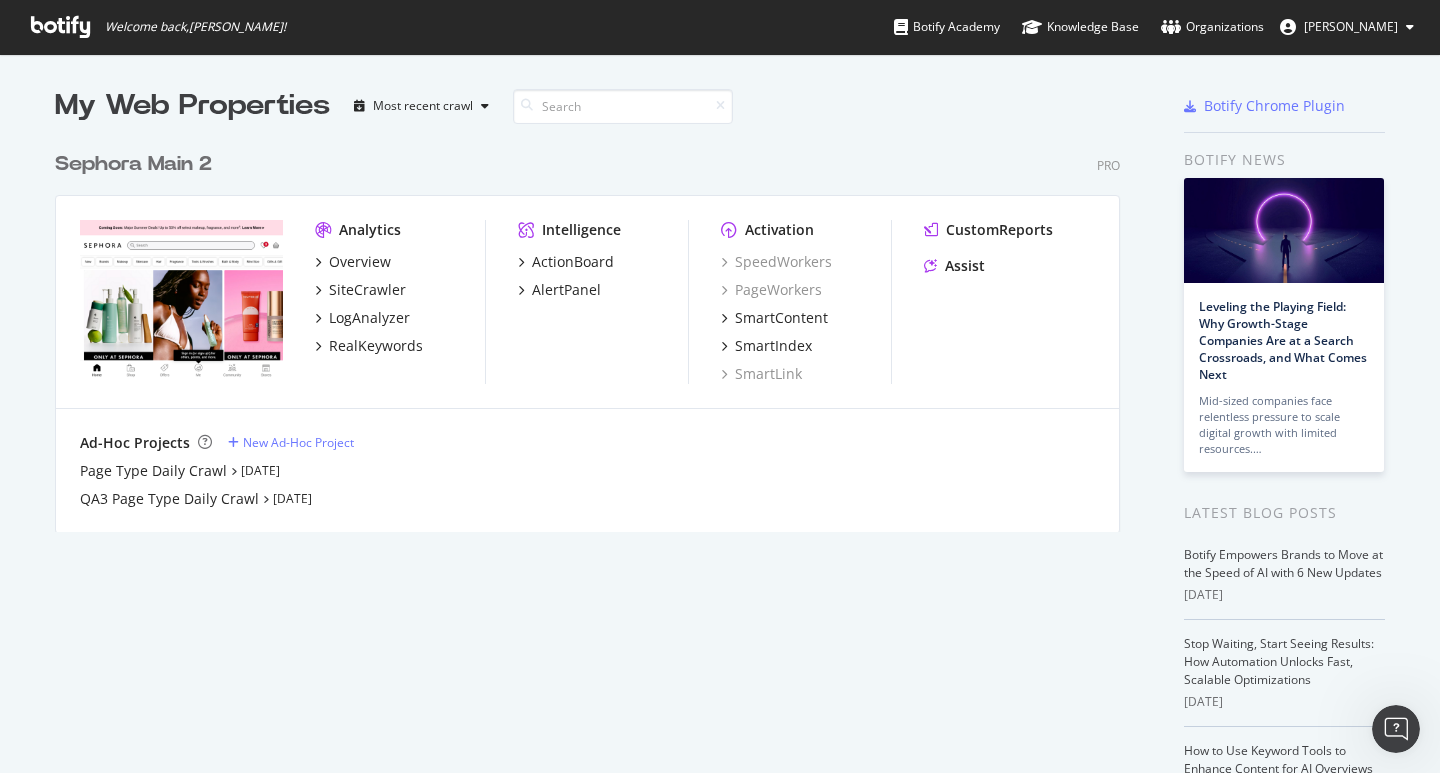 click on "Janela Cobian" at bounding box center (1347, 27) 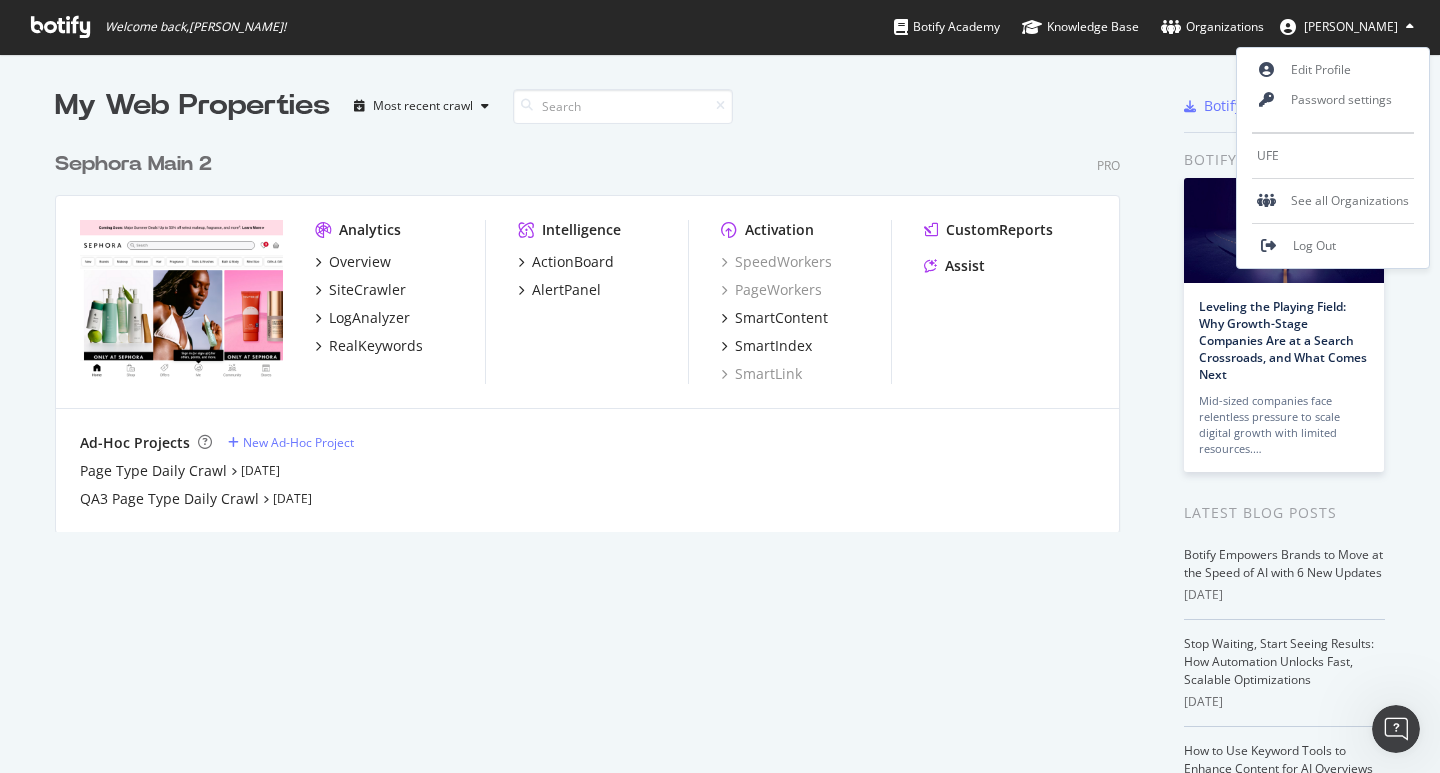 click on "Sephora Main 2 Pro Analytics Overview SiteCrawler LogAnalyzer RealKeywords Intelligence ActionBoard AlertPanel Activation SpeedWorkers PageWorkers SmartContent SmartIndex SmartLink CustomReports Assist Ad-Hoc Projects New Ad-Hoc Project Page Type Daily Crawl Jul 13th 25 QA3 Page Type Daily Crawl Apr 23rd 25" at bounding box center (595, 329) 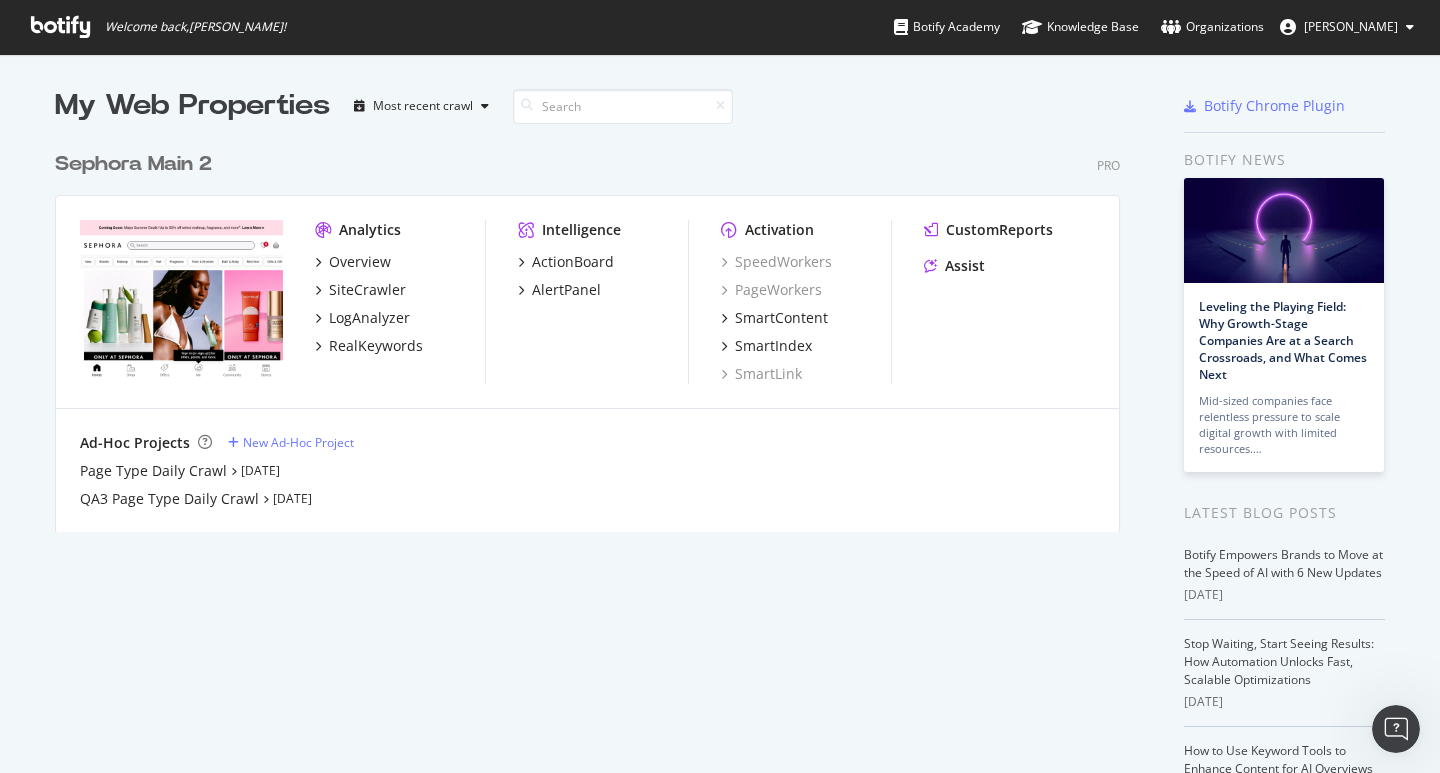 click on "Intelligence" at bounding box center (581, 230) 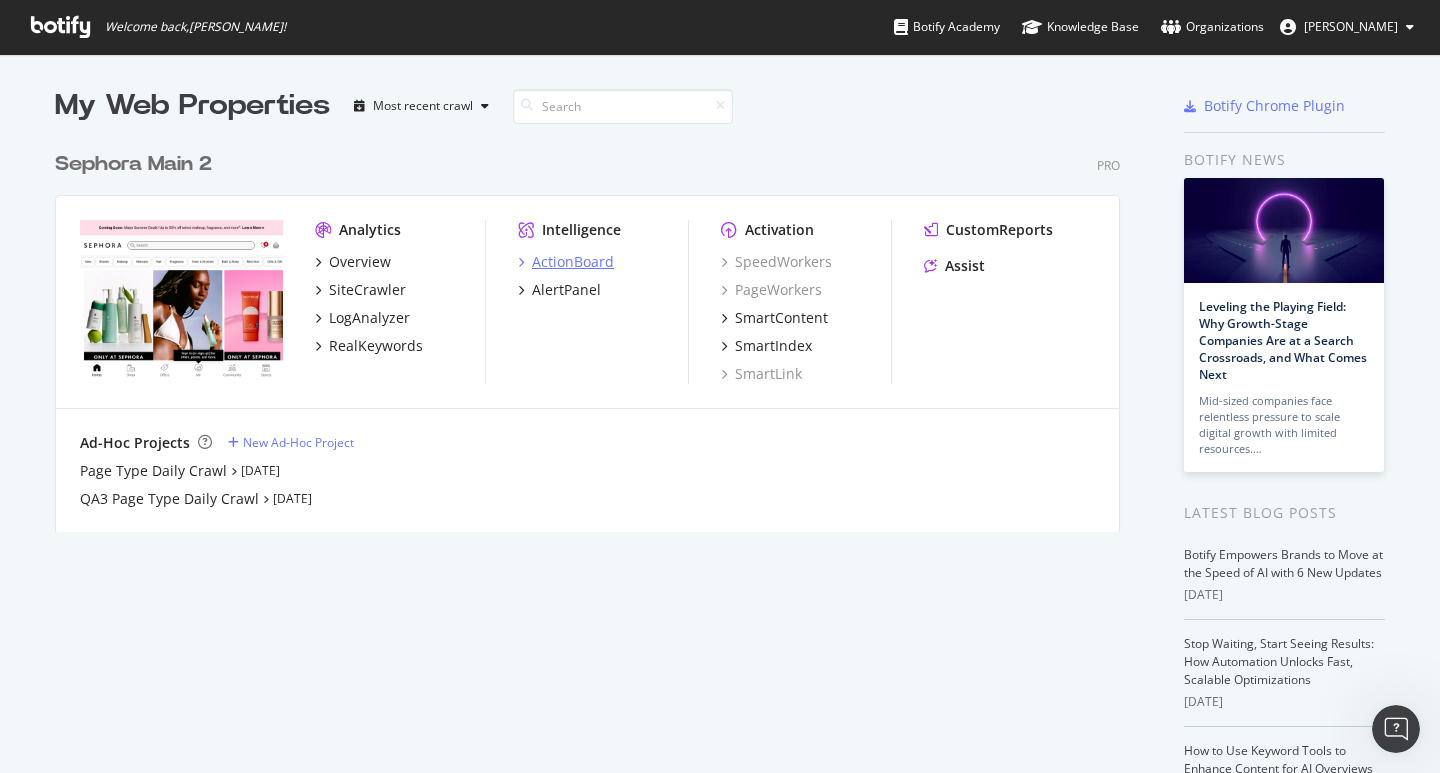click on "ActionBoard" at bounding box center (573, 262) 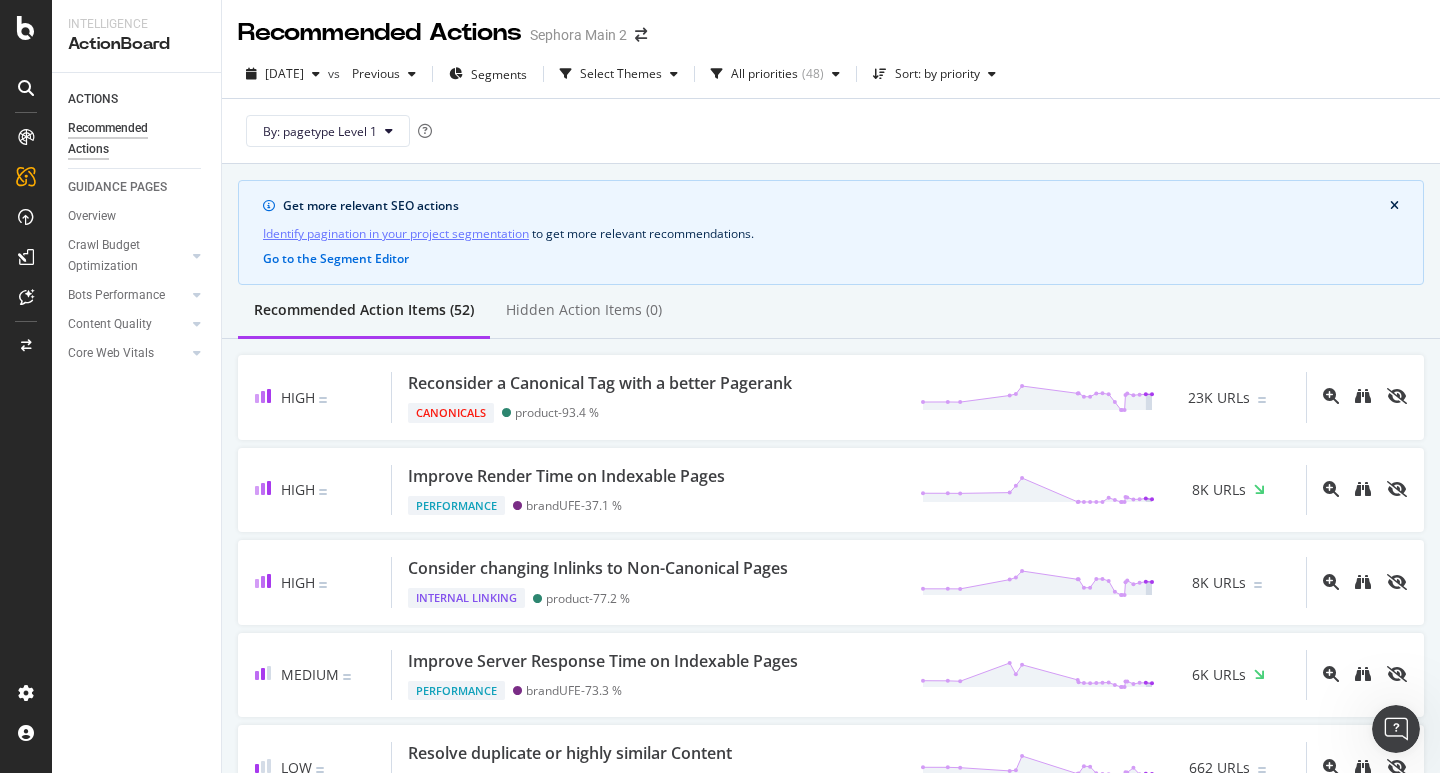 click at bounding box center (26, 88) 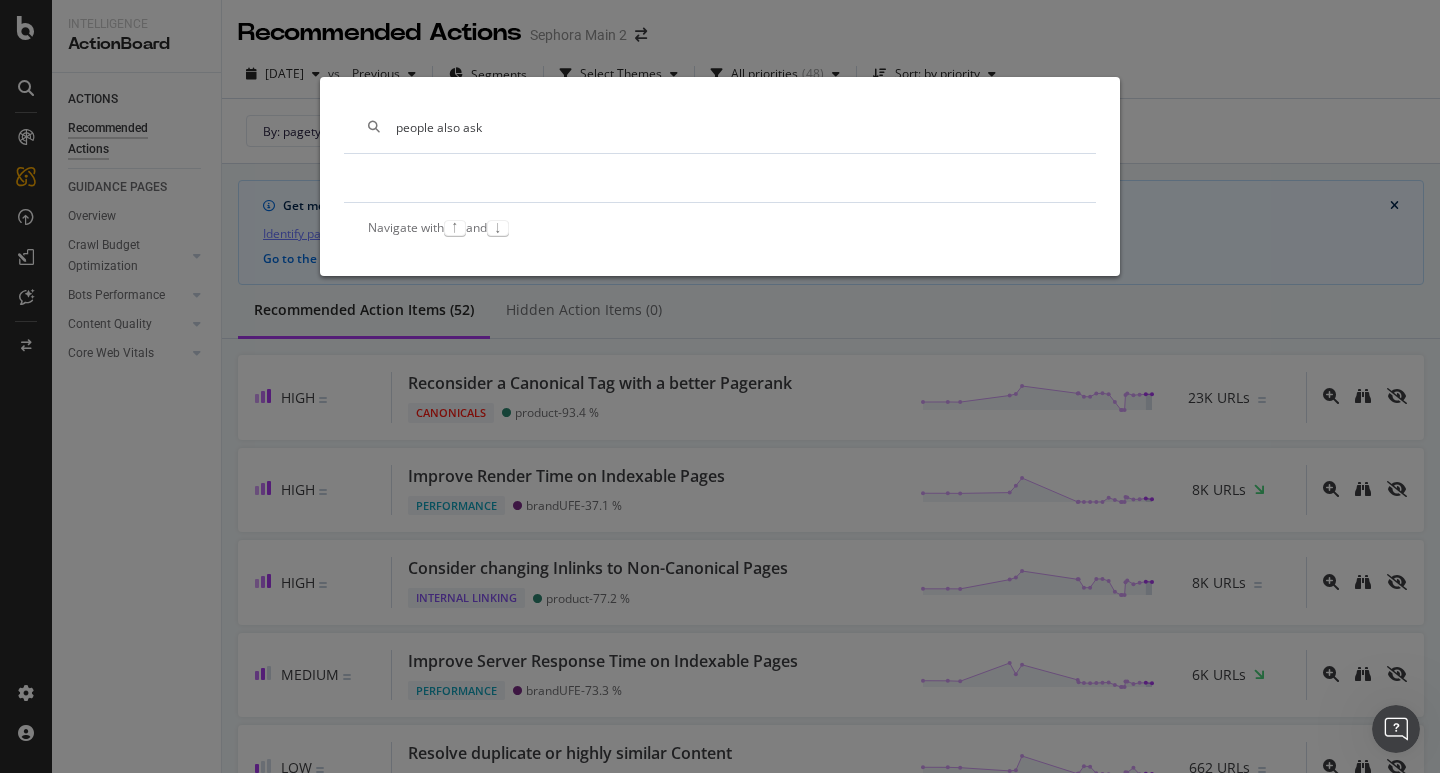 type on "people also ask" 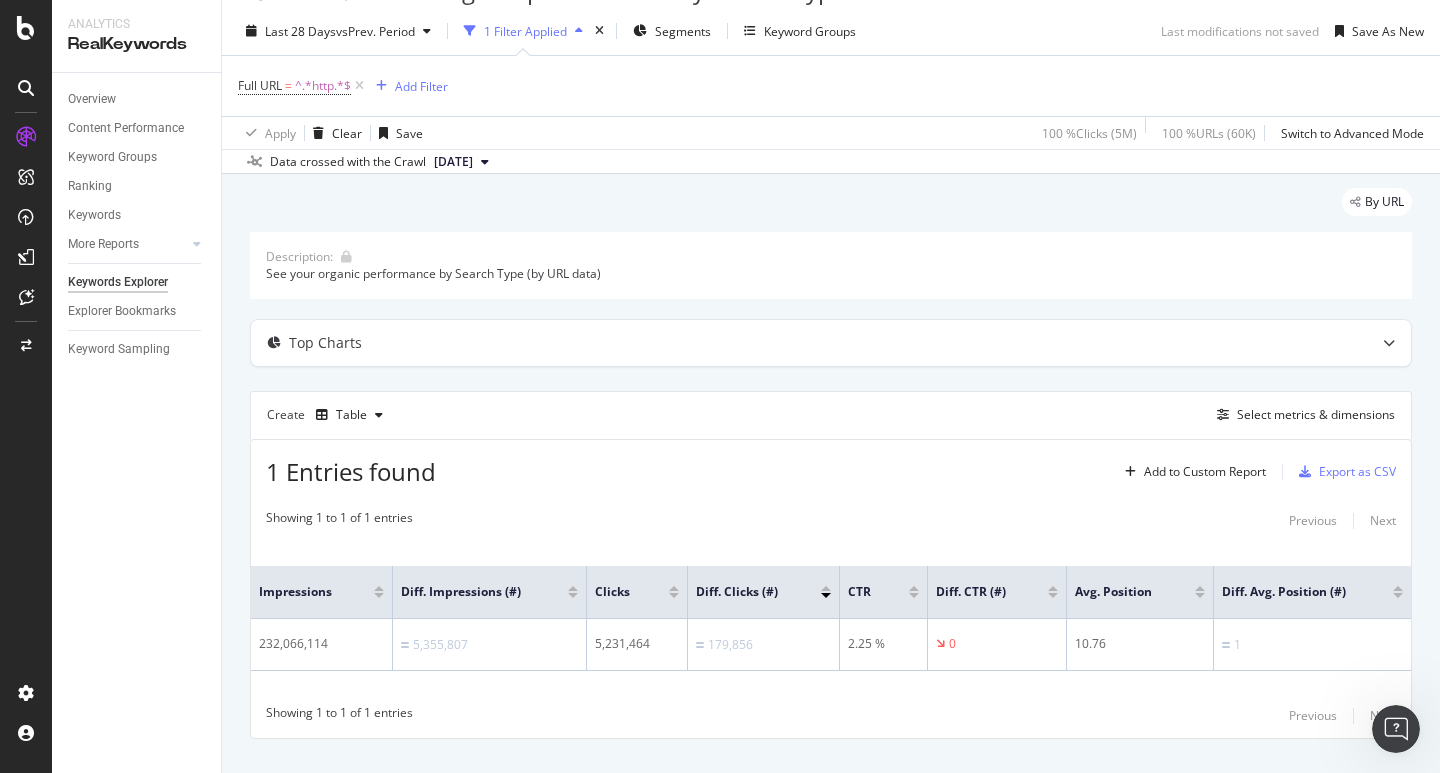 scroll, scrollTop: 79, scrollLeft: 0, axis: vertical 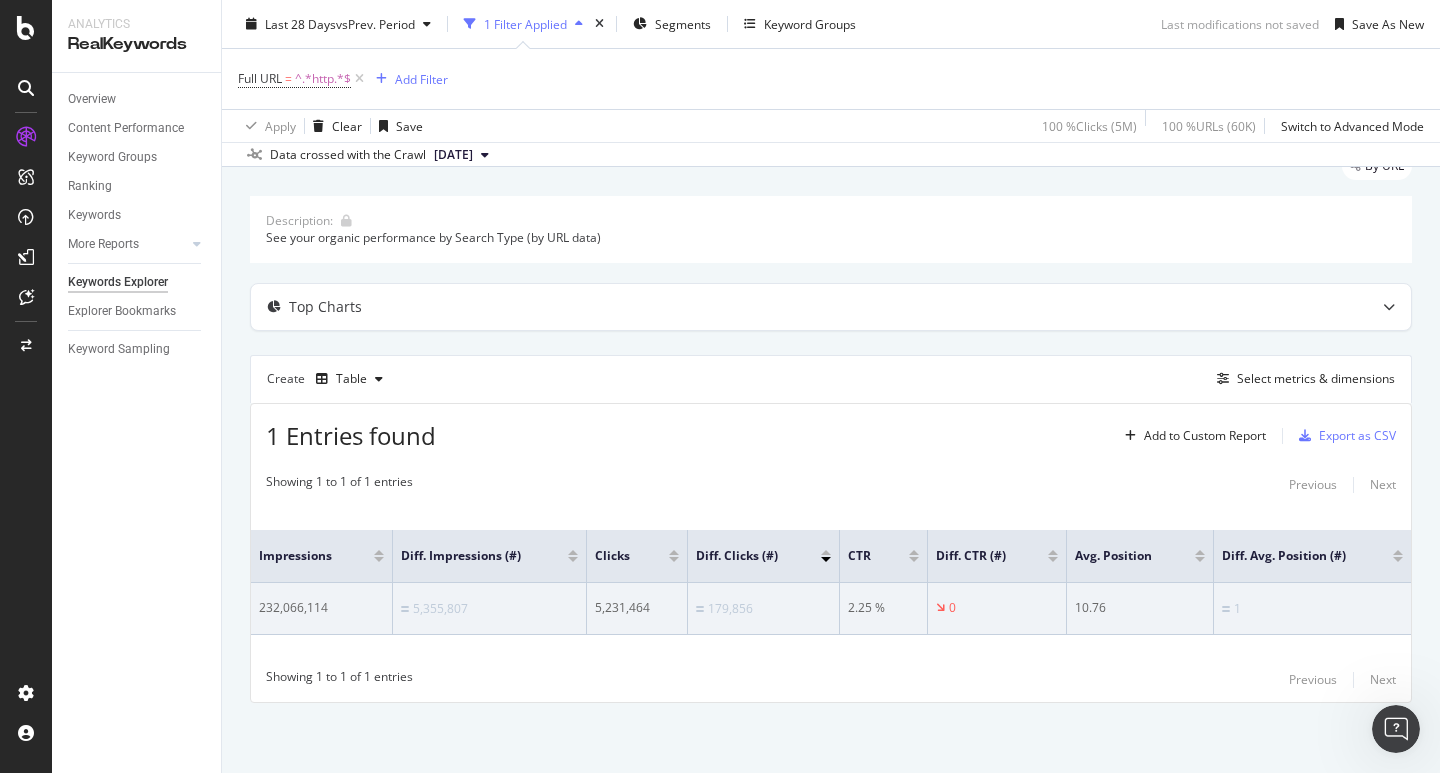 click on "232,066,114" at bounding box center [321, 608] 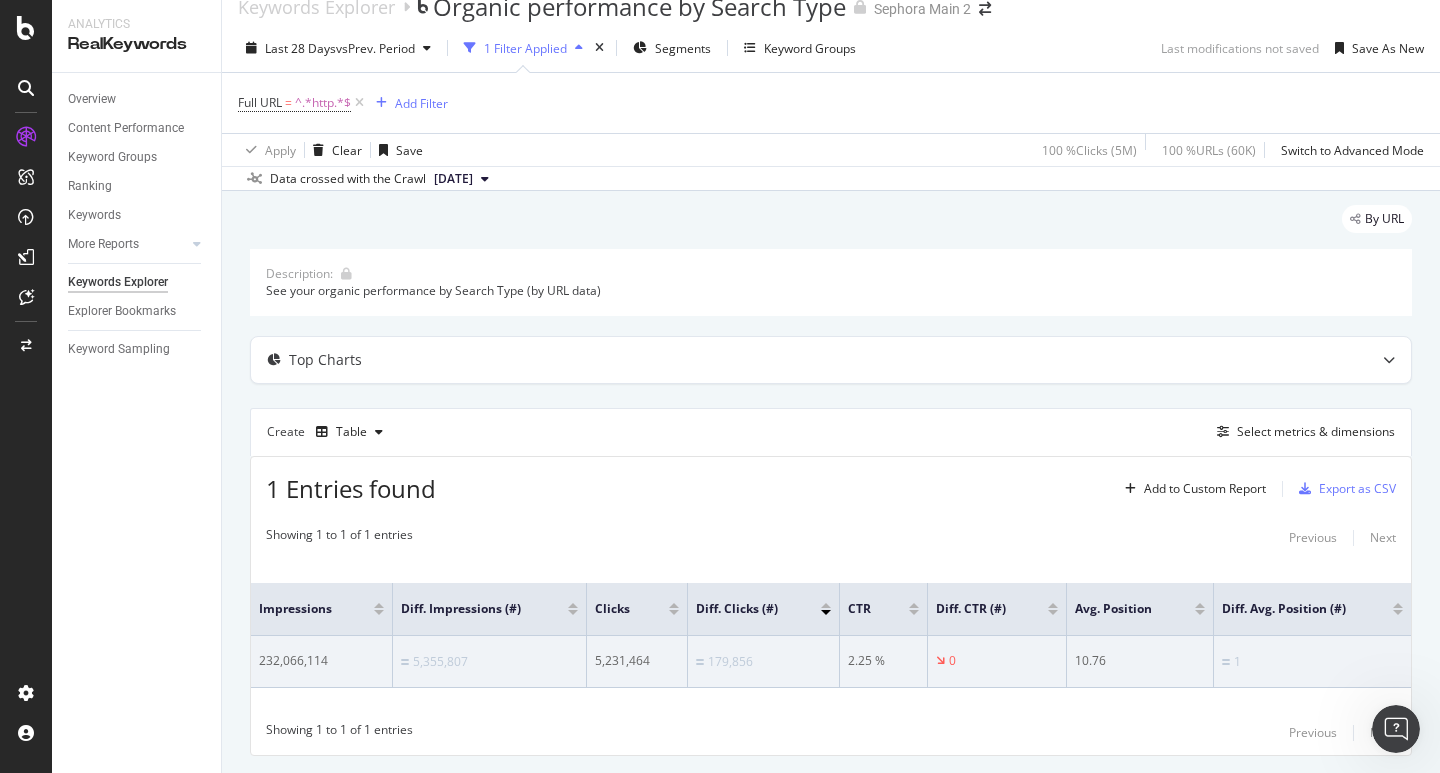 scroll, scrollTop: 0, scrollLeft: 0, axis: both 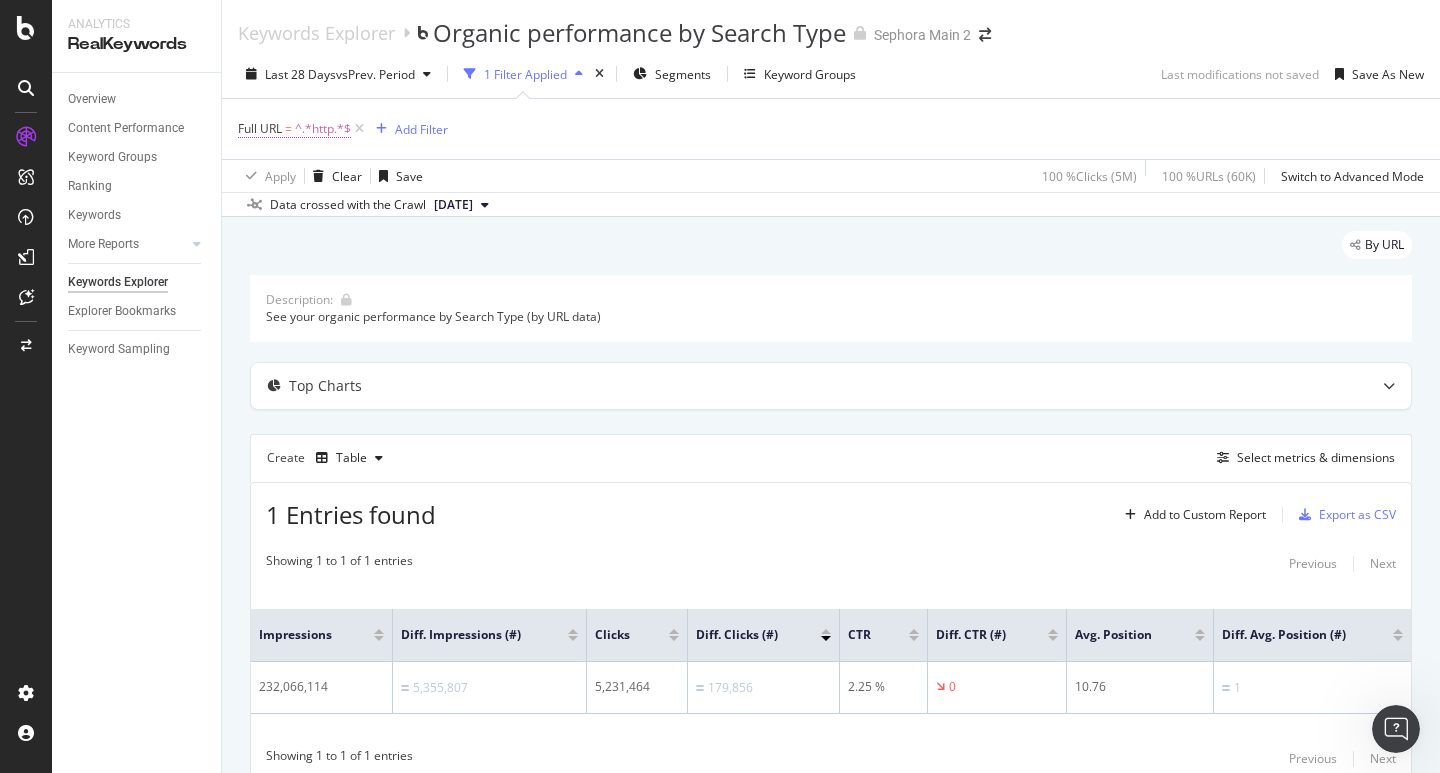 click on "^.*http.*$" at bounding box center (323, 129) 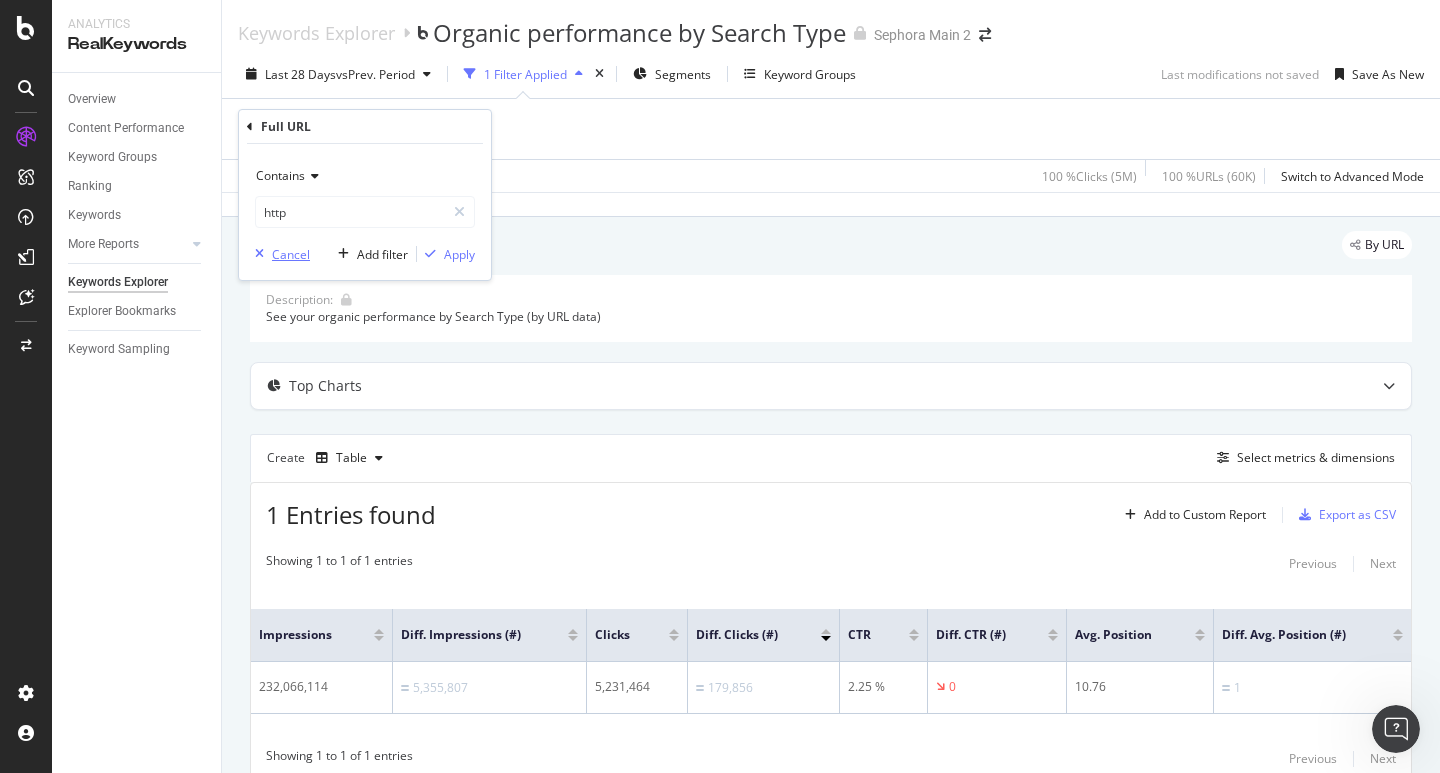 click on "Cancel" at bounding box center (291, 254) 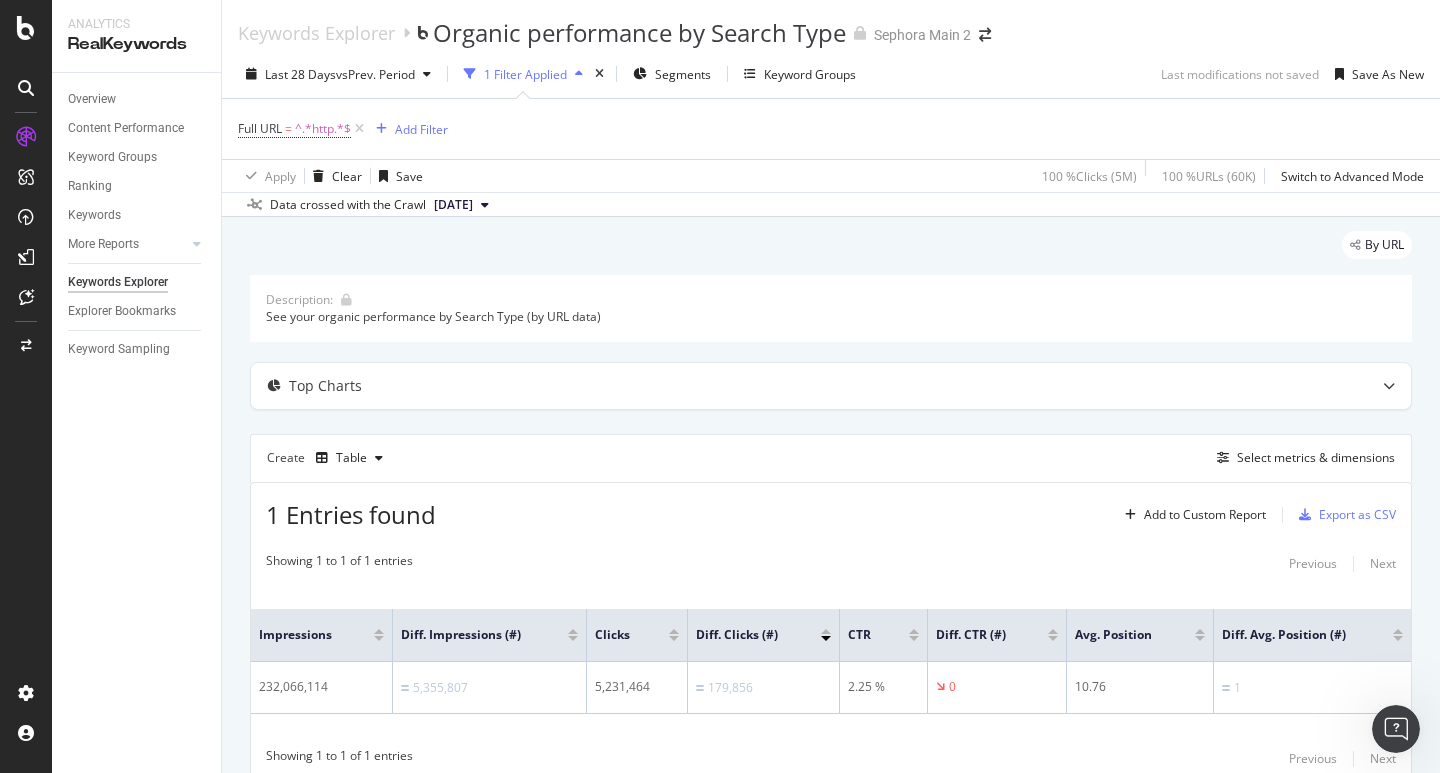 click on "Keywords Explorer" at bounding box center [118, 282] 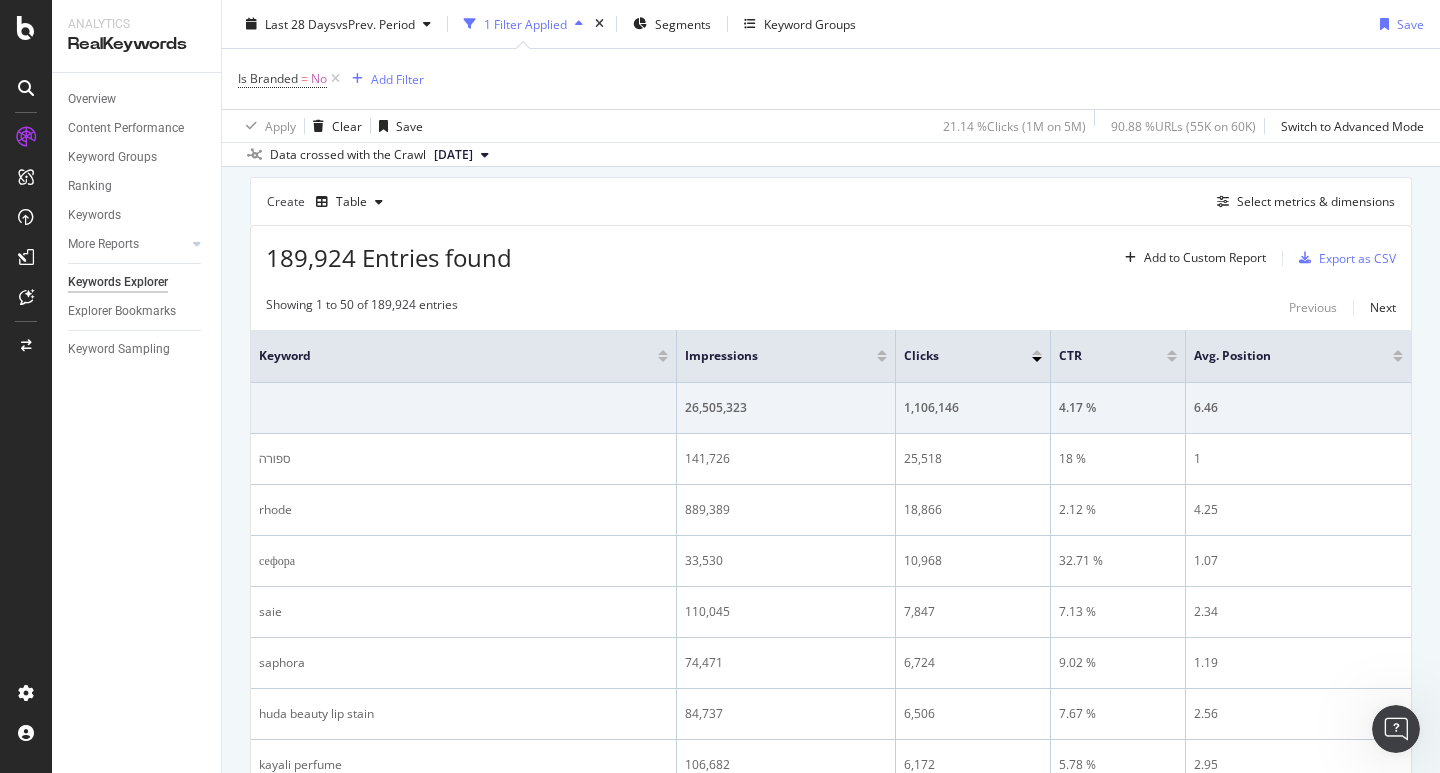 scroll, scrollTop: 200, scrollLeft: 0, axis: vertical 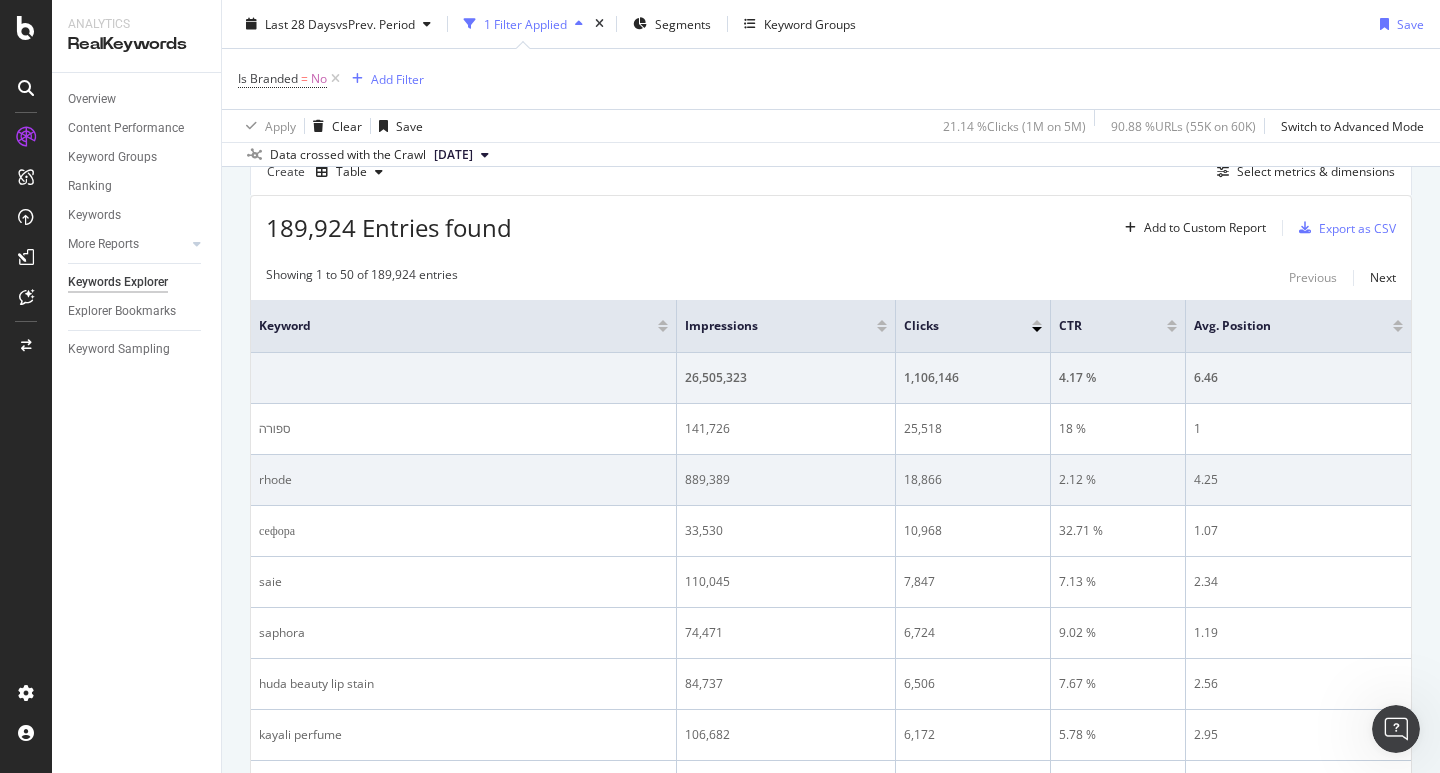 click on "rhode" at bounding box center [463, 480] 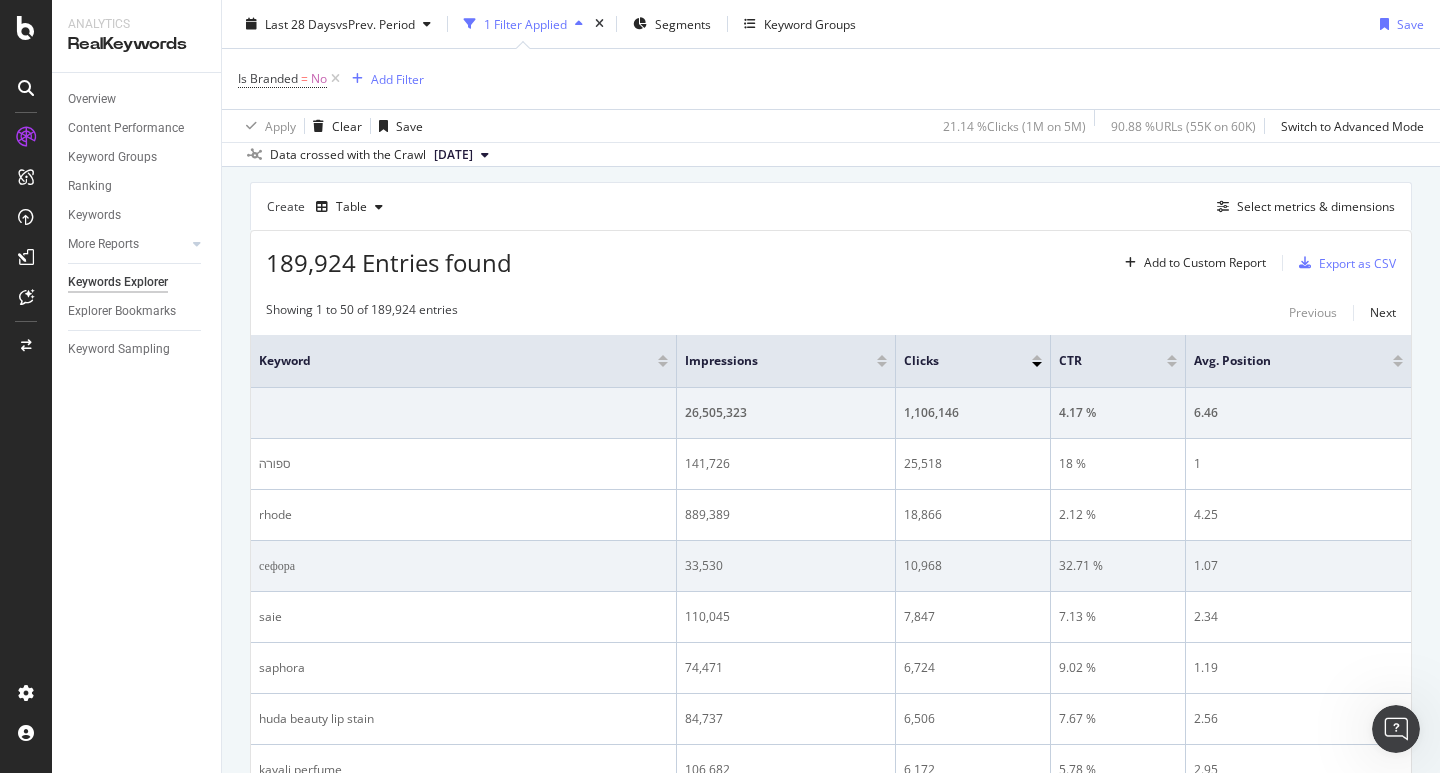 scroll, scrollTop: 200, scrollLeft: 0, axis: vertical 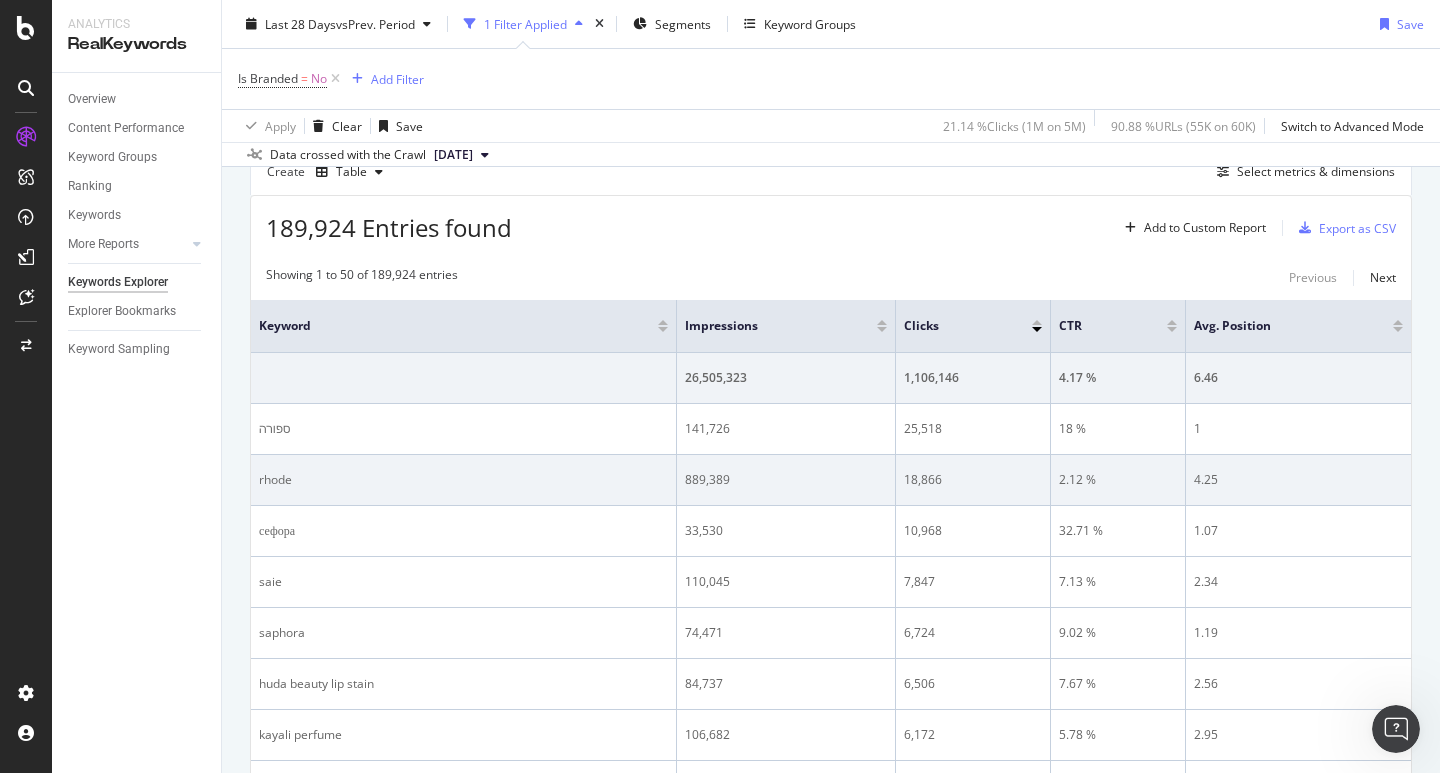 drag, startPoint x: 968, startPoint y: 501, endPoint x: 824, endPoint y: 494, distance: 144.17004 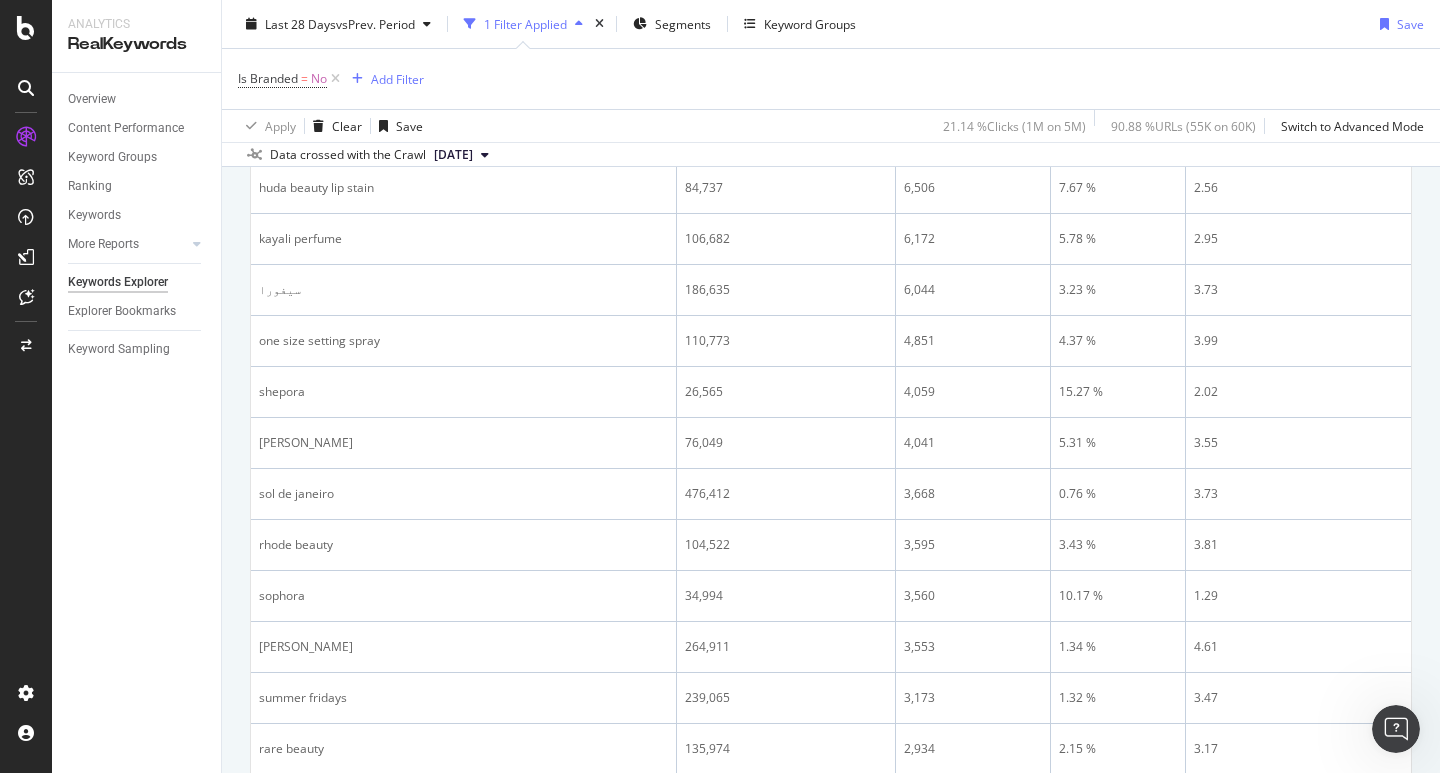 scroll, scrollTop: 0, scrollLeft: 0, axis: both 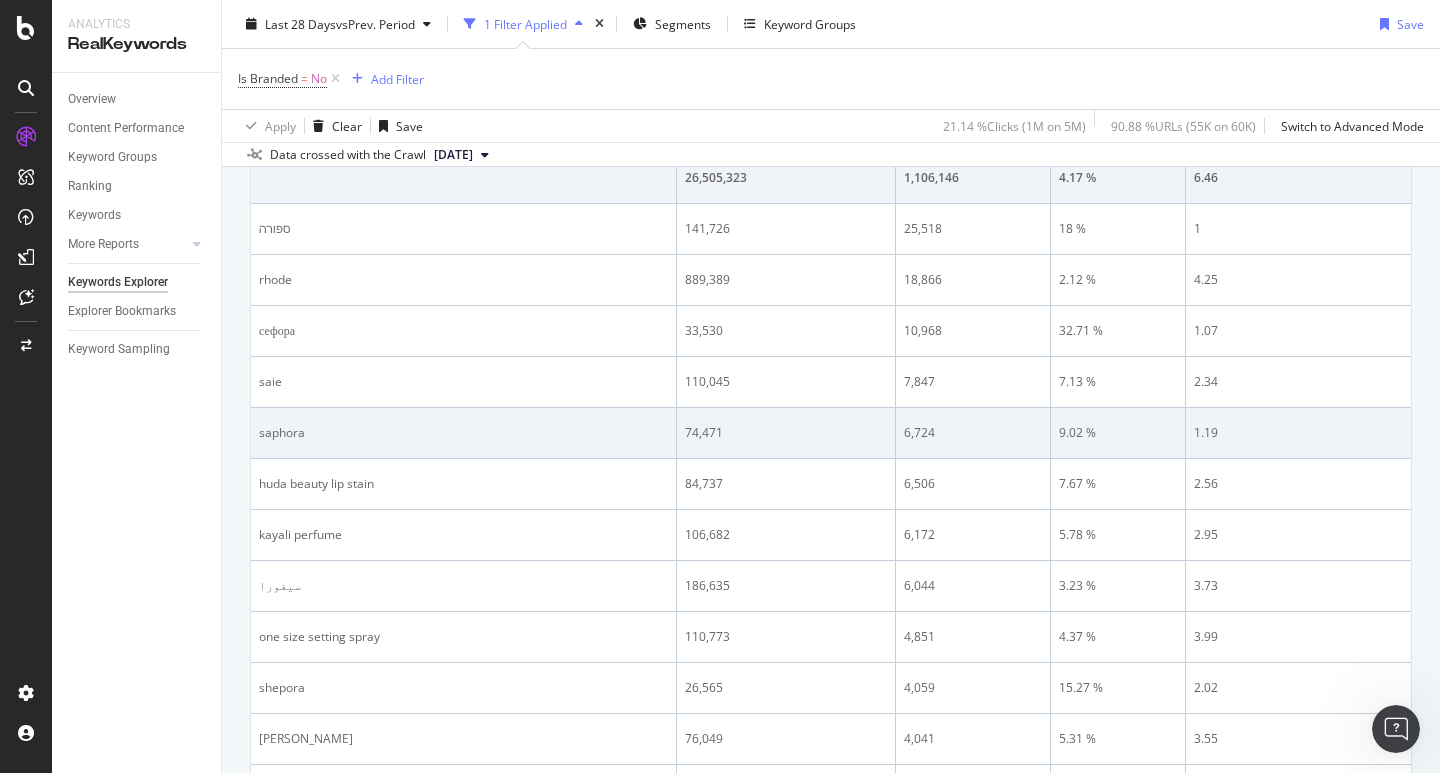 click on "saphora" at bounding box center [463, 433] 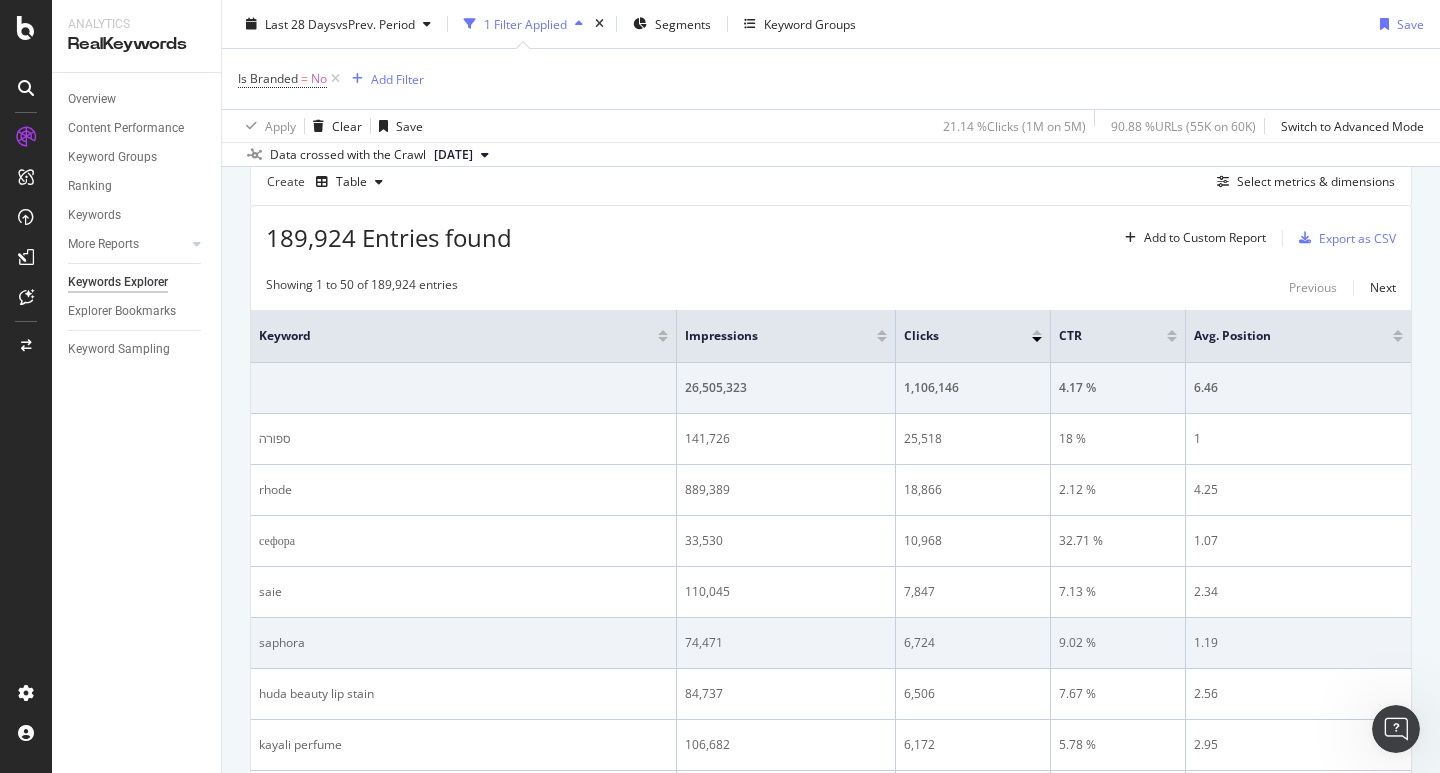 scroll, scrollTop: 0, scrollLeft: 0, axis: both 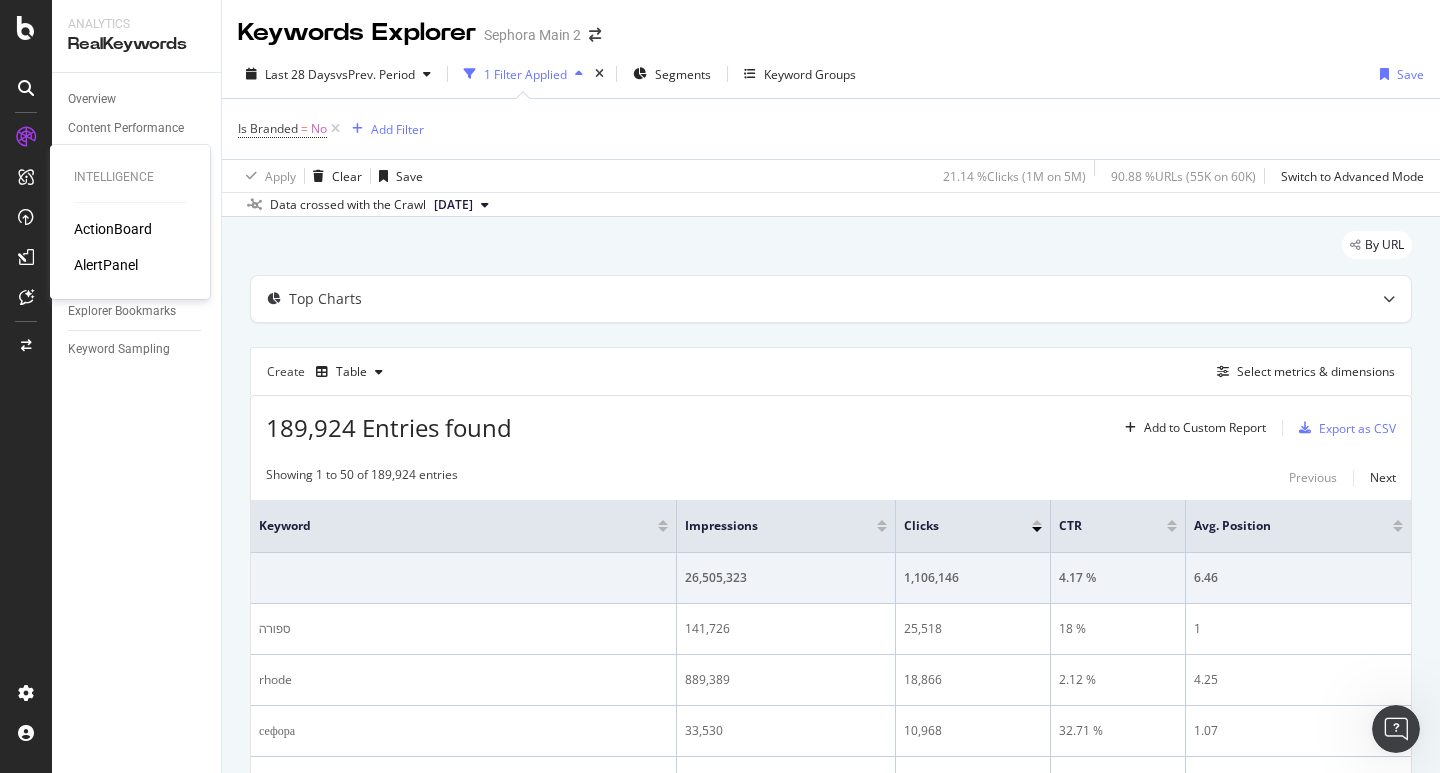 click on "ActionBoard" at bounding box center [113, 229] 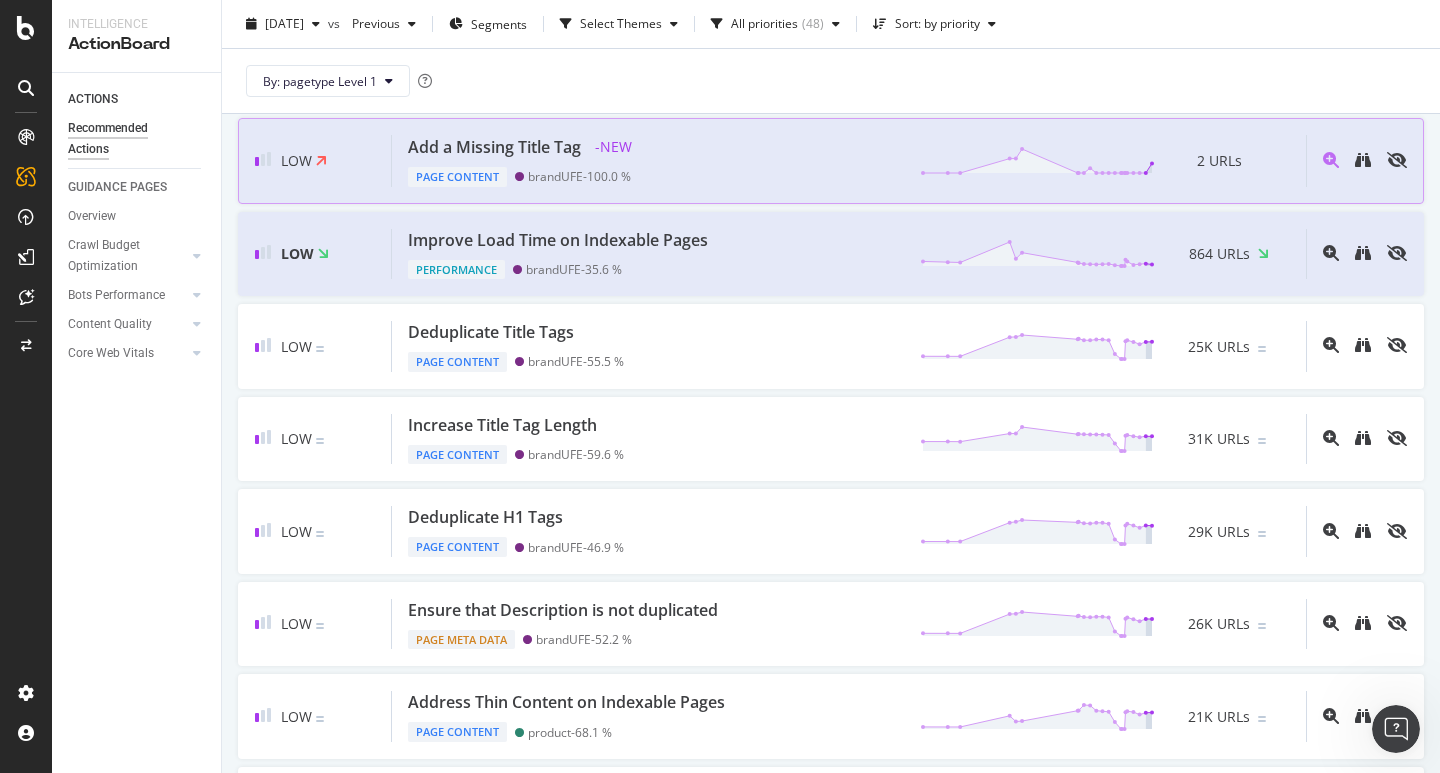 scroll, scrollTop: 0, scrollLeft: 0, axis: both 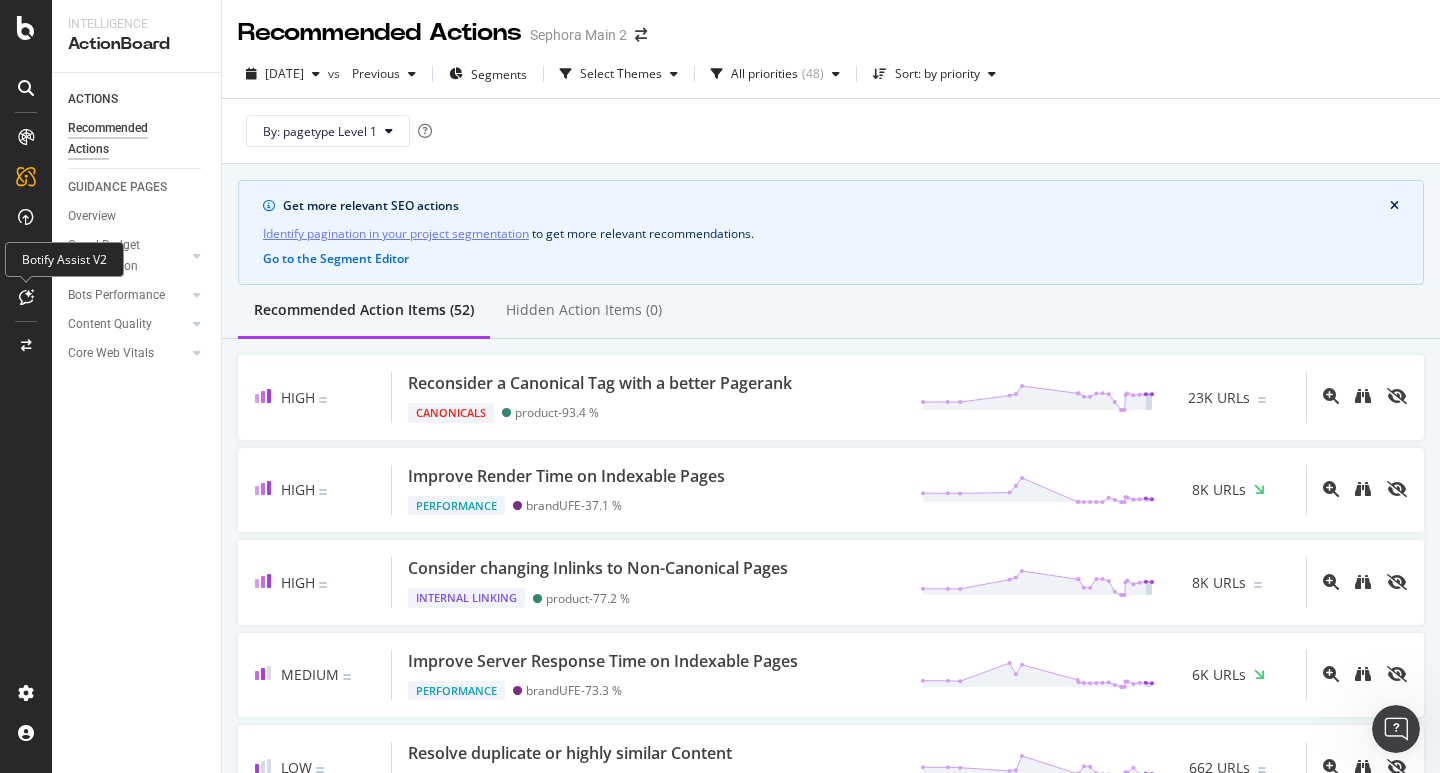 click at bounding box center (26, 297) 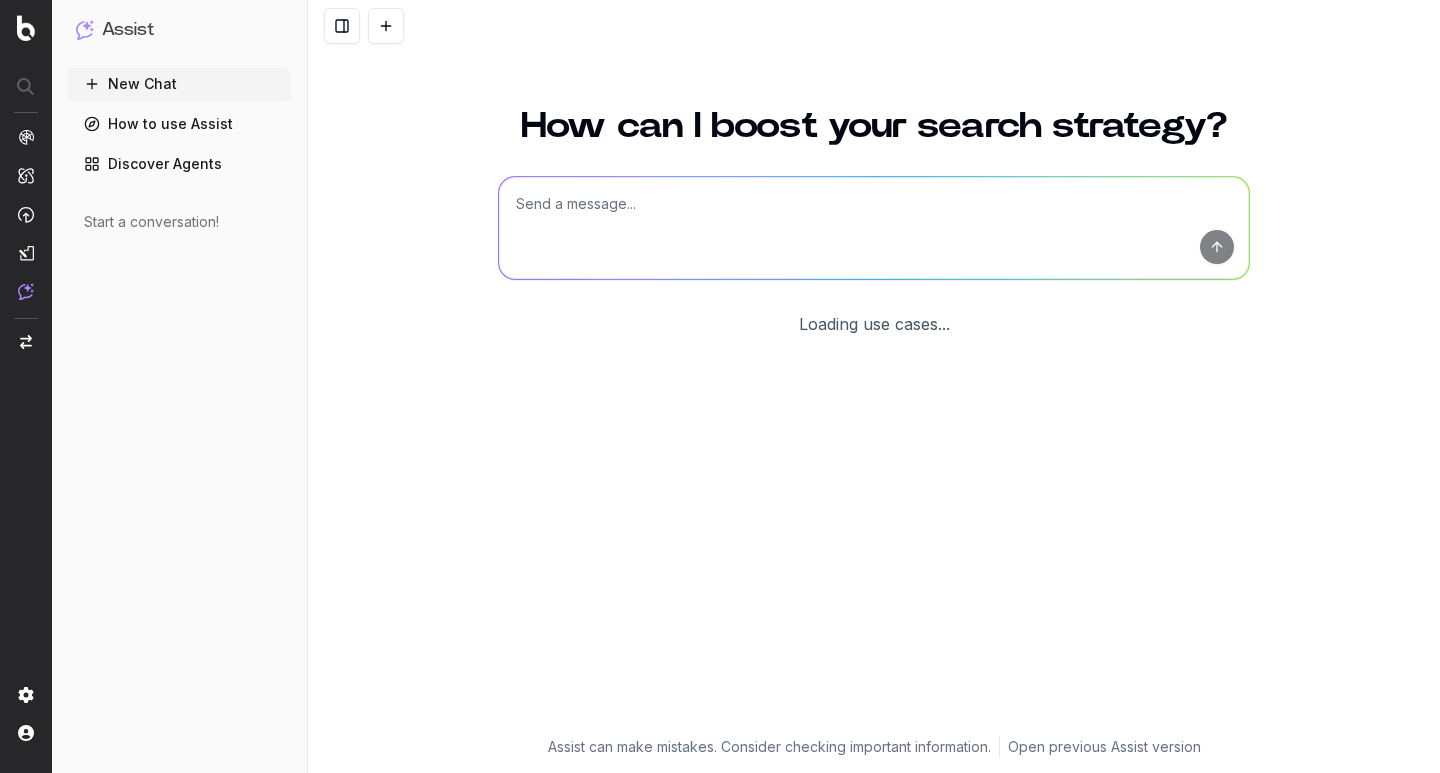 scroll, scrollTop: 0, scrollLeft: 0, axis: both 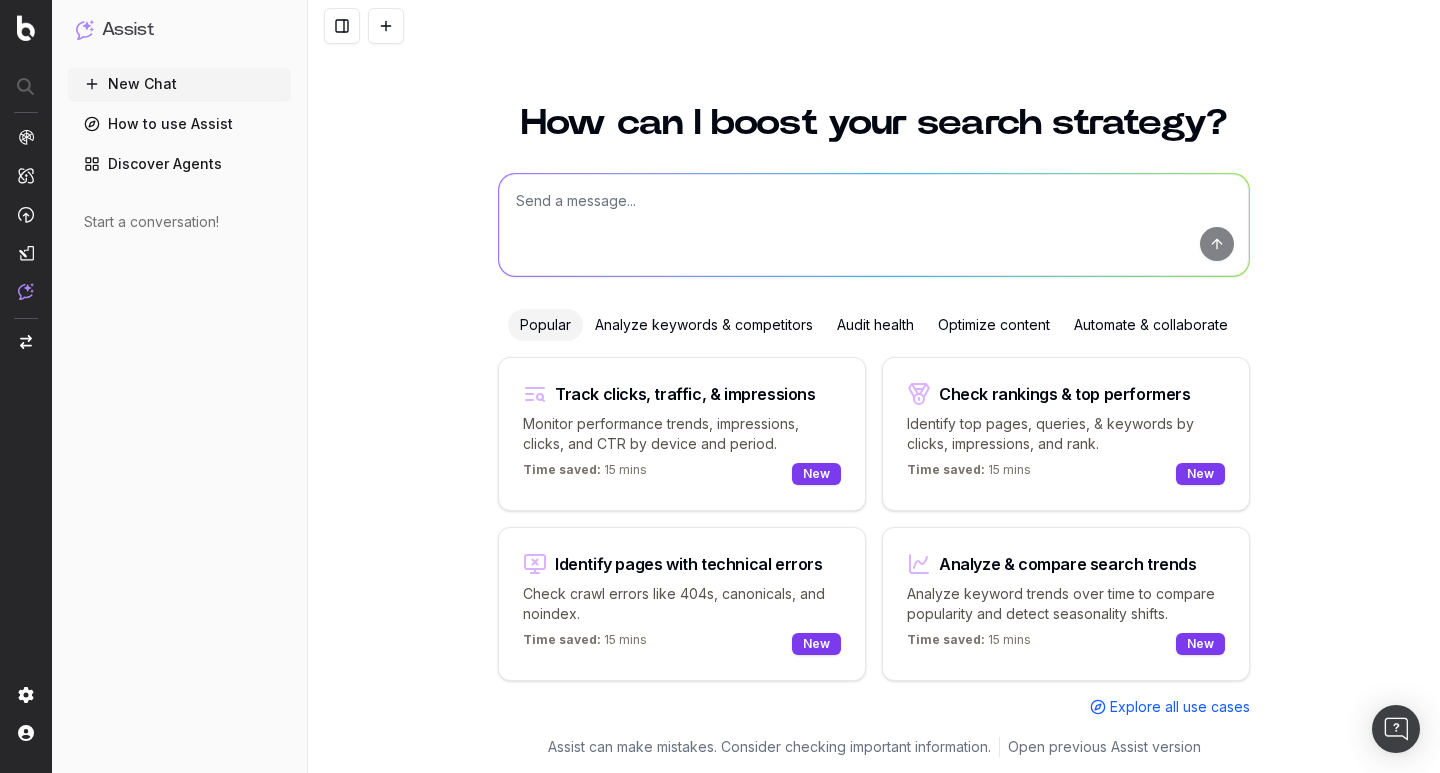 click on "Analyze keywords & competitors" at bounding box center [704, 325] 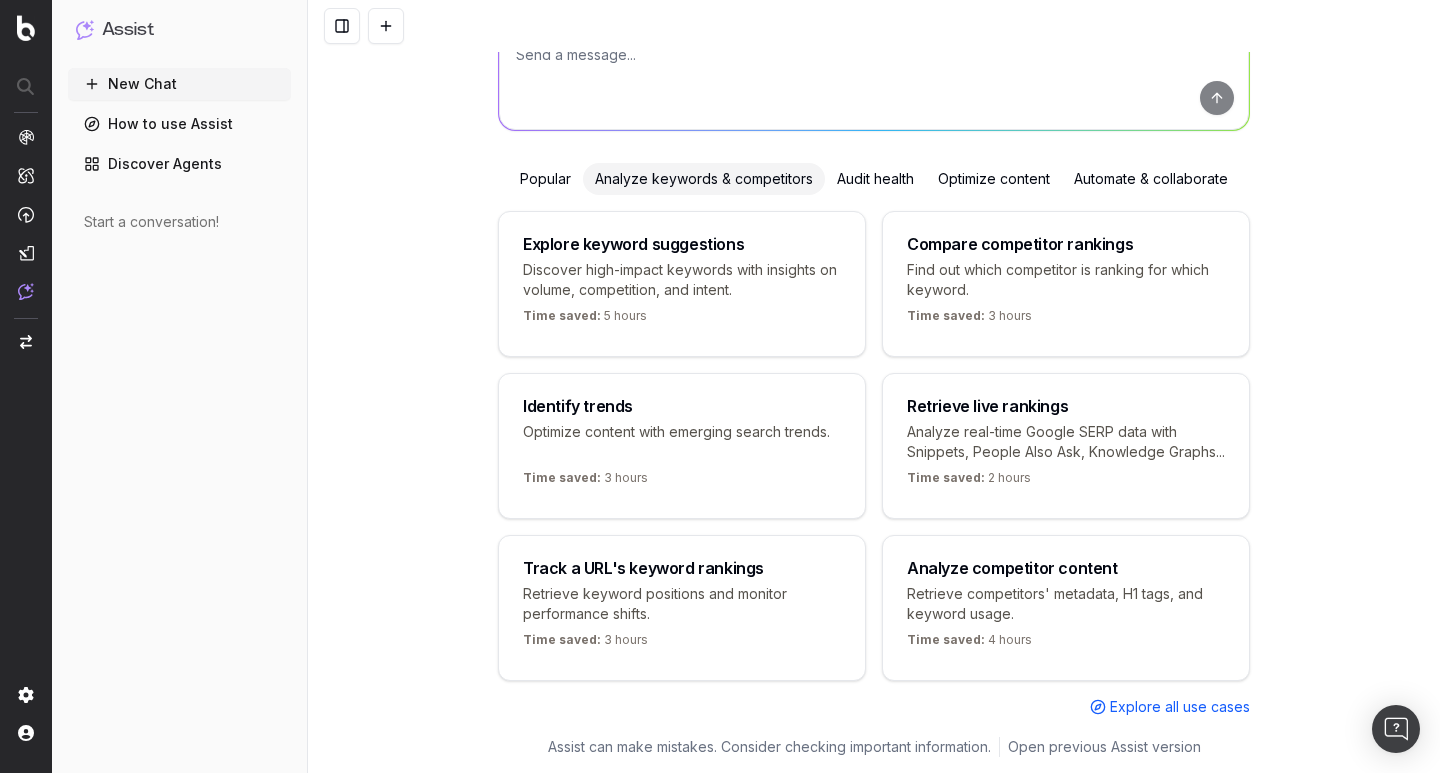 scroll, scrollTop: 193, scrollLeft: 0, axis: vertical 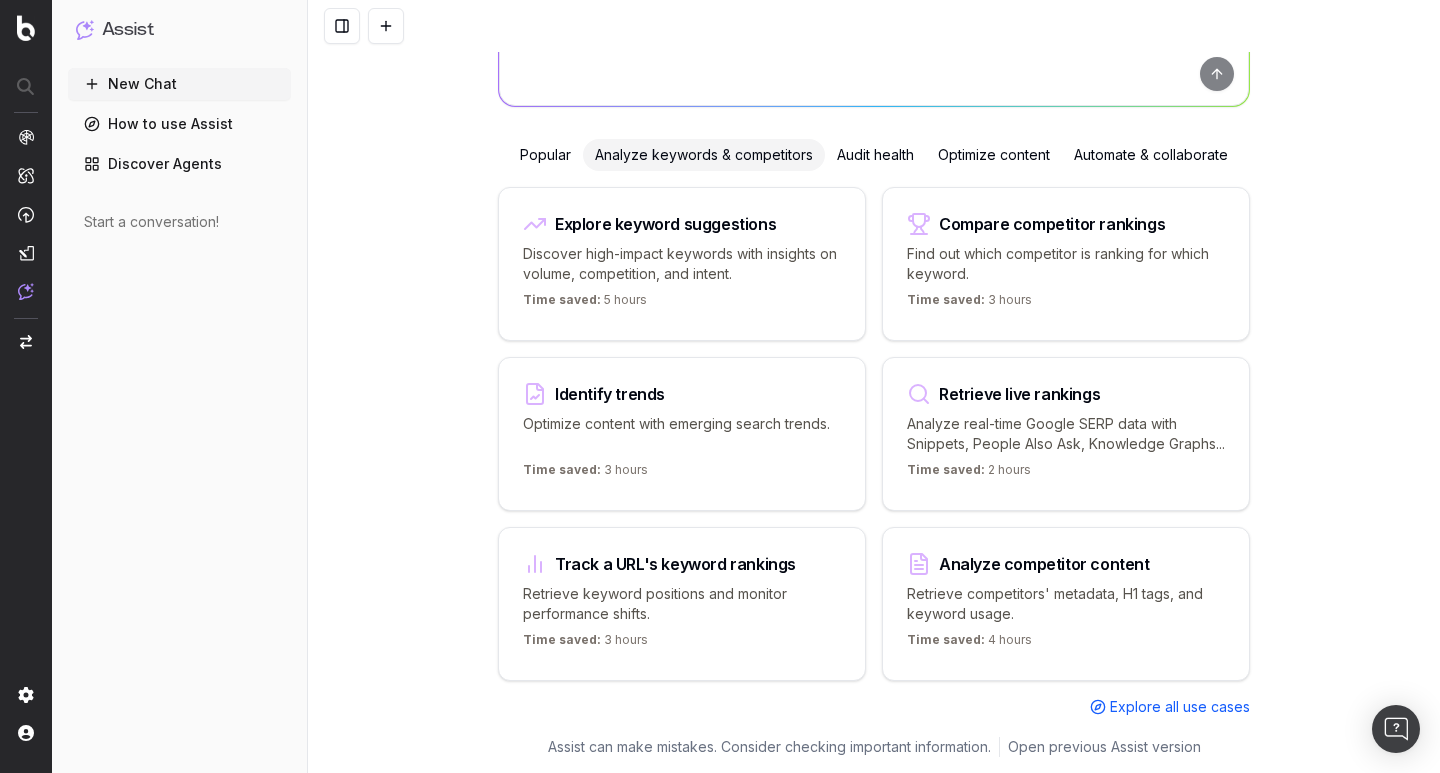 click on "Retrieve live rankings" at bounding box center (1066, 394) 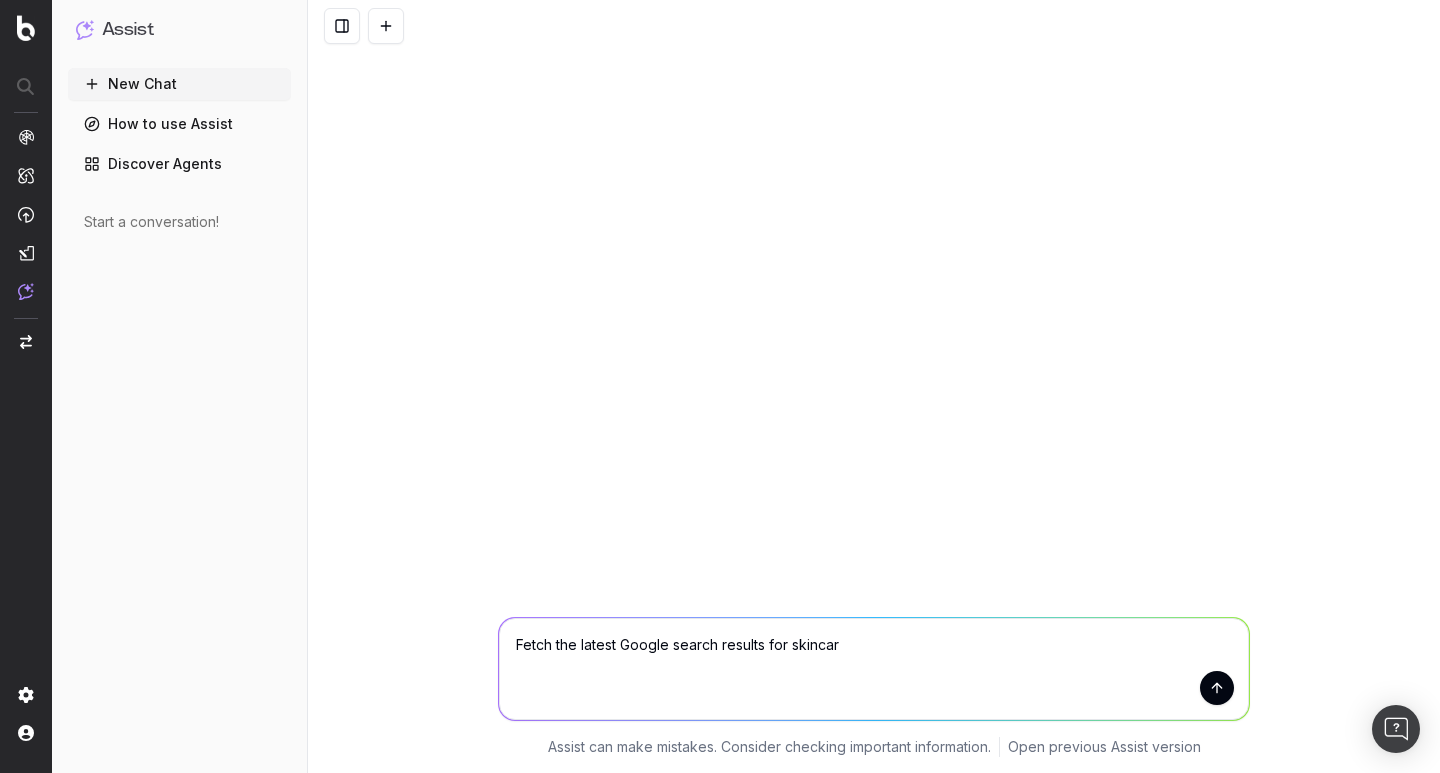 type on "Fetch the latest Google search results for skincare" 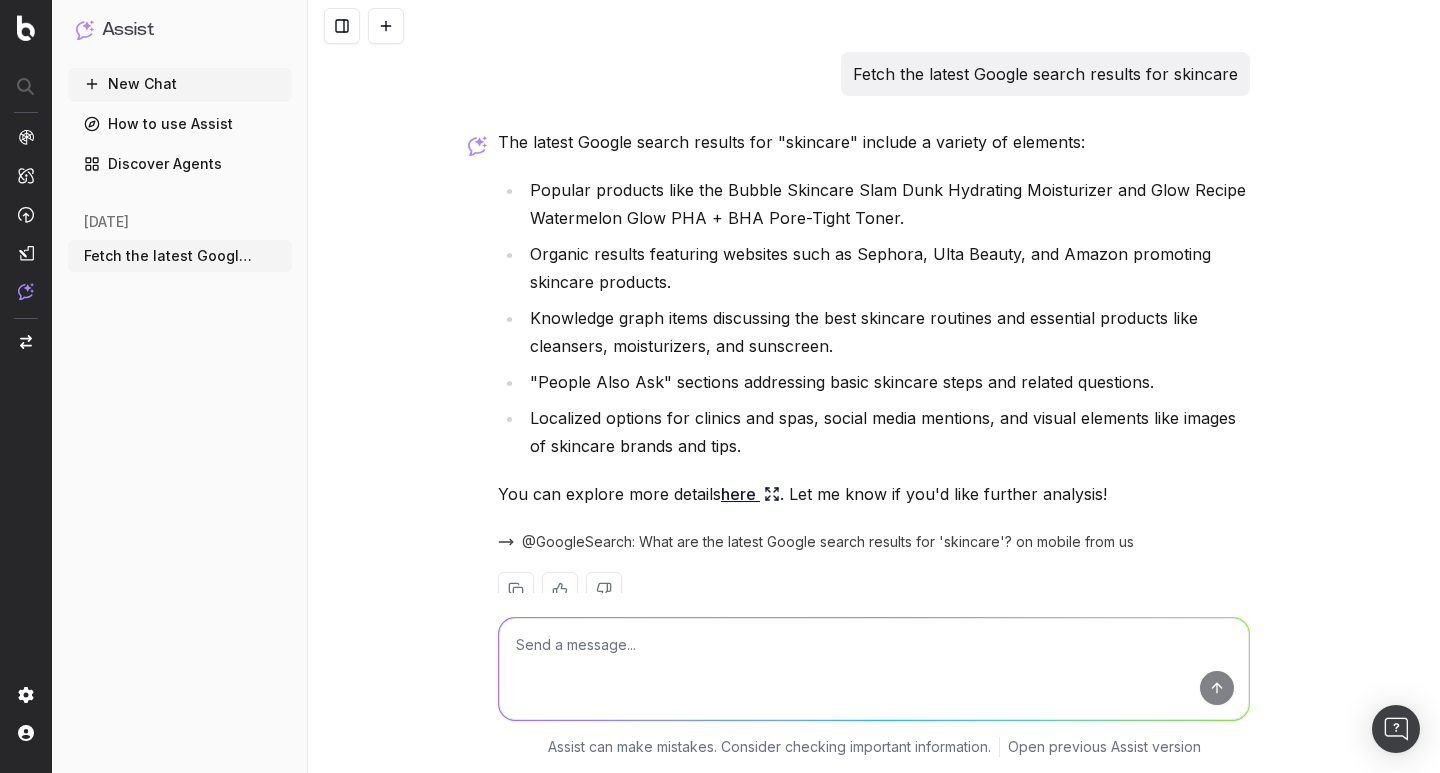 scroll, scrollTop: 47, scrollLeft: 0, axis: vertical 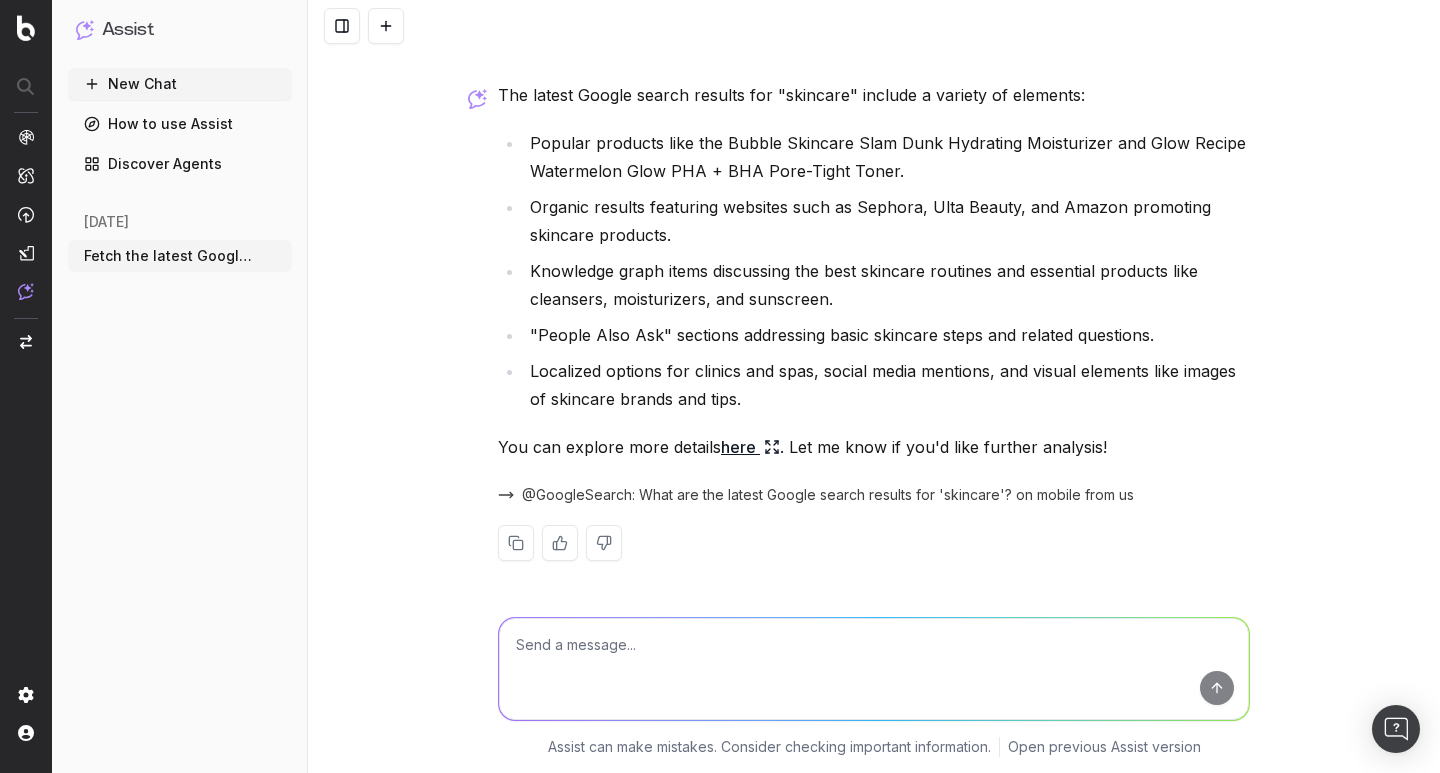 click on ""People Also Ask" sections addressing basic skincare steps and related questions." at bounding box center [887, 335] 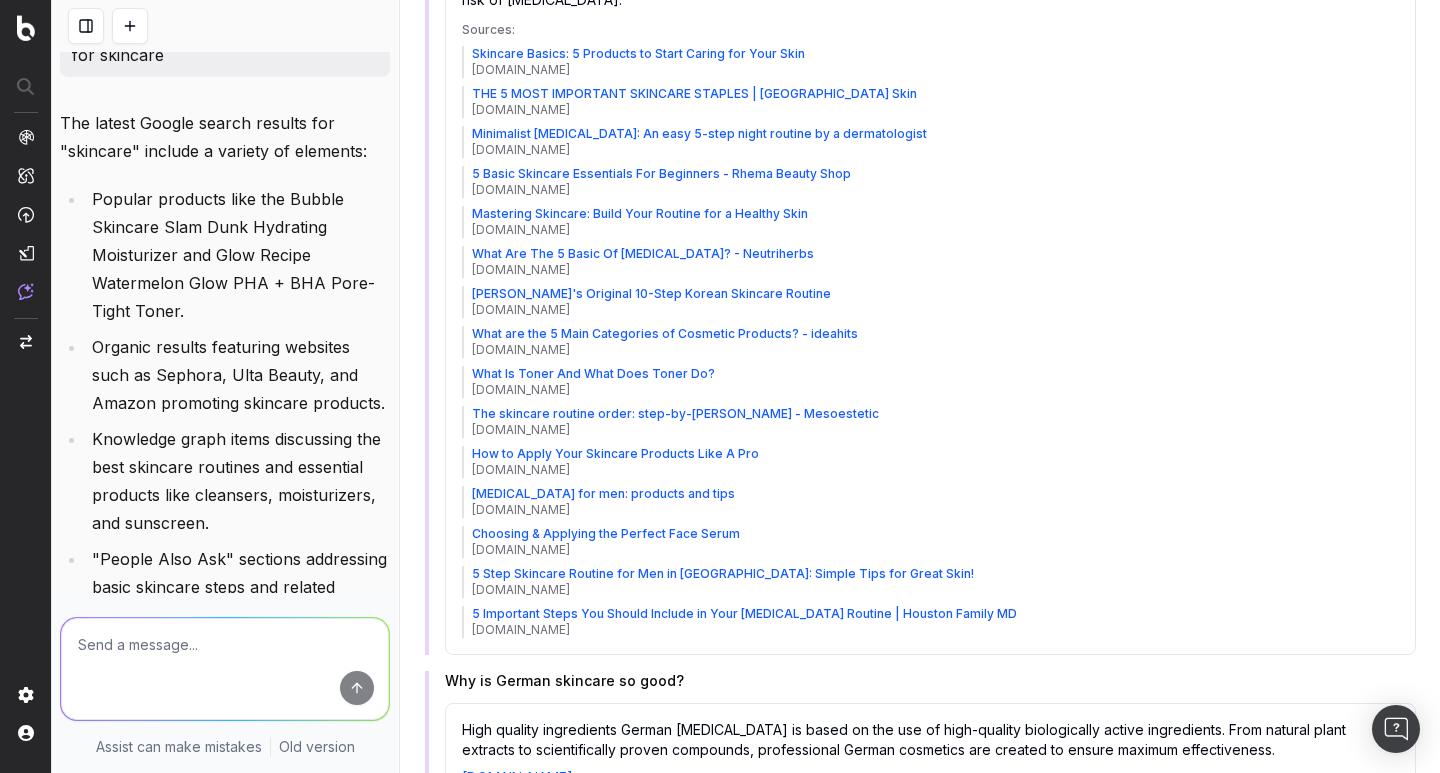 scroll, scrollTop: 1800, scrollLeft: 0, axis: vertical 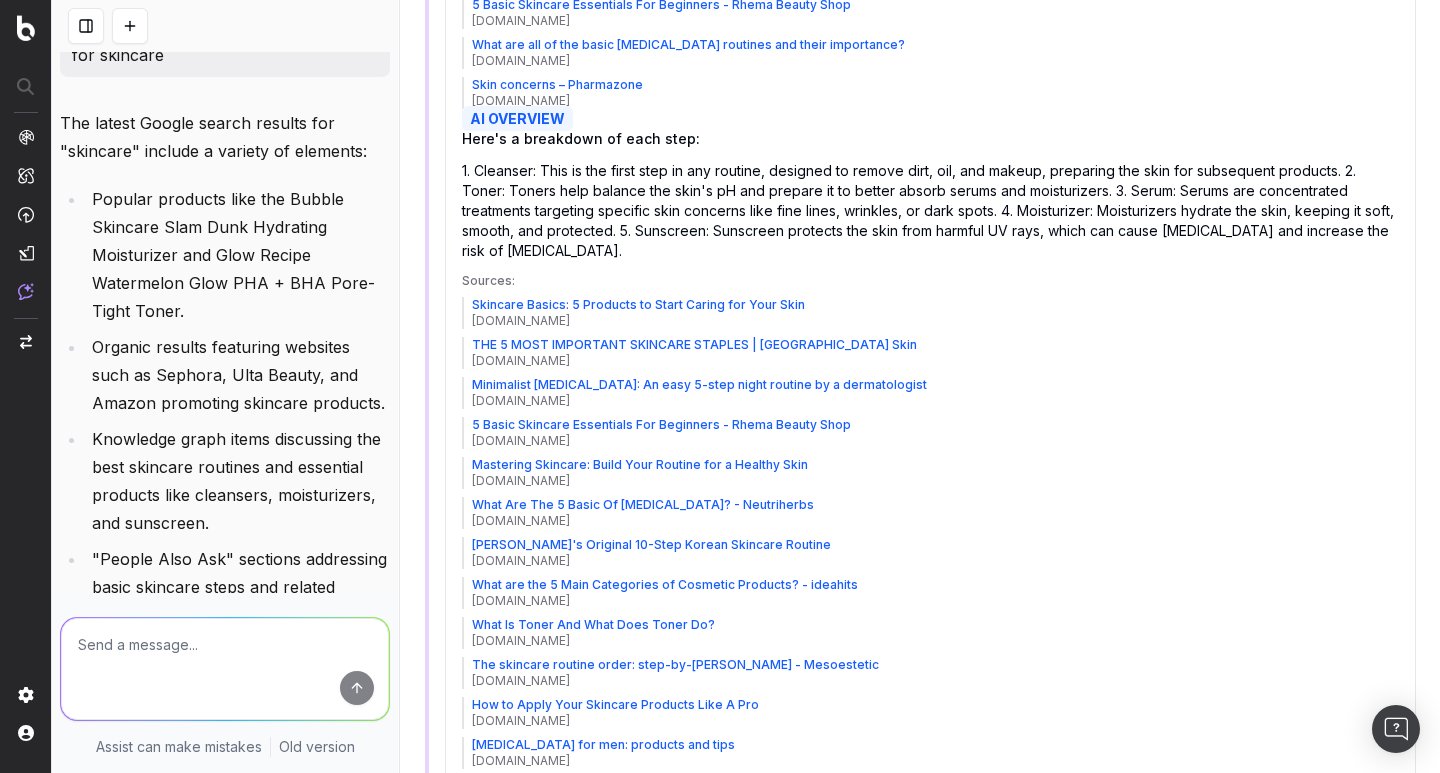 drag, startPoint x: 754, startPoint y: 50, endPoint x: 440, endPoint y: 26, distance: 314.91586 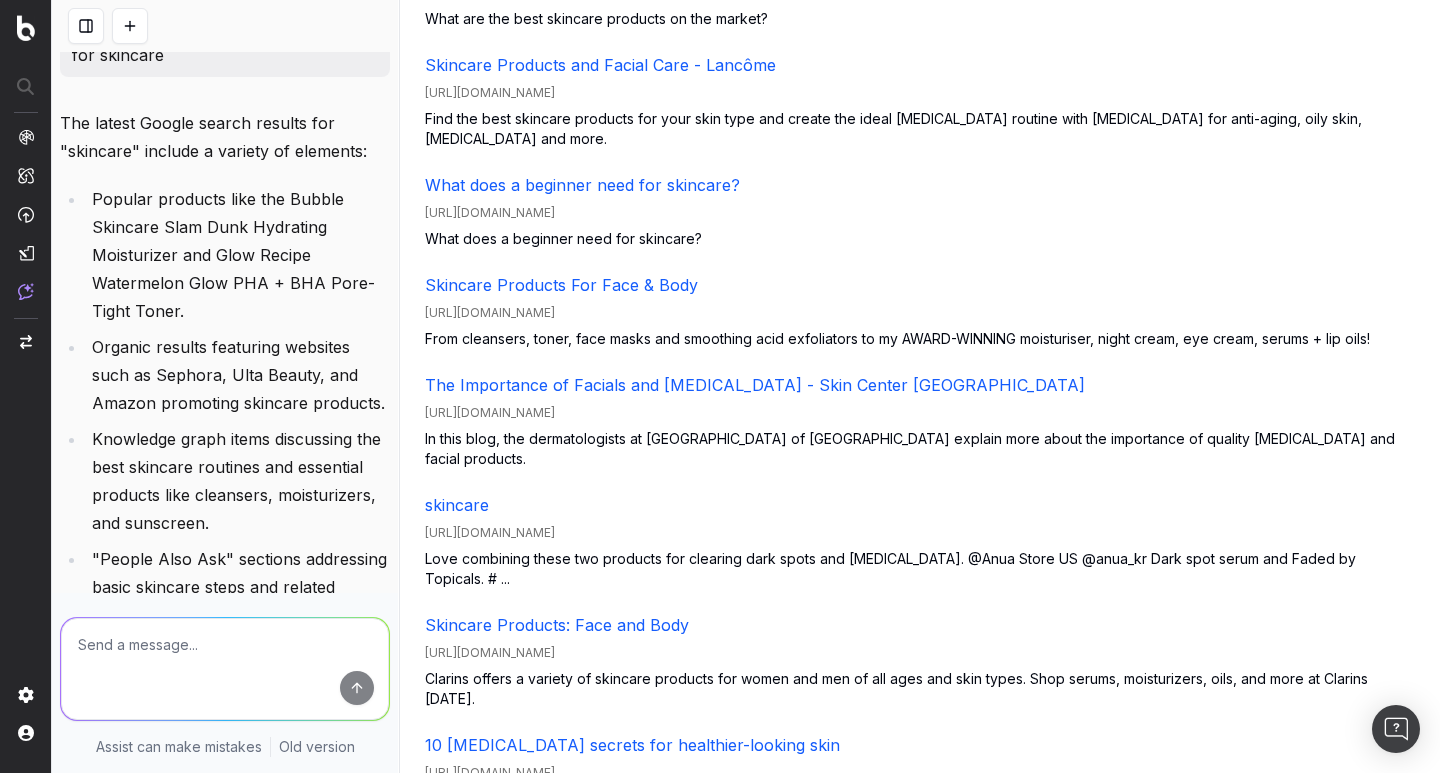 scroll, scrollTop: 6300, scrollLeft: 0, axis: vertical 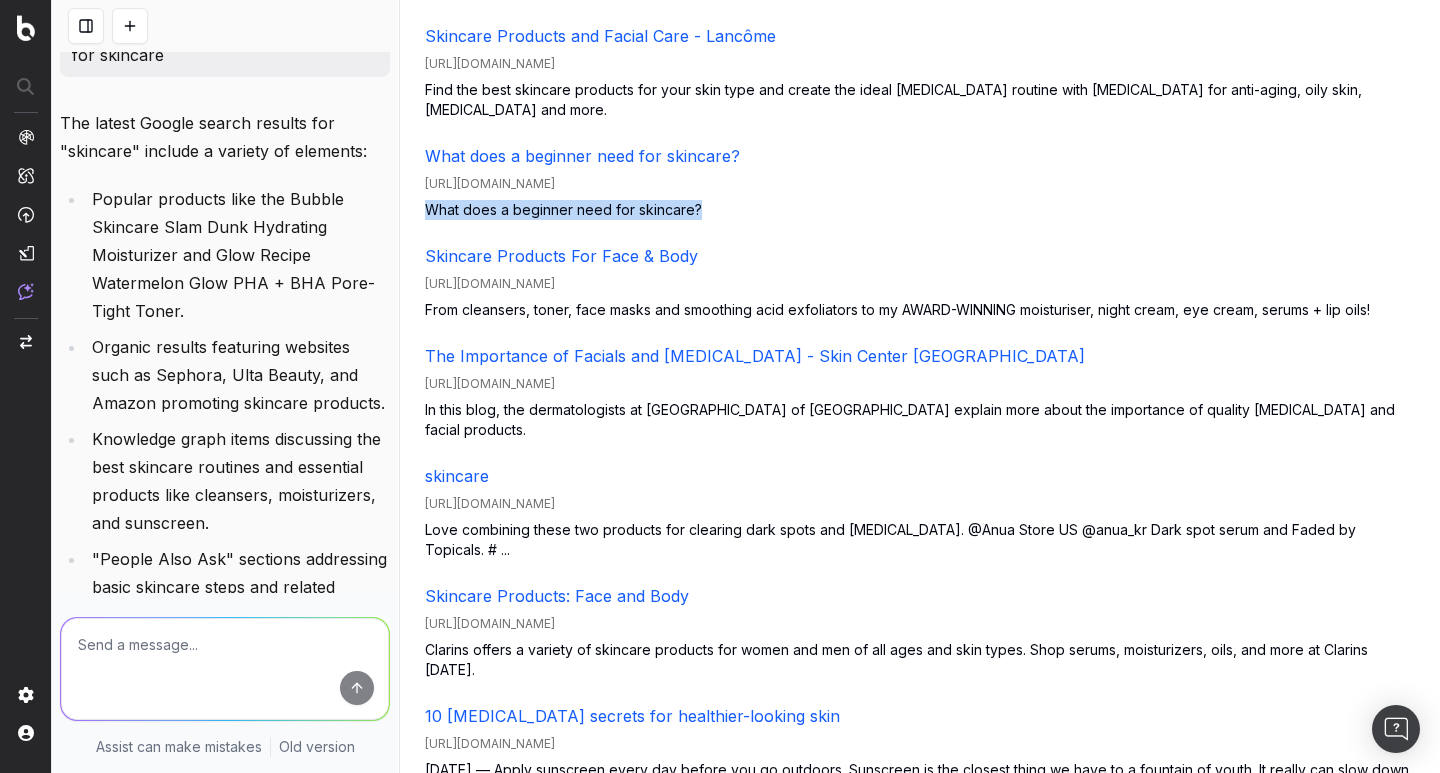drag, startPoint x: 723, startPoint y: 391, endPoint x: 432, endPoint y: 392, distance: 291.0017 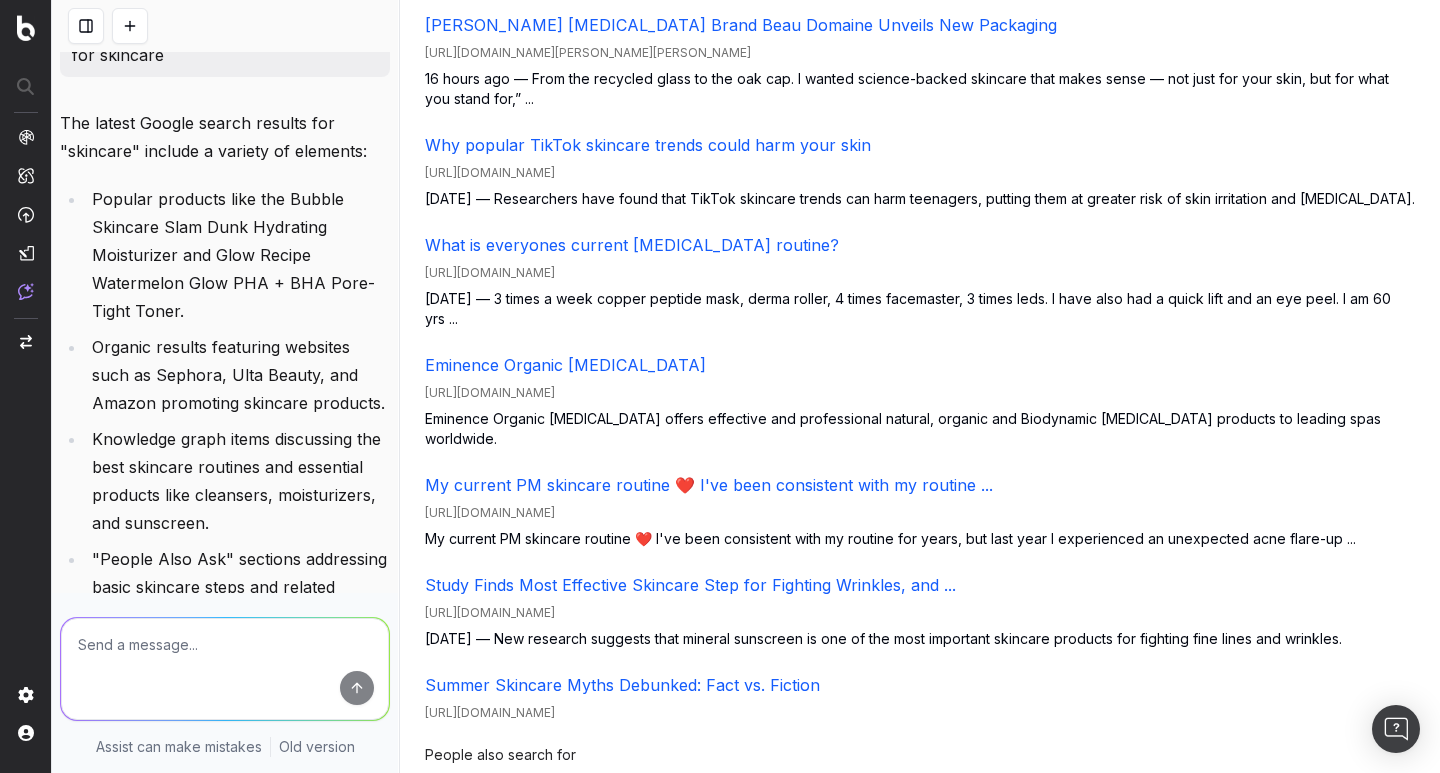 scroll, scrollTop: 13700, scrollLeft: 0, axis: vertical 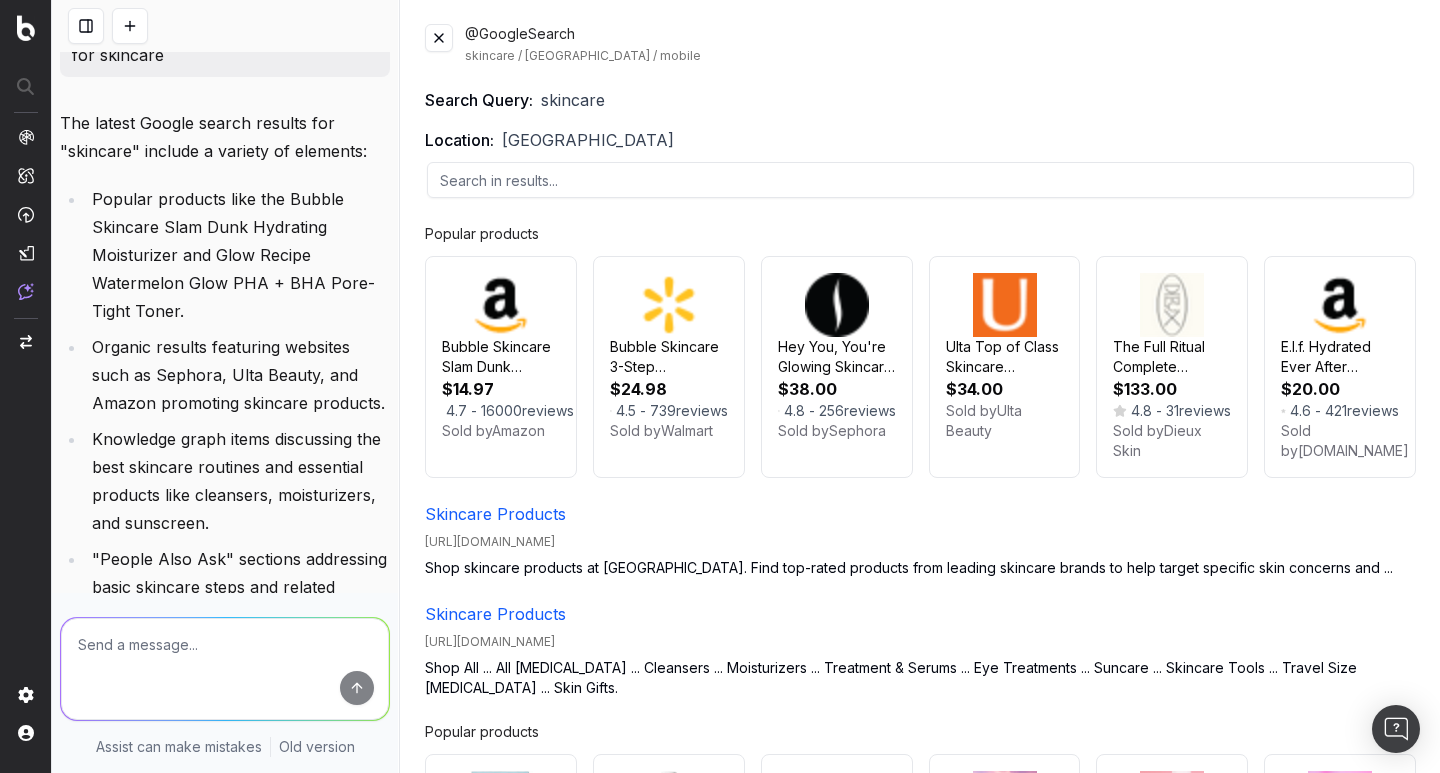 click at bounding box center (439, 38) 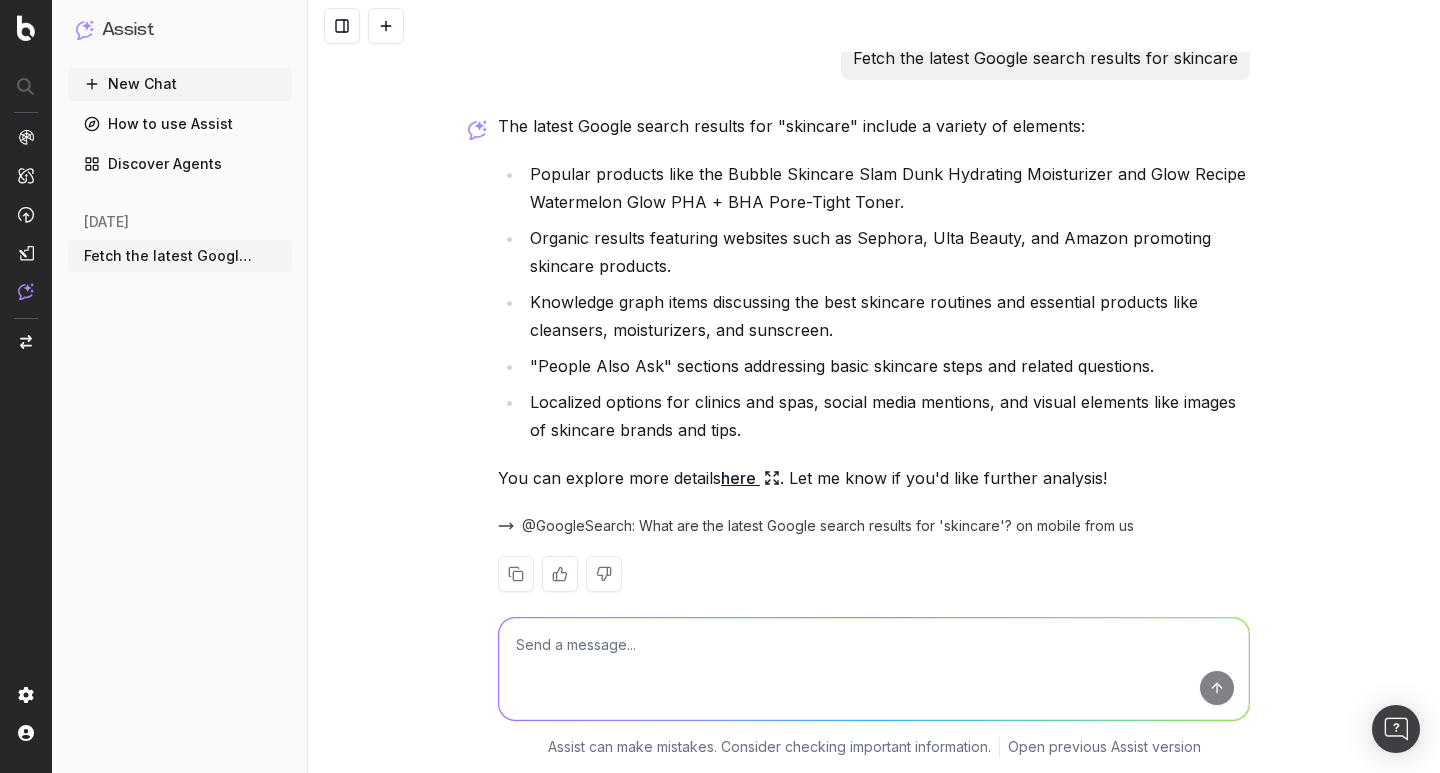 scroll, scrollTop: 0, scrollLeft: 0, axis: both 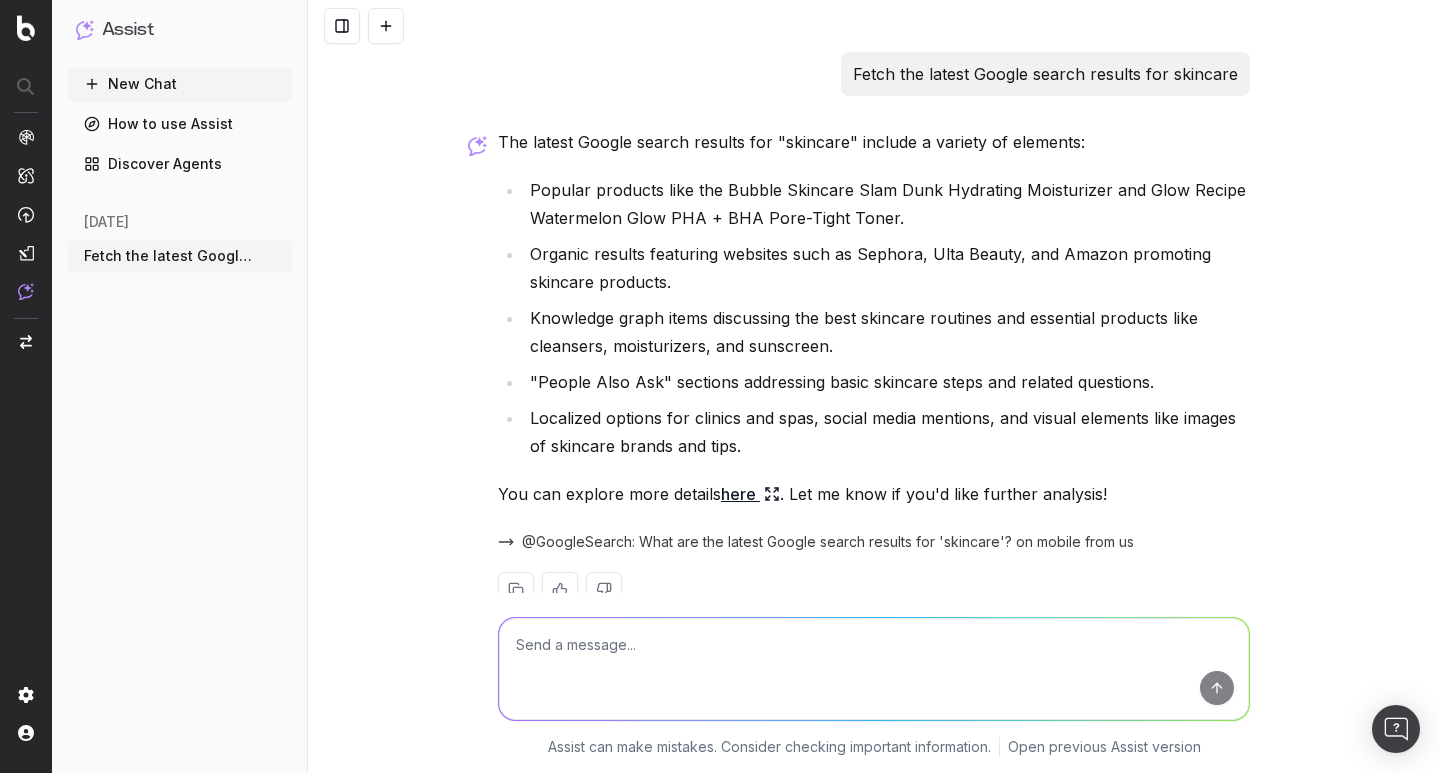 drag, startPoint x: 872, startPoint y: 77, endPoint x: 862, endPoint y: 79, distance: 10.198039 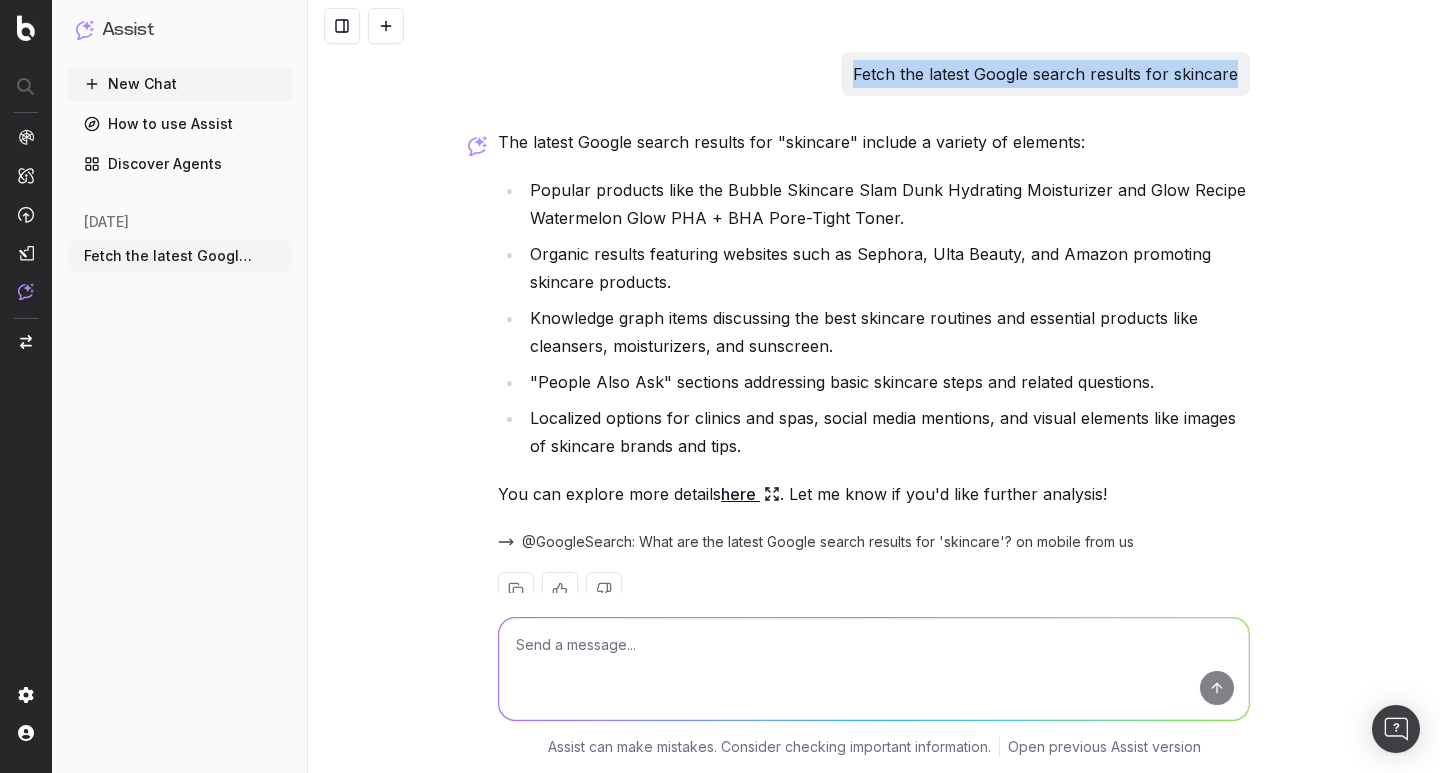 drag, startPoint x: 850, startPoint y: 77, endPoint x: 1238, endPoint y: 74, distance: 388.0116 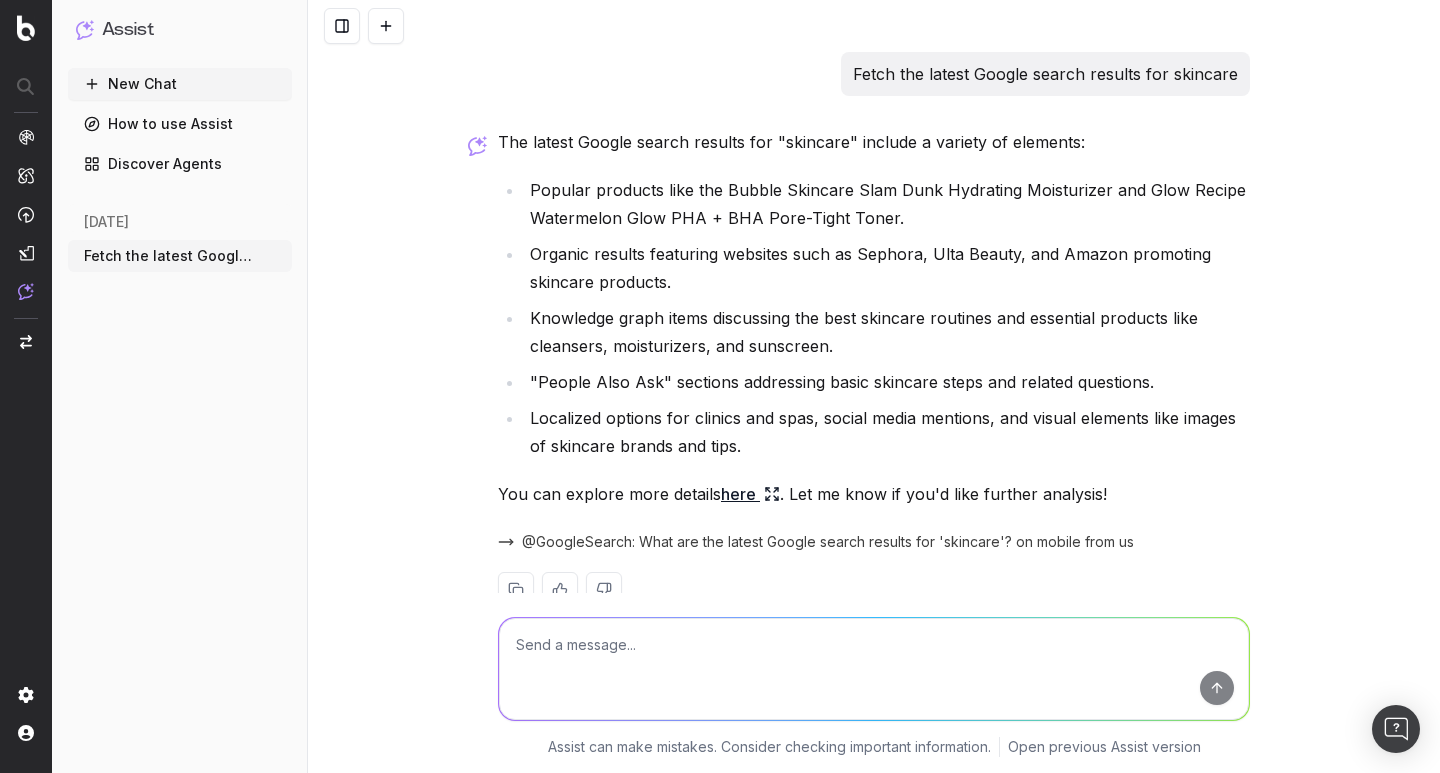 click at bounding box center [874, 669] 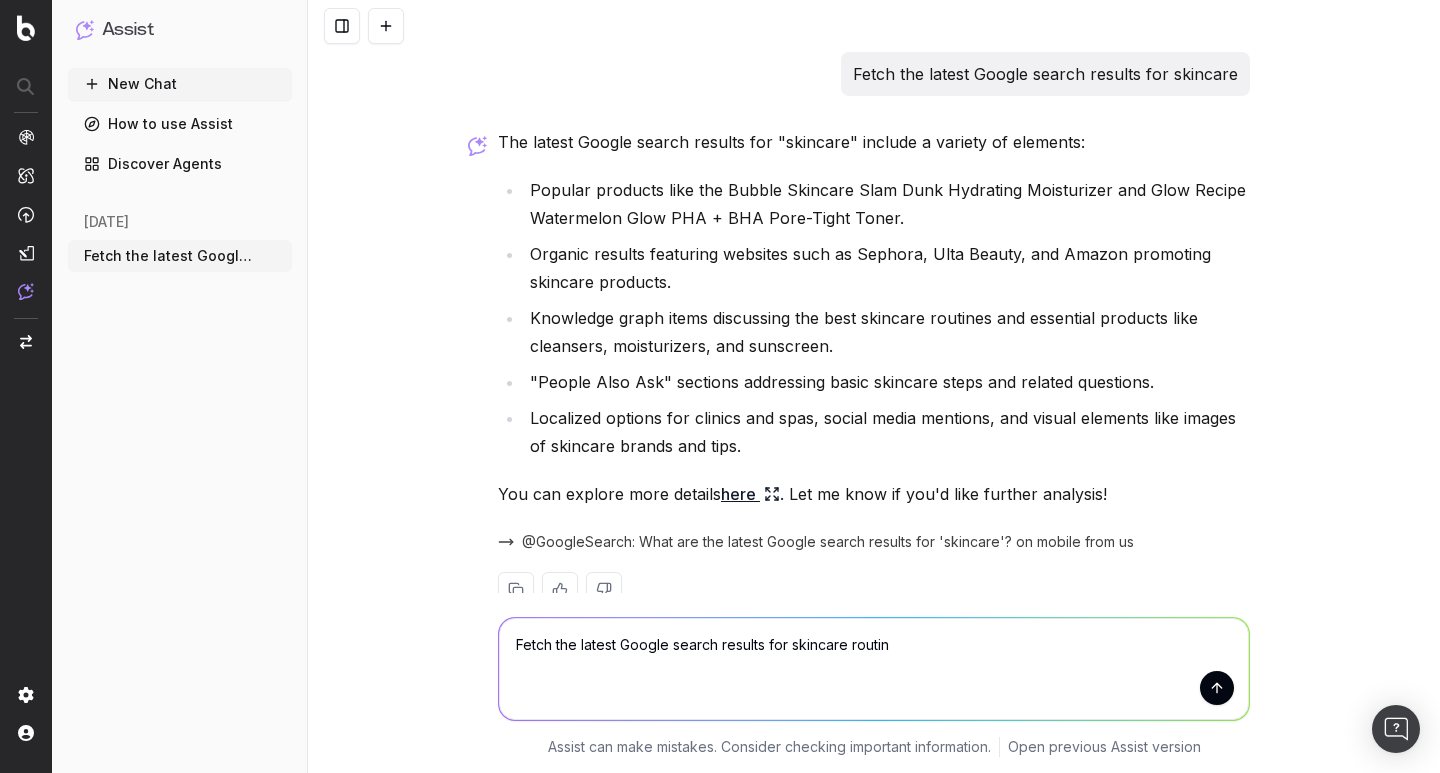 type on "Fetch the latest Google search results for skincare routine" 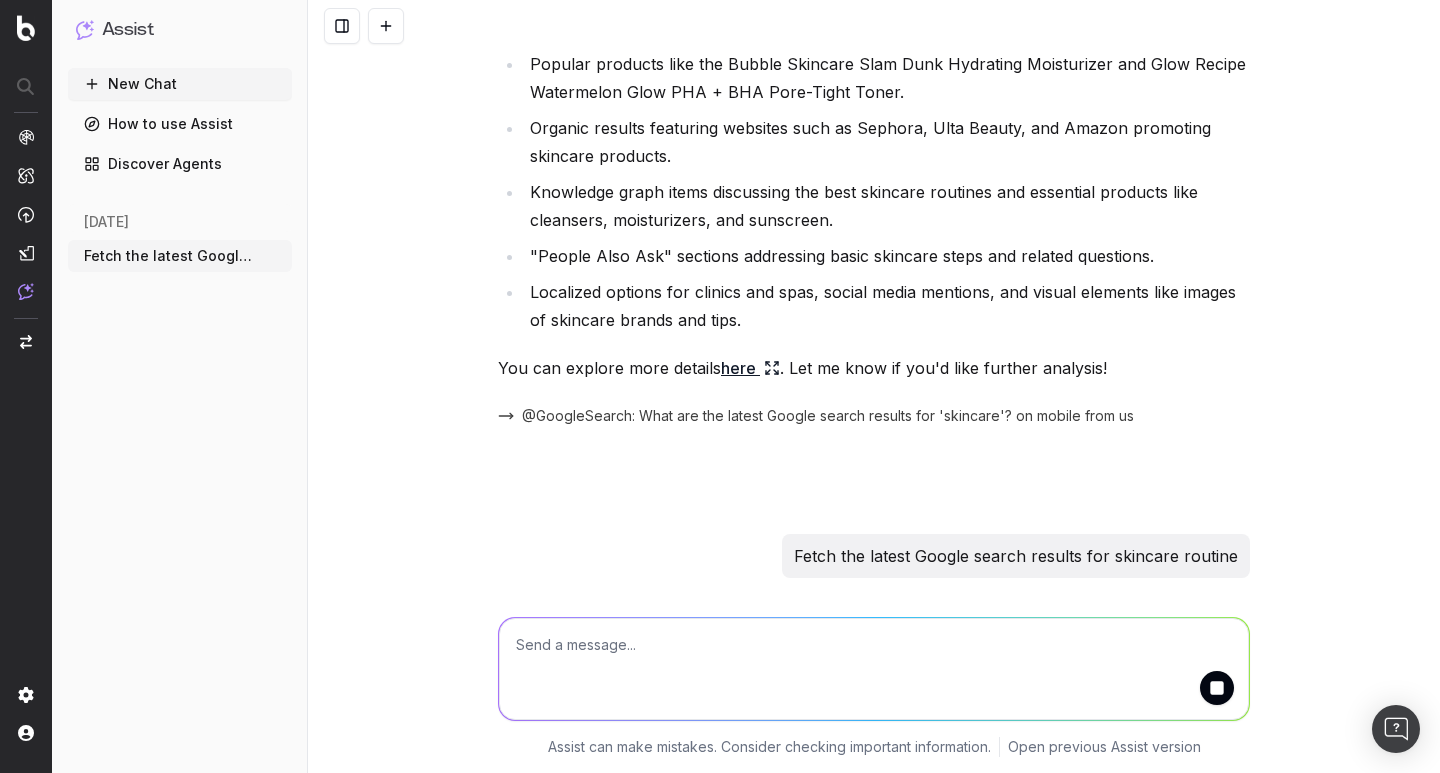 scroll, scrollTop: 171, scrollLeft: 0, axis: vertical 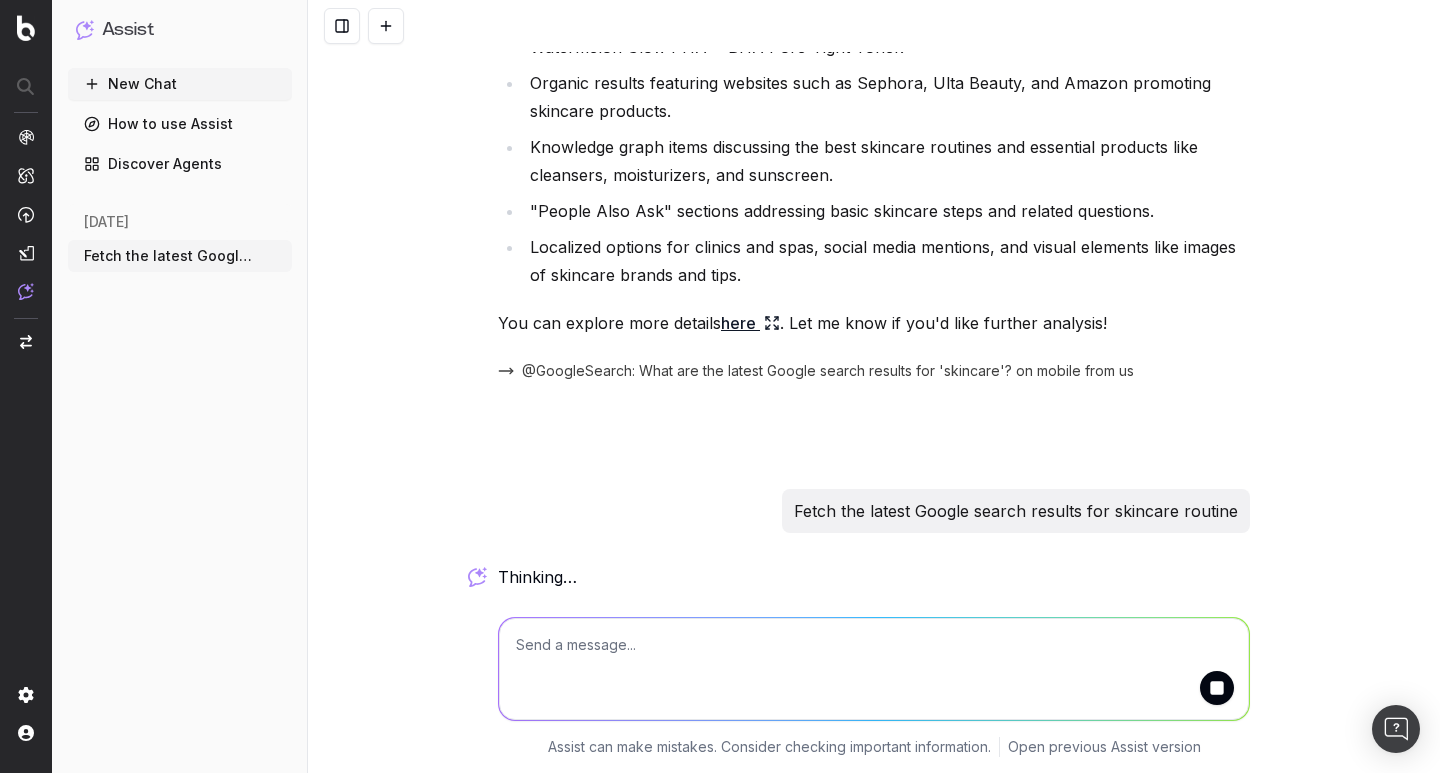 paste on "Fetch the latest Google search results for skincare" 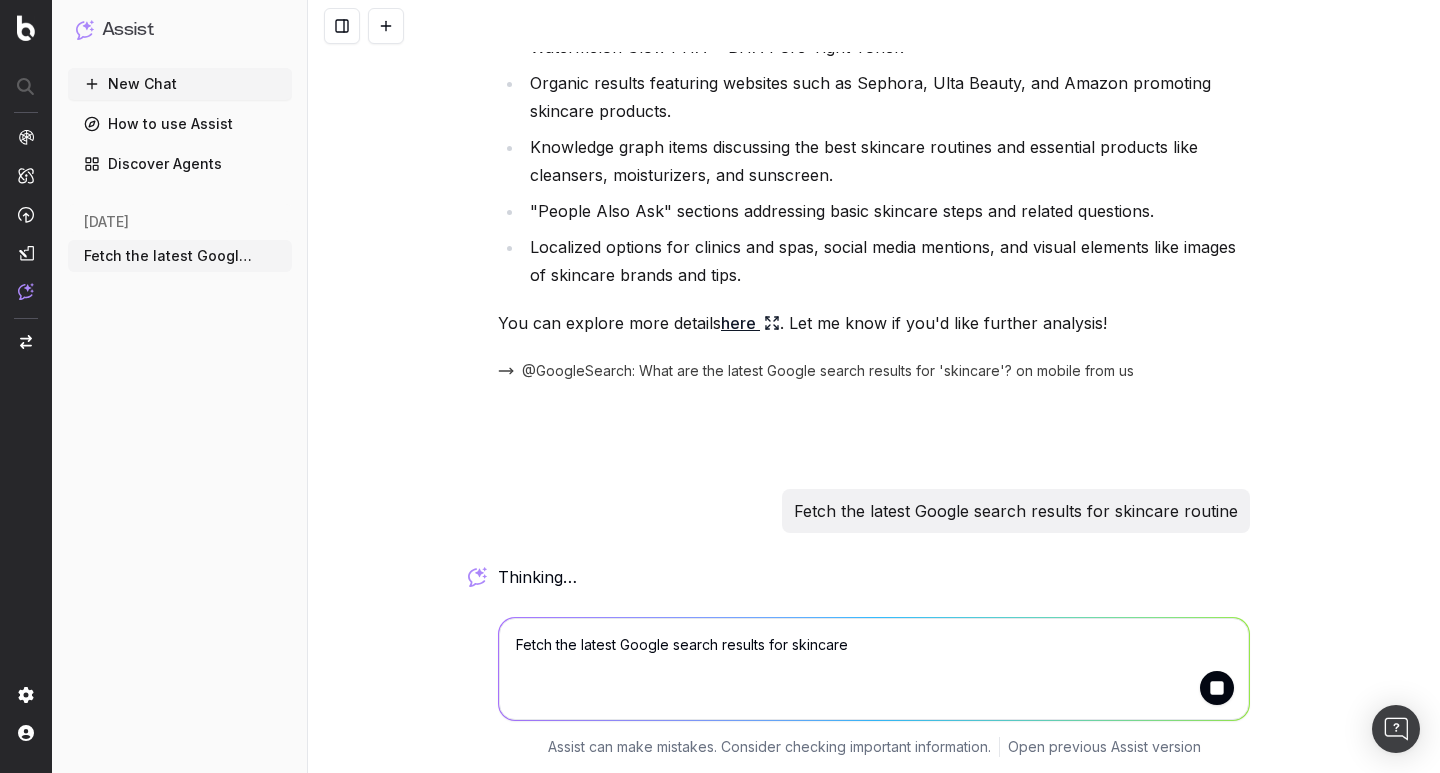click on "Fetch the latest Google search results for skincare" at bounding box center (874, 669) 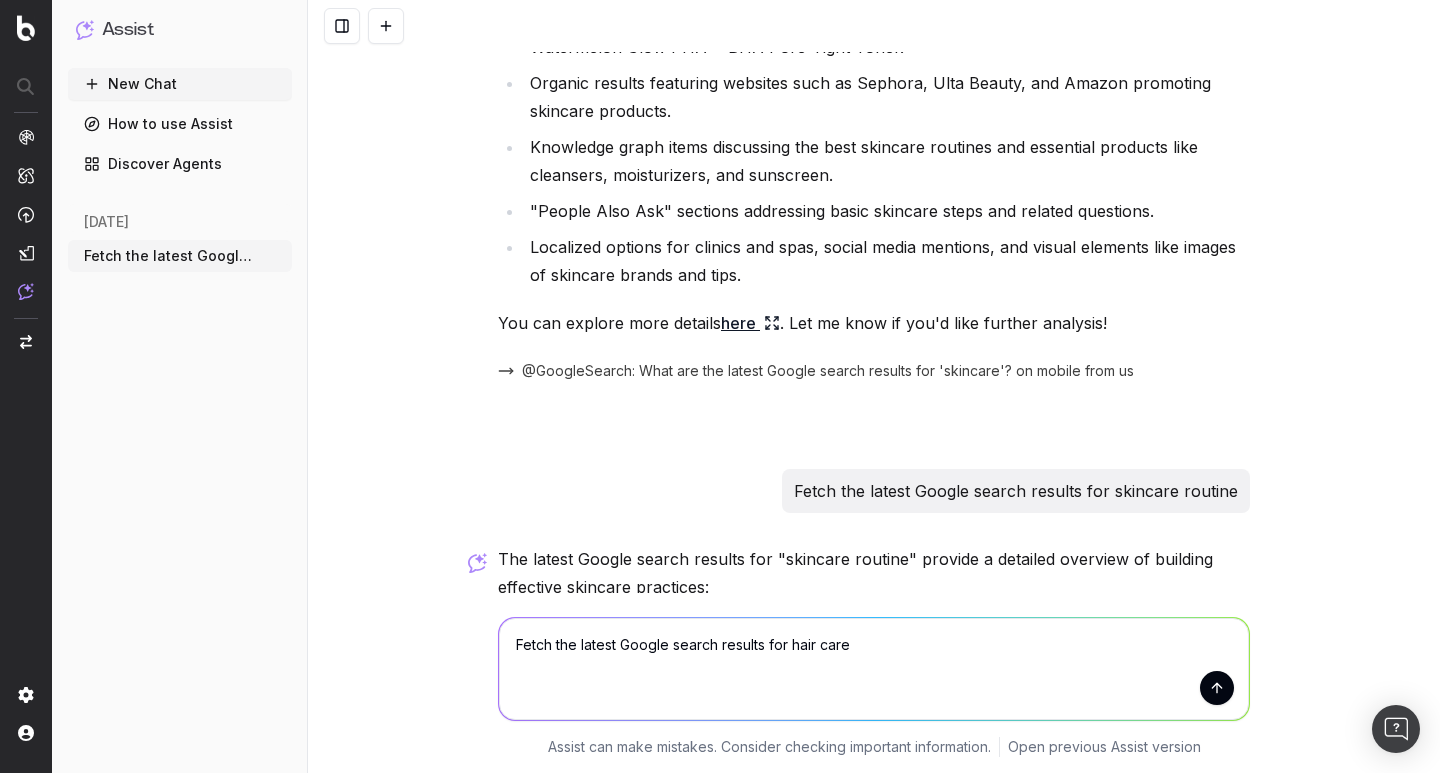 scroll, scrollTop: 627, scrollLeft: 0, axis: vertical 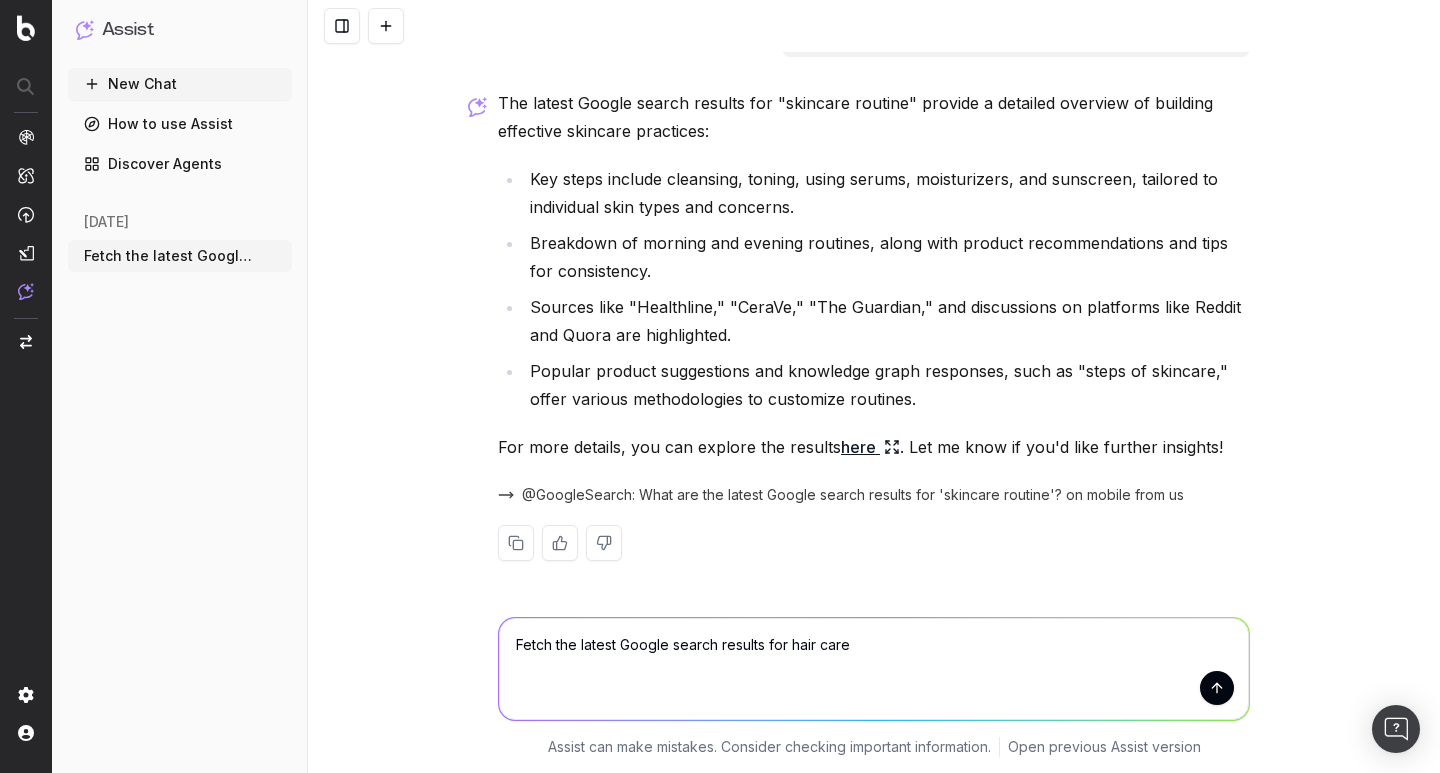 click 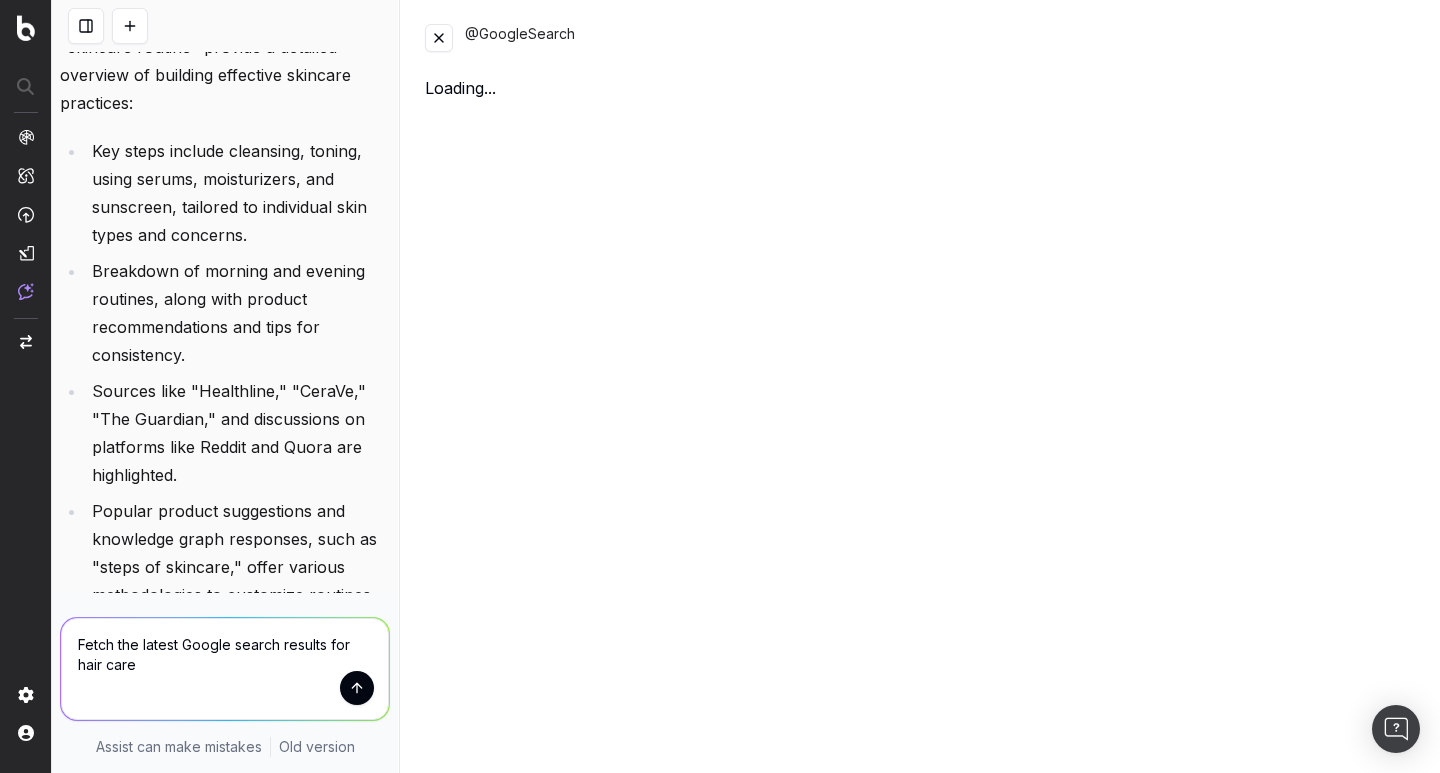 scroll, scrollTop: 1019, scrollLeft: 0, axis: vertical 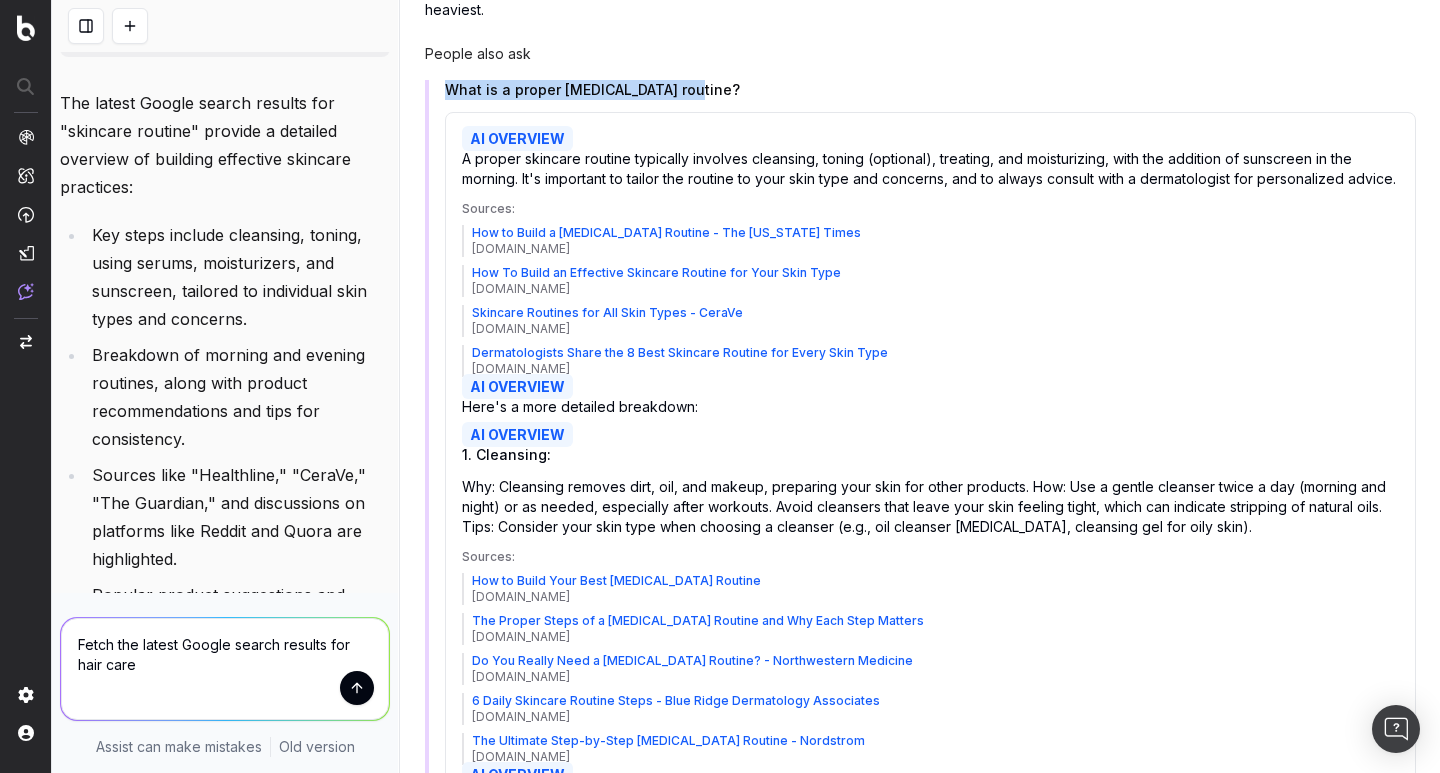 drag, startPoint x: 673, startPoint y: 71, endPoint x: 444, endPoint y: 69, distance: 229.00873 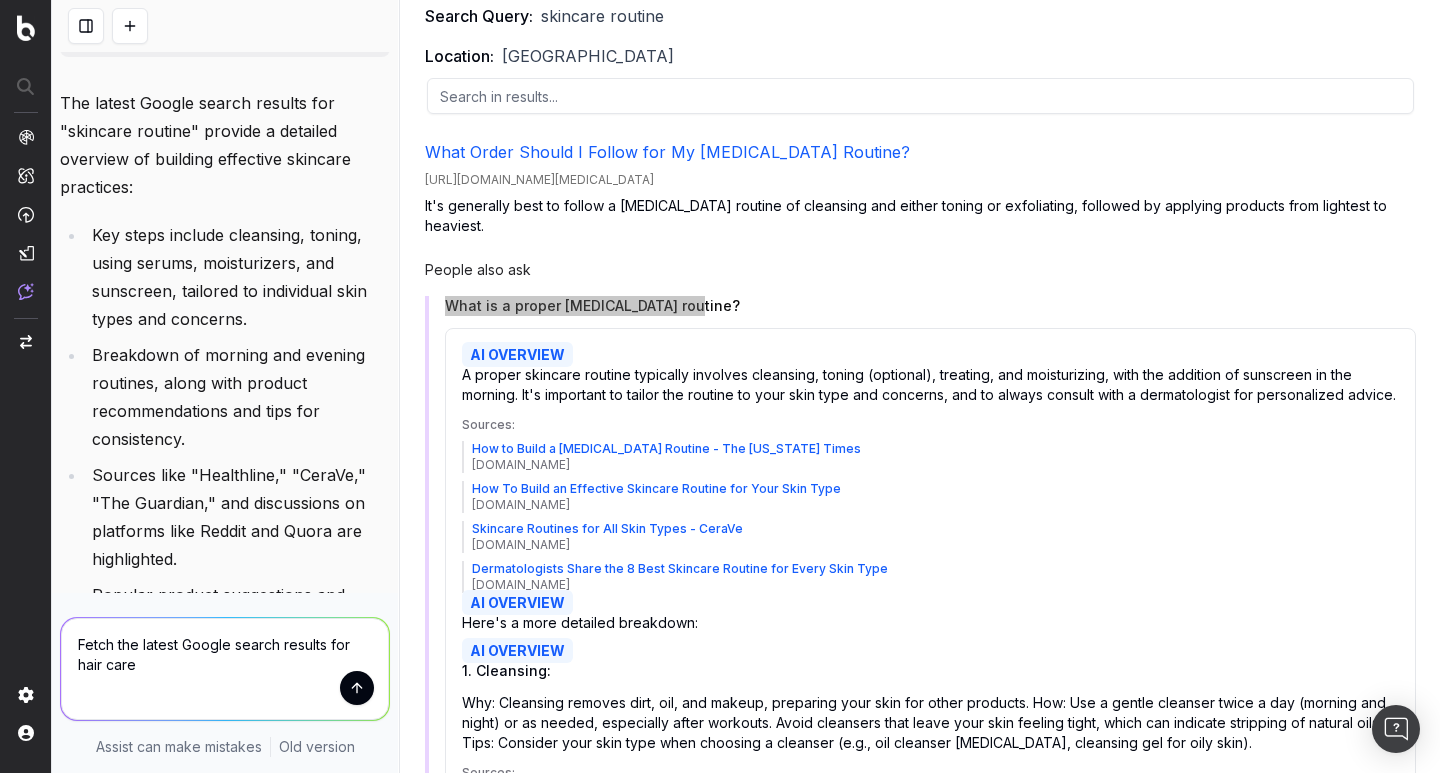 scroll, scrollTop: 0, scrollLeft: 0, axis: both 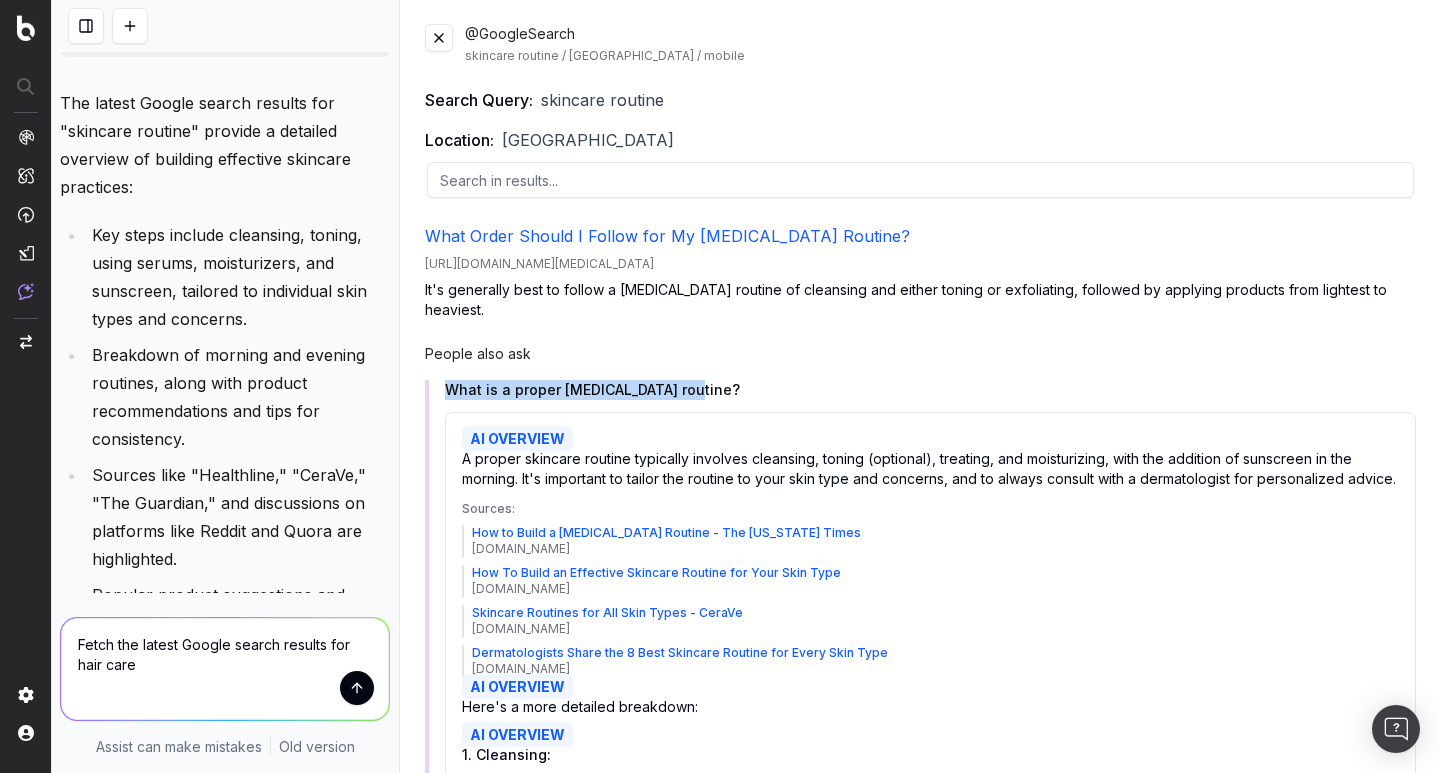 drag, startPoint x: 436, startPoint y: 30, endPoint x: 491, endPoint y: 70, distance: 68.007355 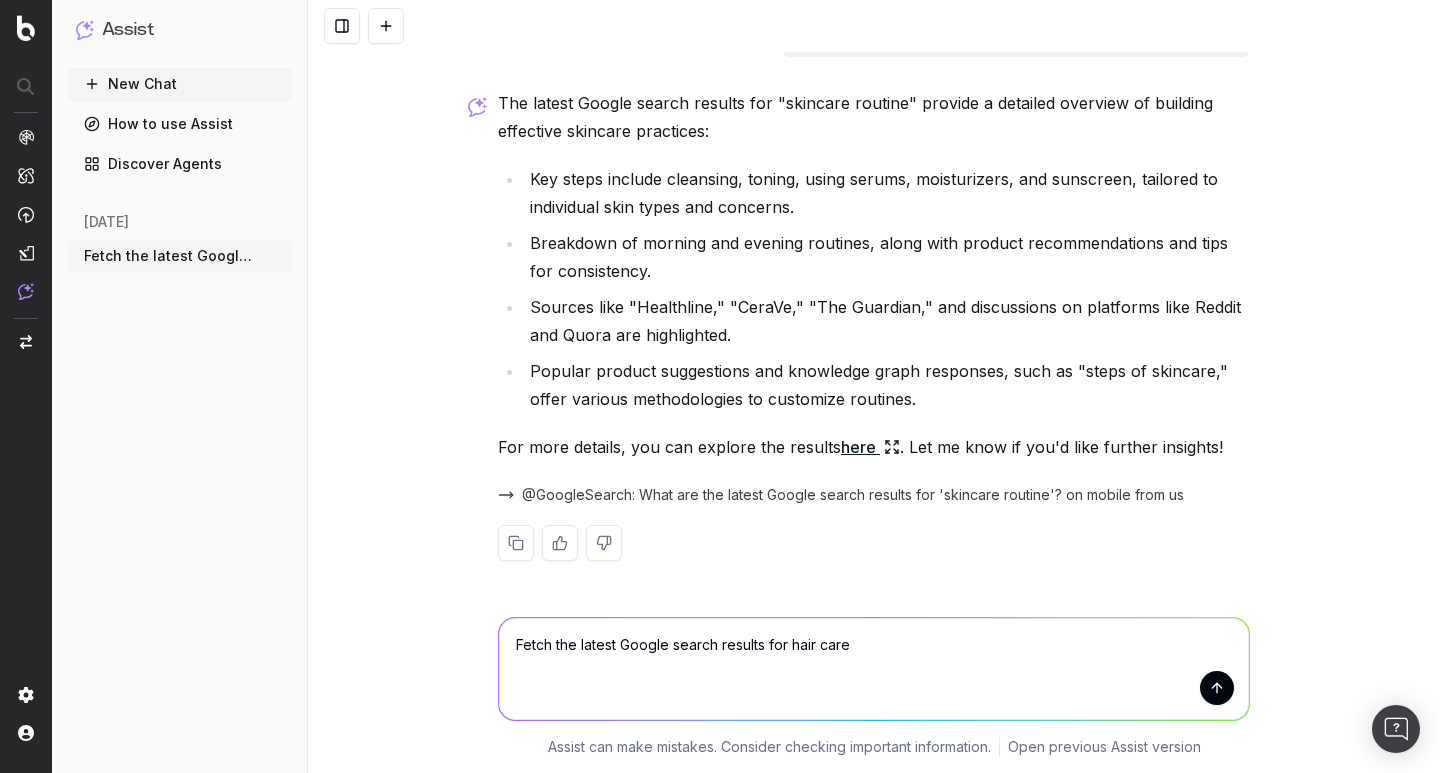 click on "Fetch the latest Google search results for hair care" at bounding box center [874, 669] 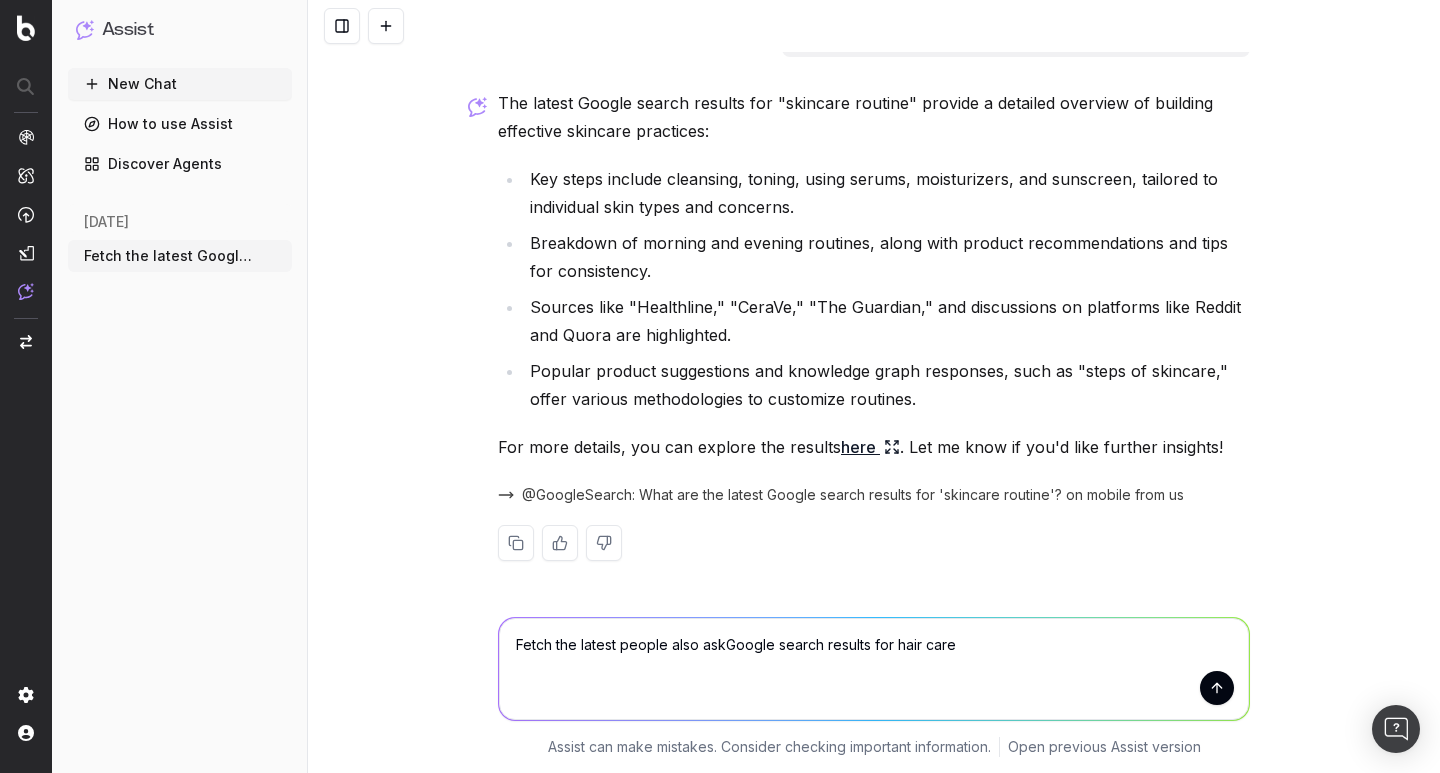type on "Fetch the latest people also ask Google search results for hair care" 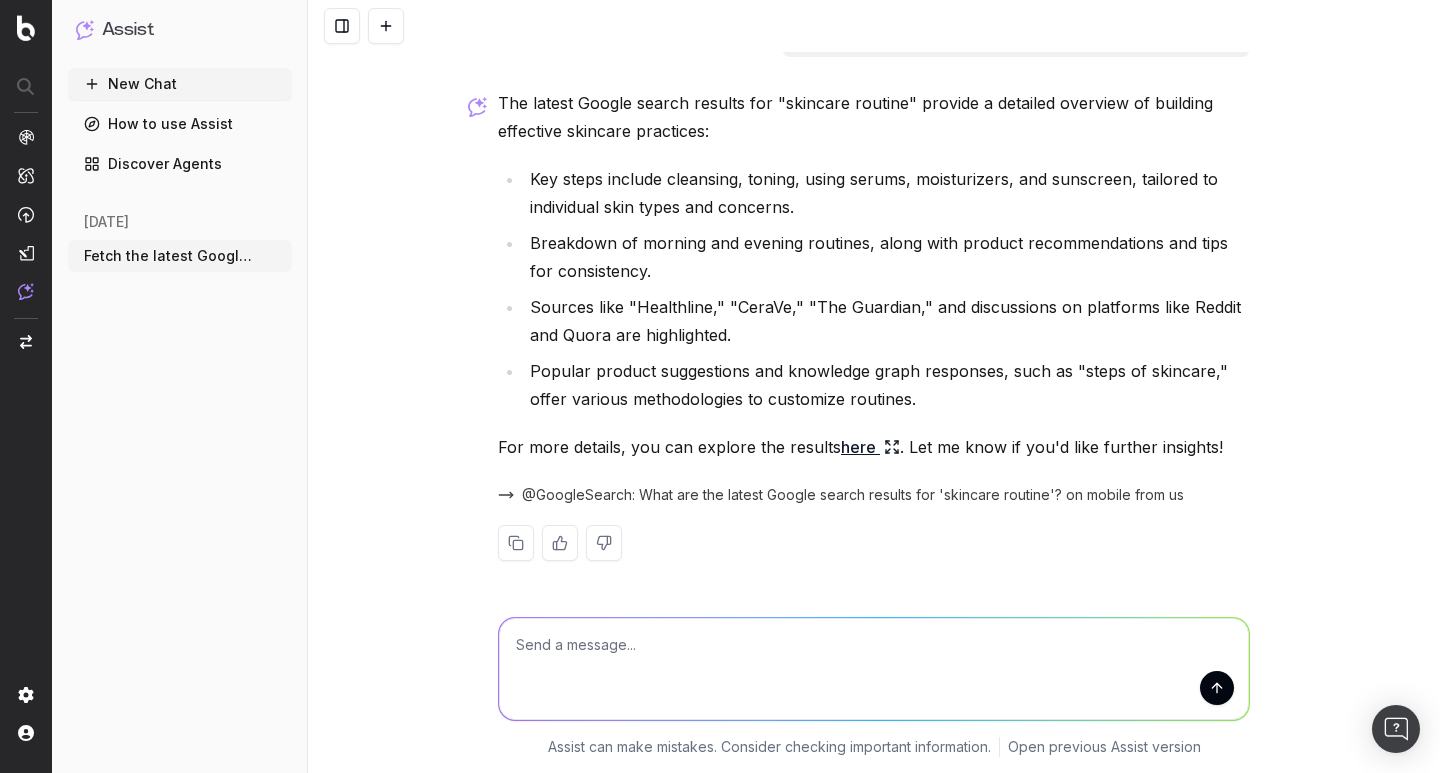 scroll, scrollTop: 751, scrollLeft: 0, axis: vertical 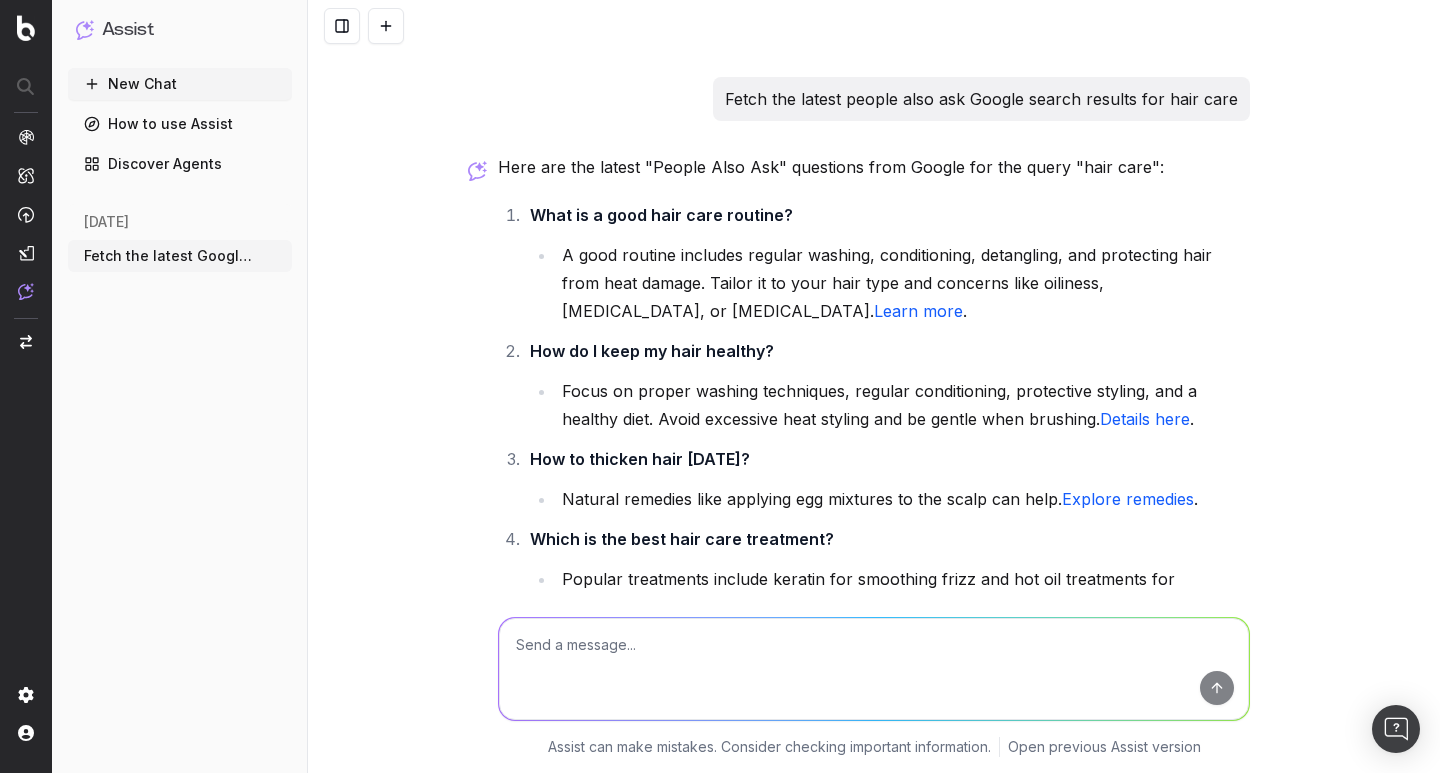click on "What is a good hair care routine? A good routine includes regular washing, conditioning, detangling, and protecting hair from heat damage. Tailor it to your hair type and concerns like oiliness, [MEDICAL_DATA], or [MEDICAL_DATA].  Learn more ." at bounding box center [887, 263] 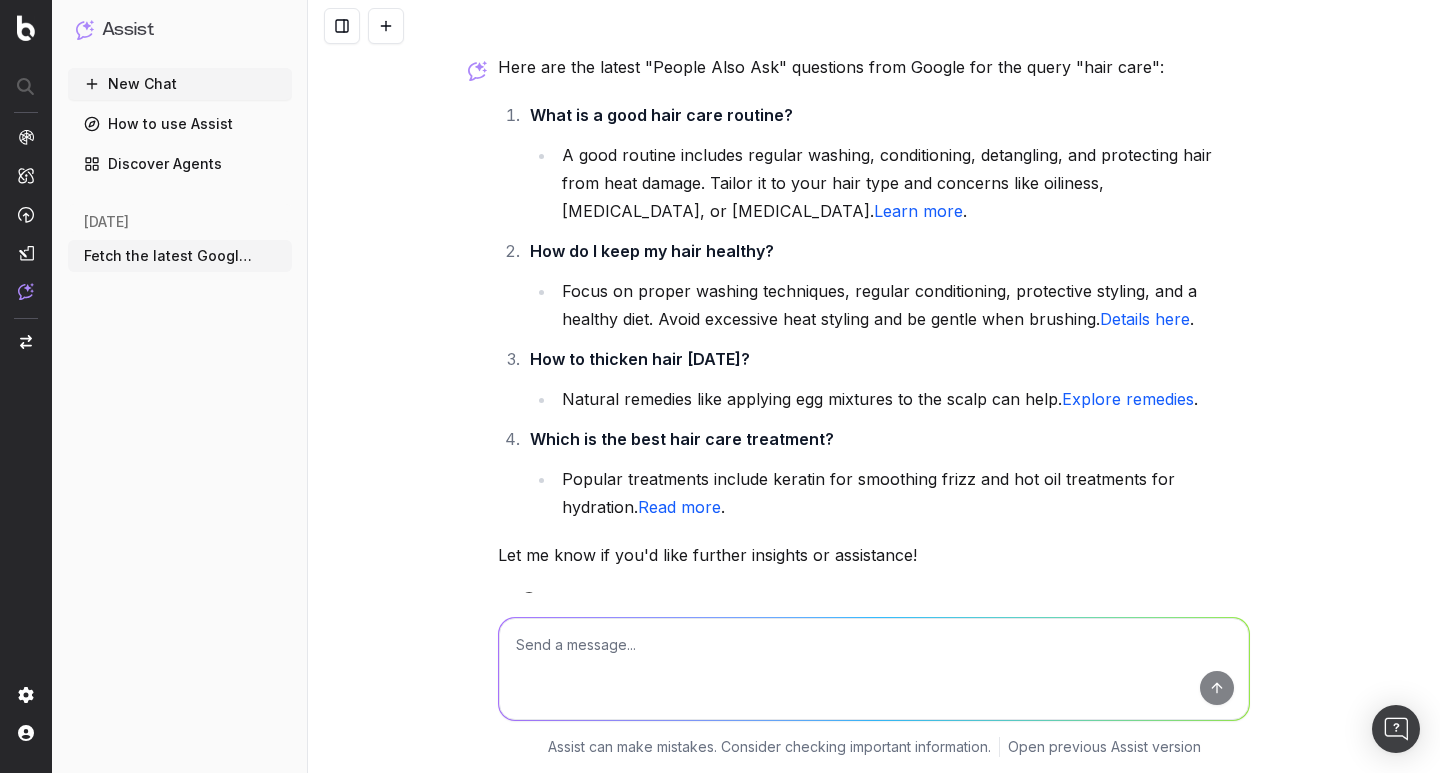 drag, startPoint x: 792, startPoint y: 120, endPoint x: 785, endPoint y: 110, distance: 12.206555 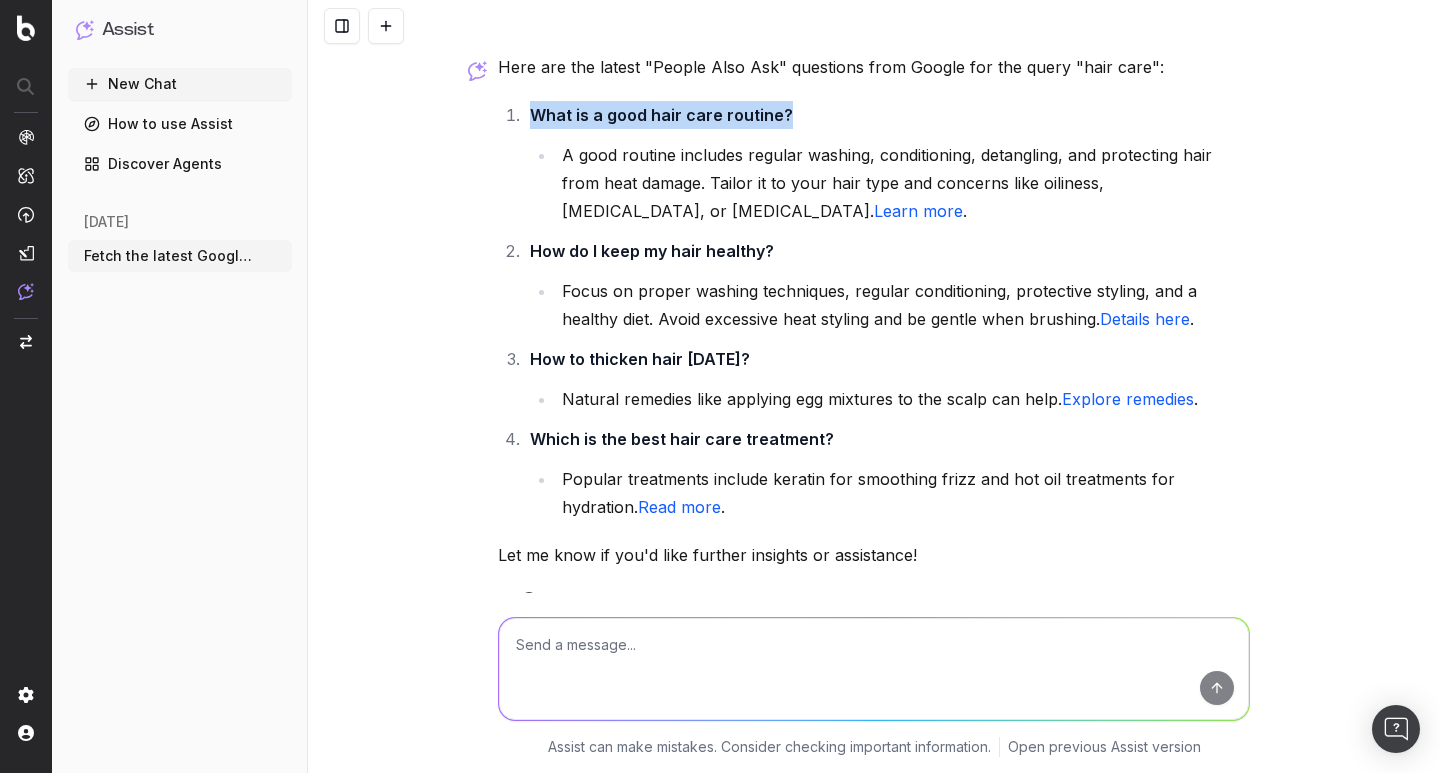 drag, startPoint x: 785, startPoint y: 110, endPoint x: 773, endPoint y: 120, distance: 15.6205 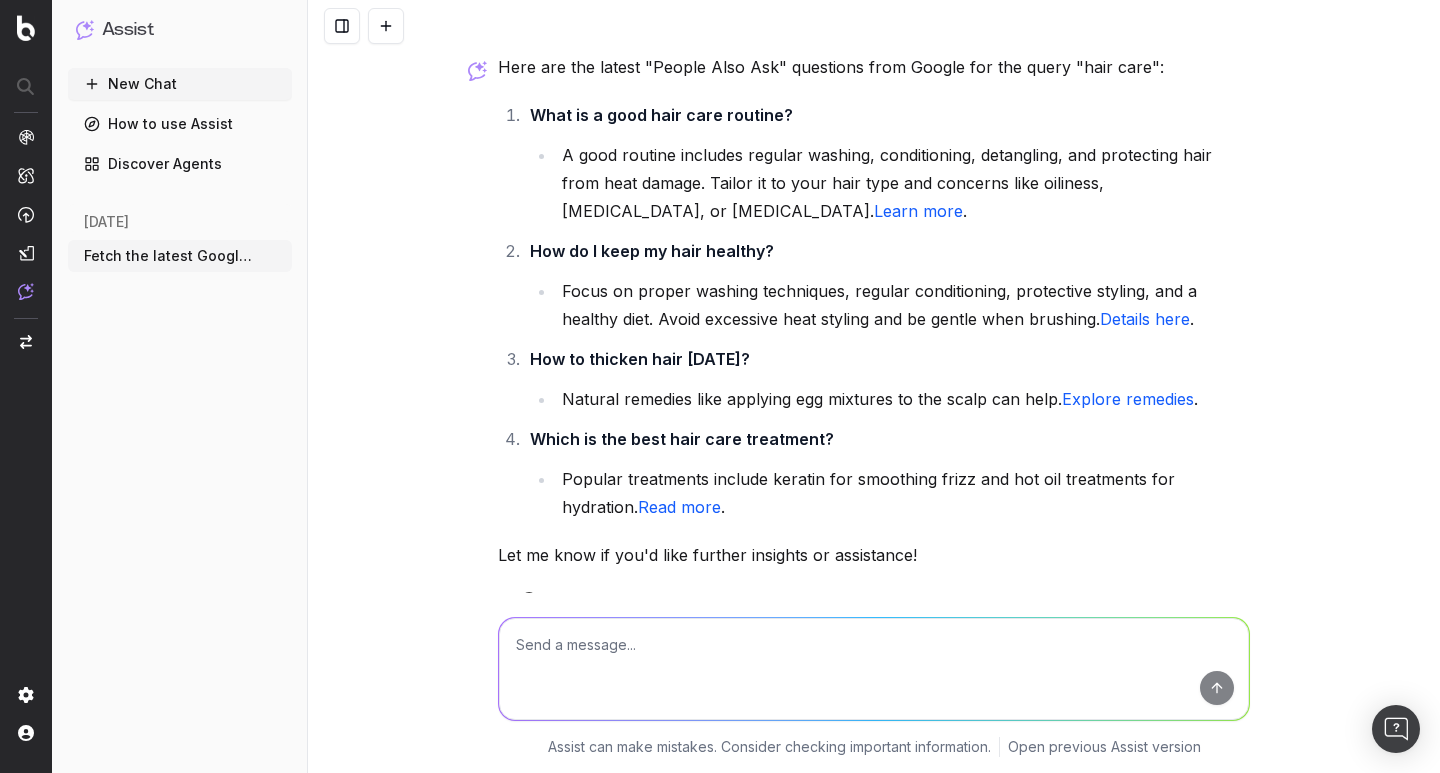 click on "How to thicken hair [DATE]?" at bounding box center (640, 359) 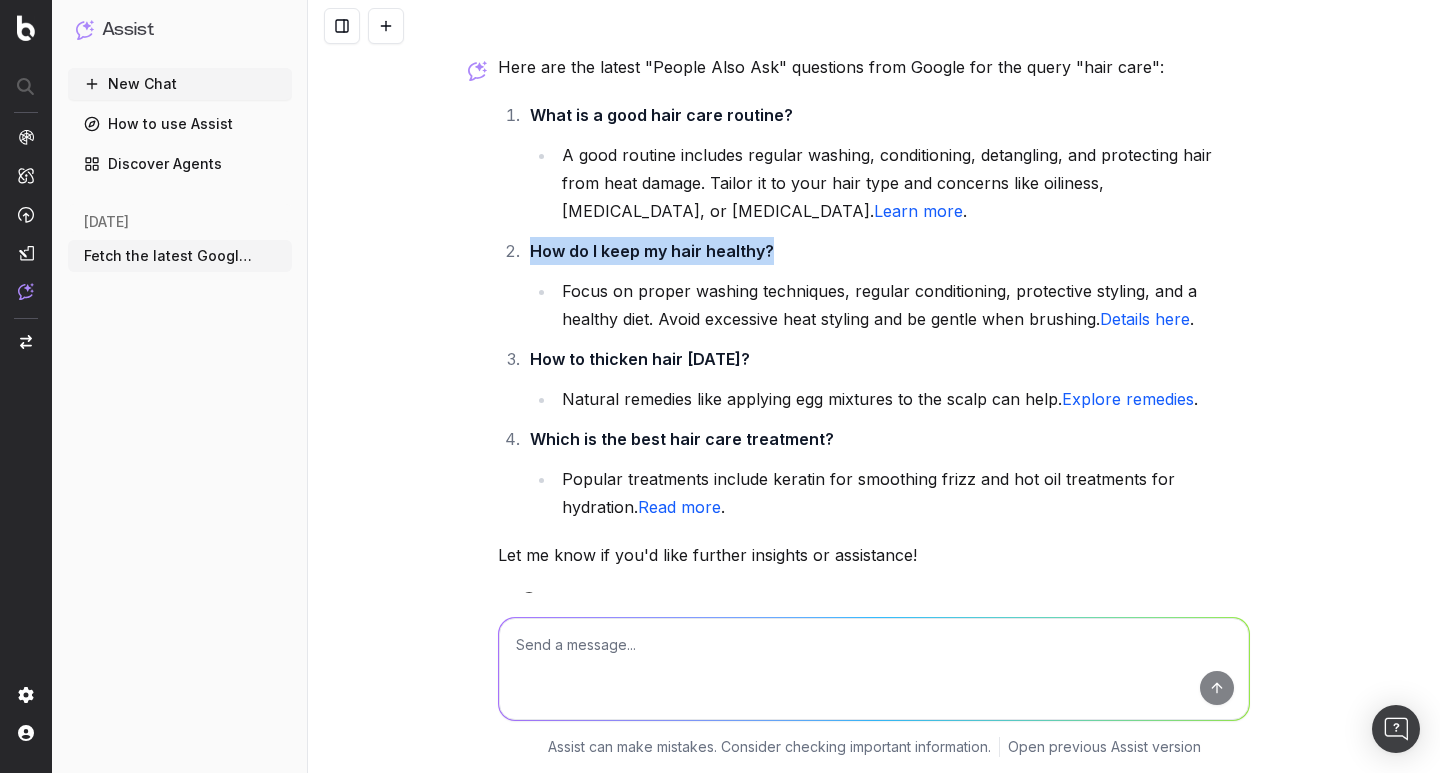 drag, startPoint x: 801, startPoint y: 250, endPoint x: 760, endPoint y: 247, distance: 41.109608 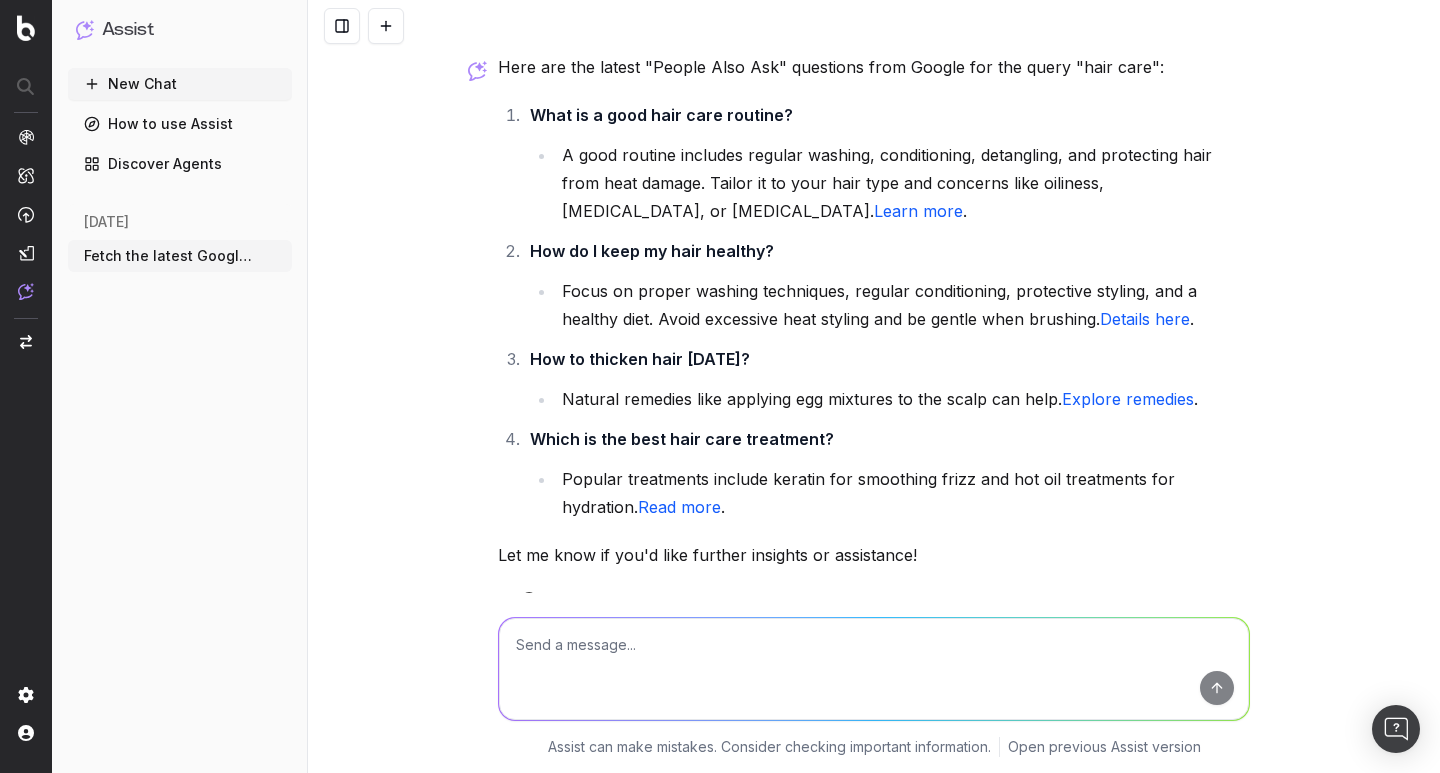 click on "Which is the best hair care treatment? Popular treatments include keratin for smoothing frizz and hot oil treatments for hydration.  Read more ." at bounding box center [887, 473] 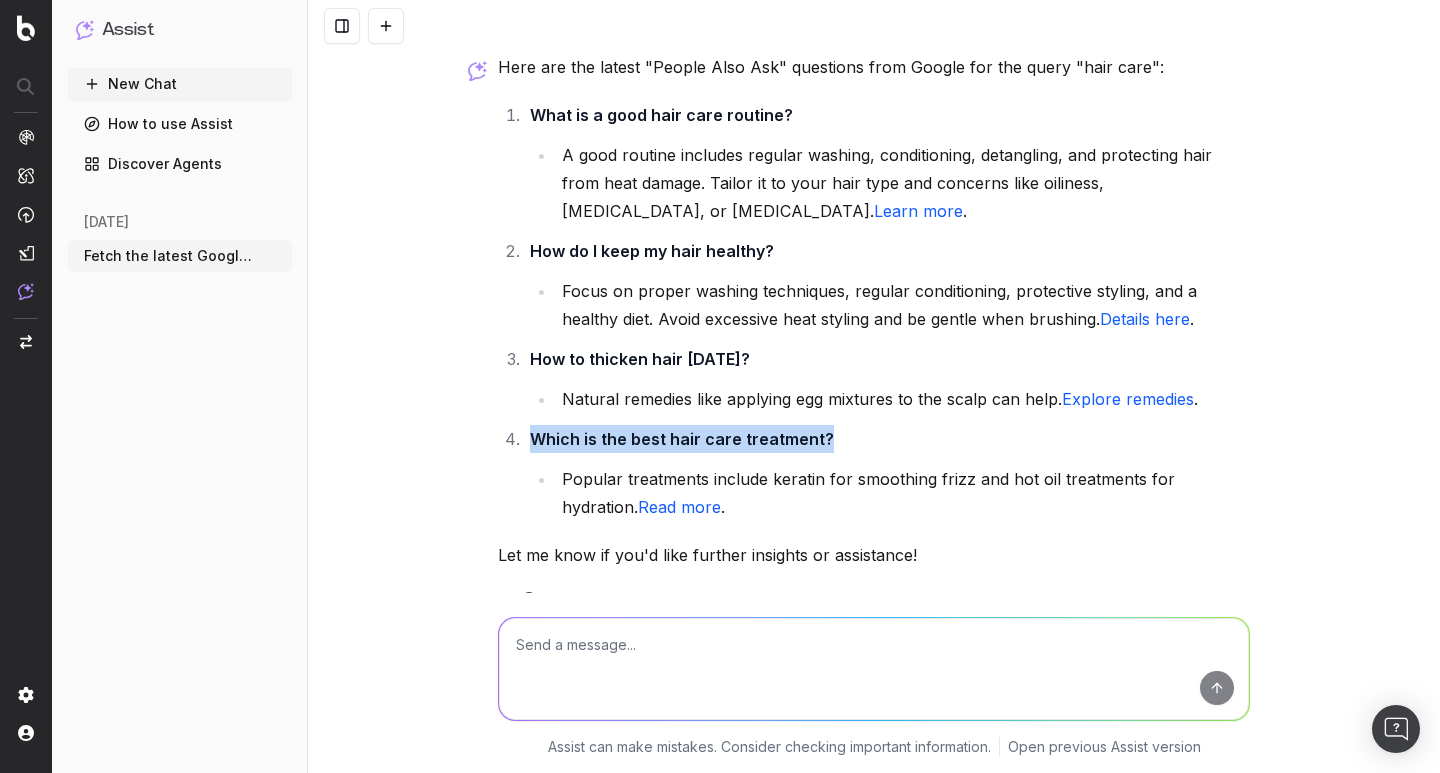 drag, startPoint x: 832, startPoint y: 439, endPoint x: 815, endPoint y: 445, distance: 18.027756 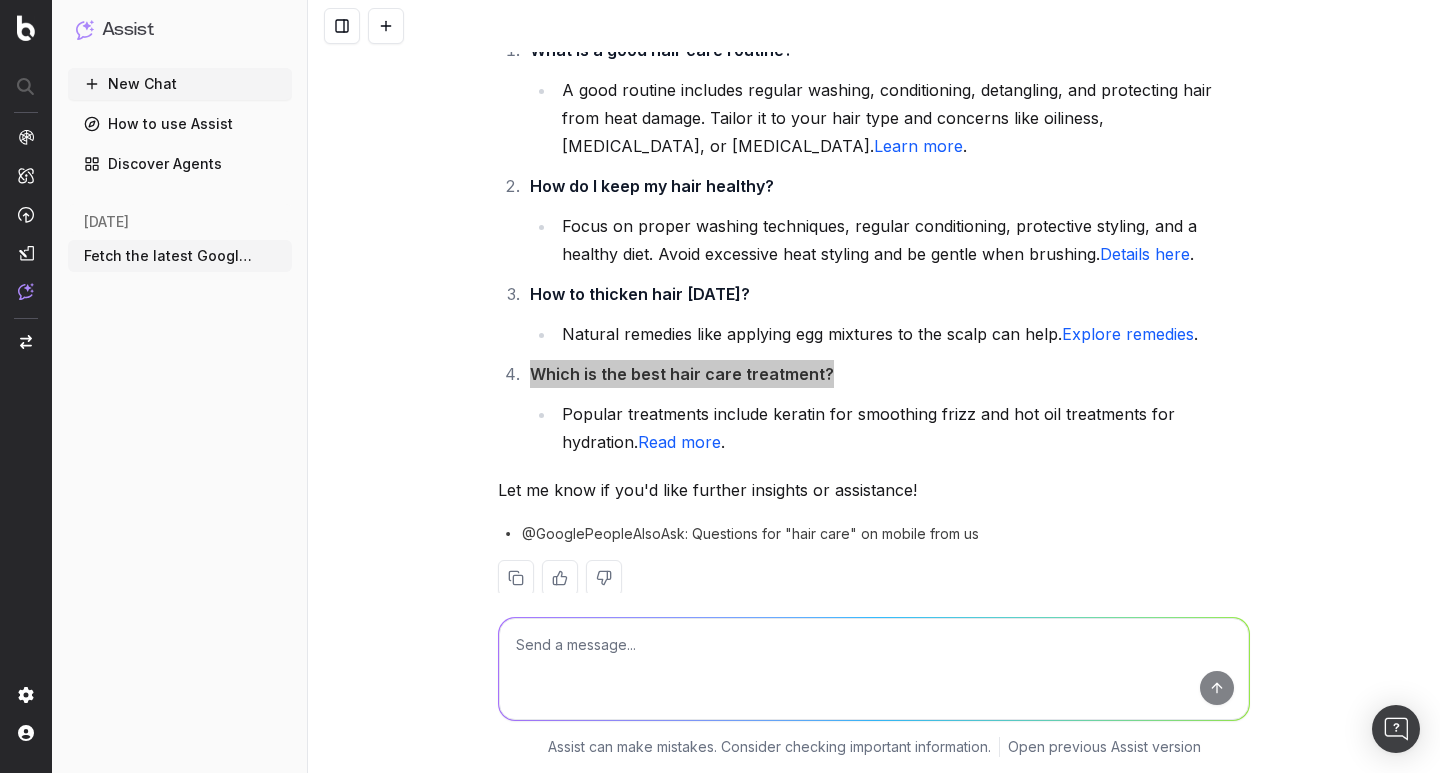 scroll, scrollTop: 1343, scrollLeft: 0, axis: vertical 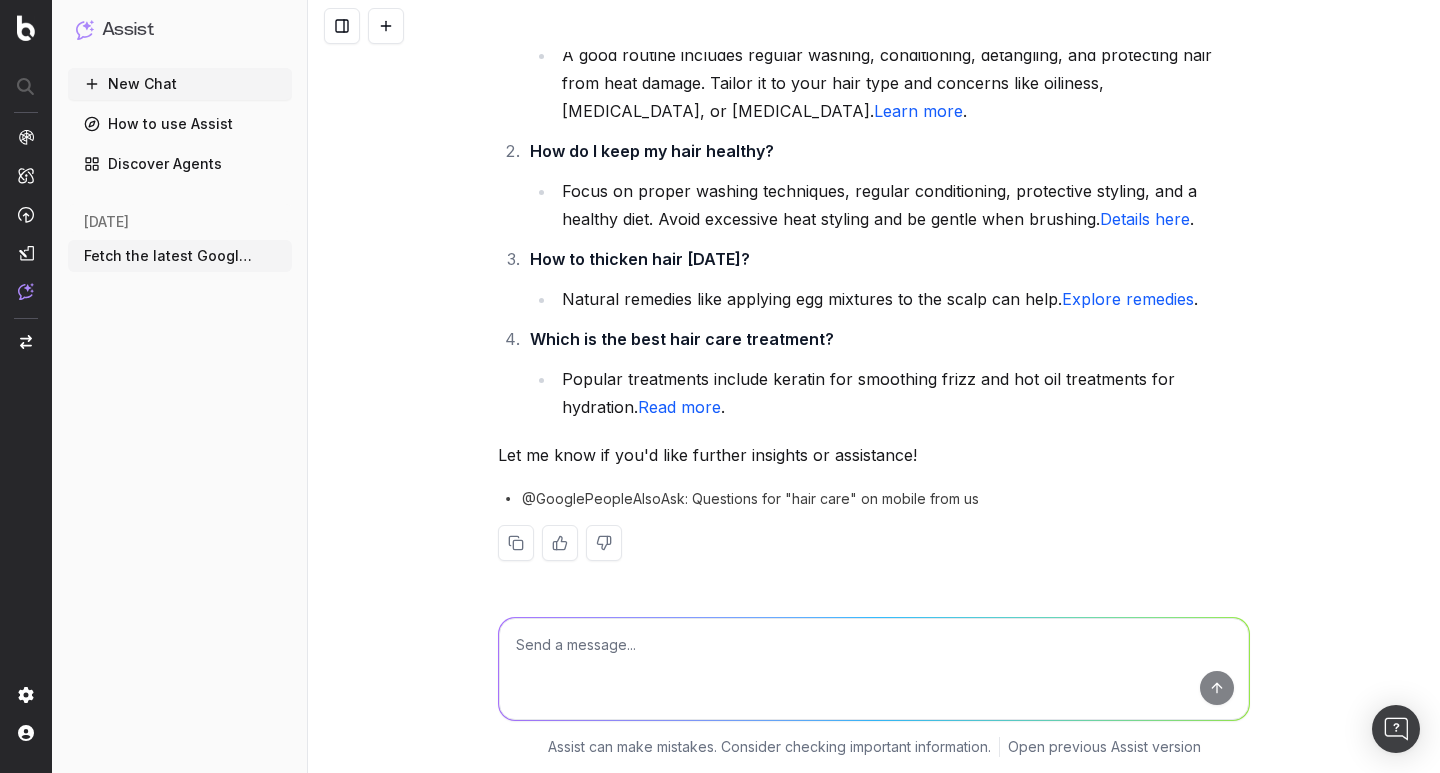 click at bounding box center (874, 669) 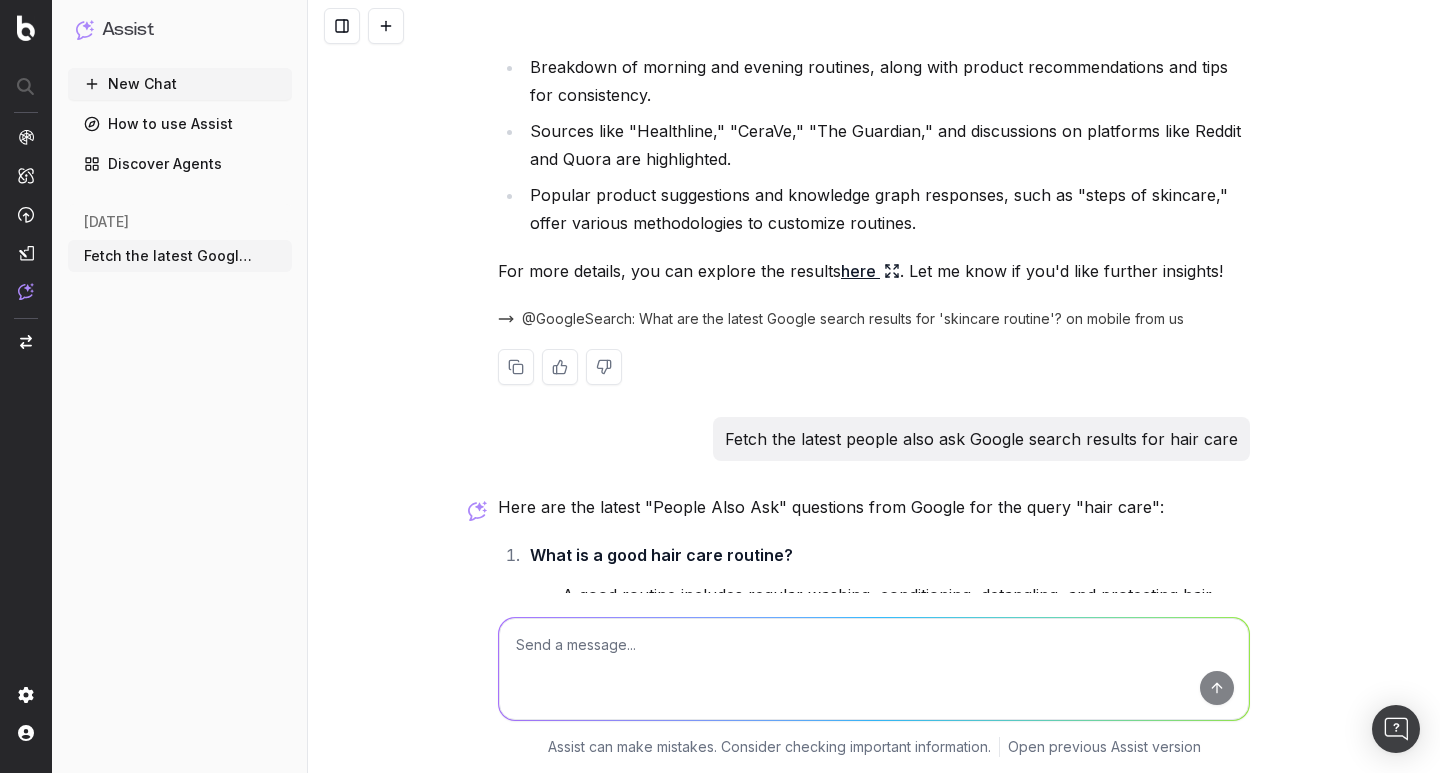 scroll, scrollTop: 843, scrollLeft: 0, axis: vertical 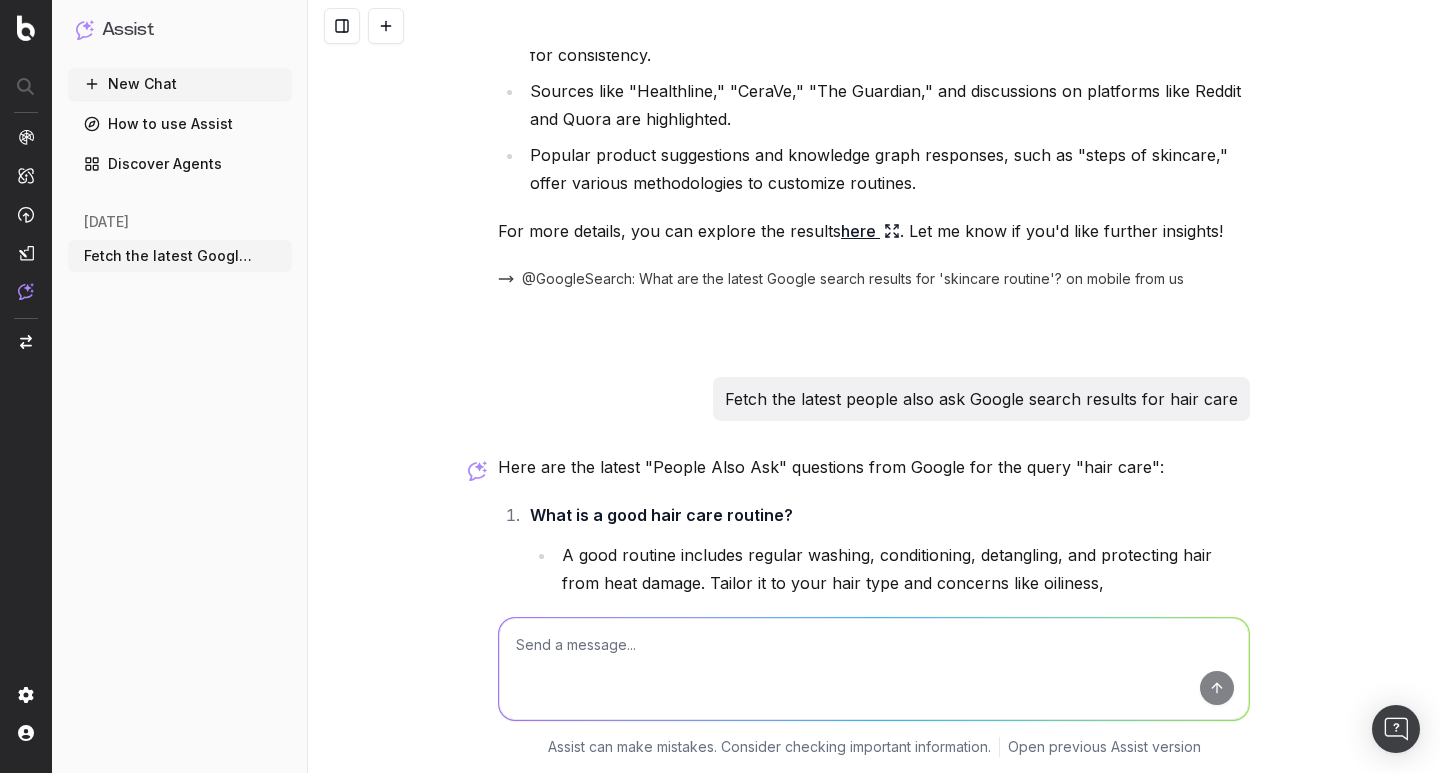 click on "Fetch the latest people also ask Google search results for hair care" at bounding box center (981, 399) 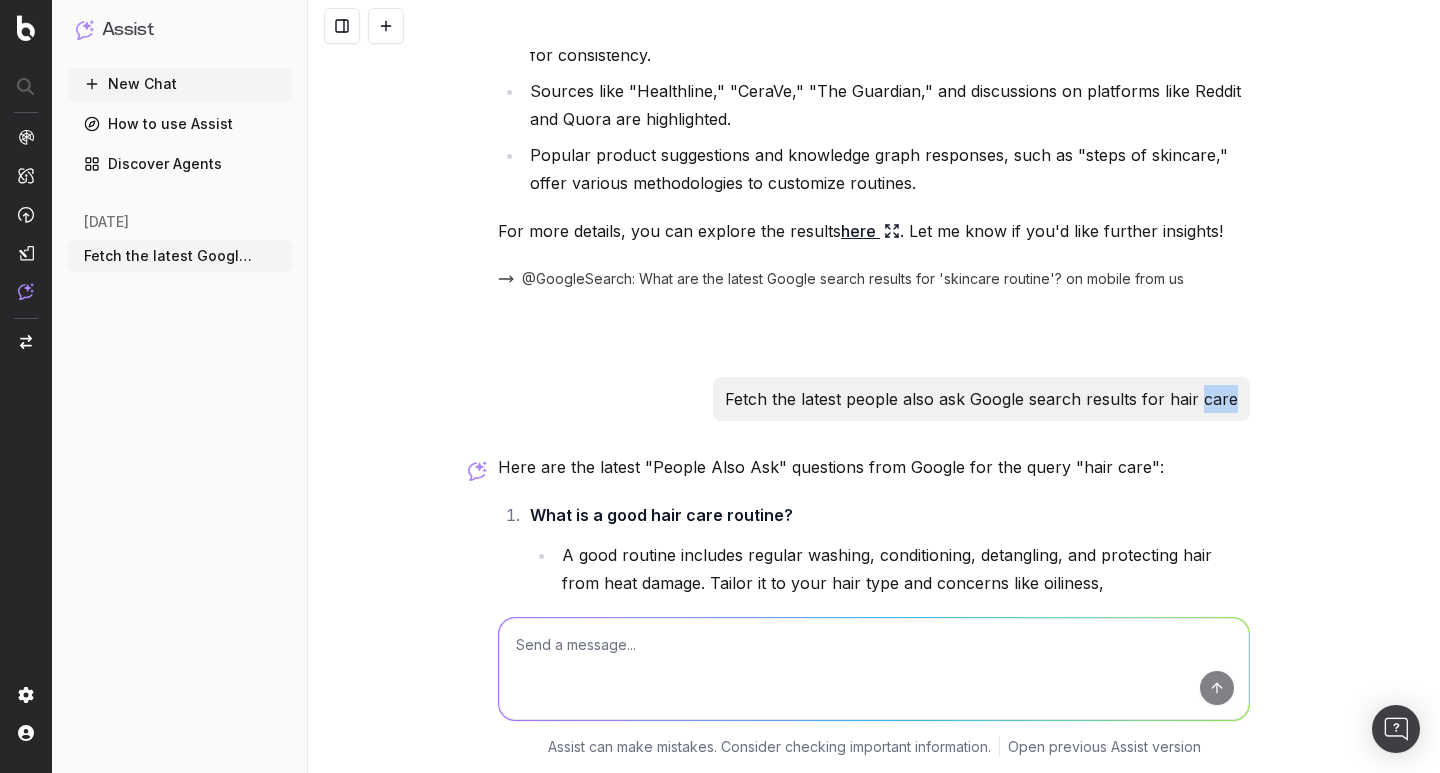 click on "Fetch the latest people also ask Google search results for hair care" at bounding box center (981, 399) 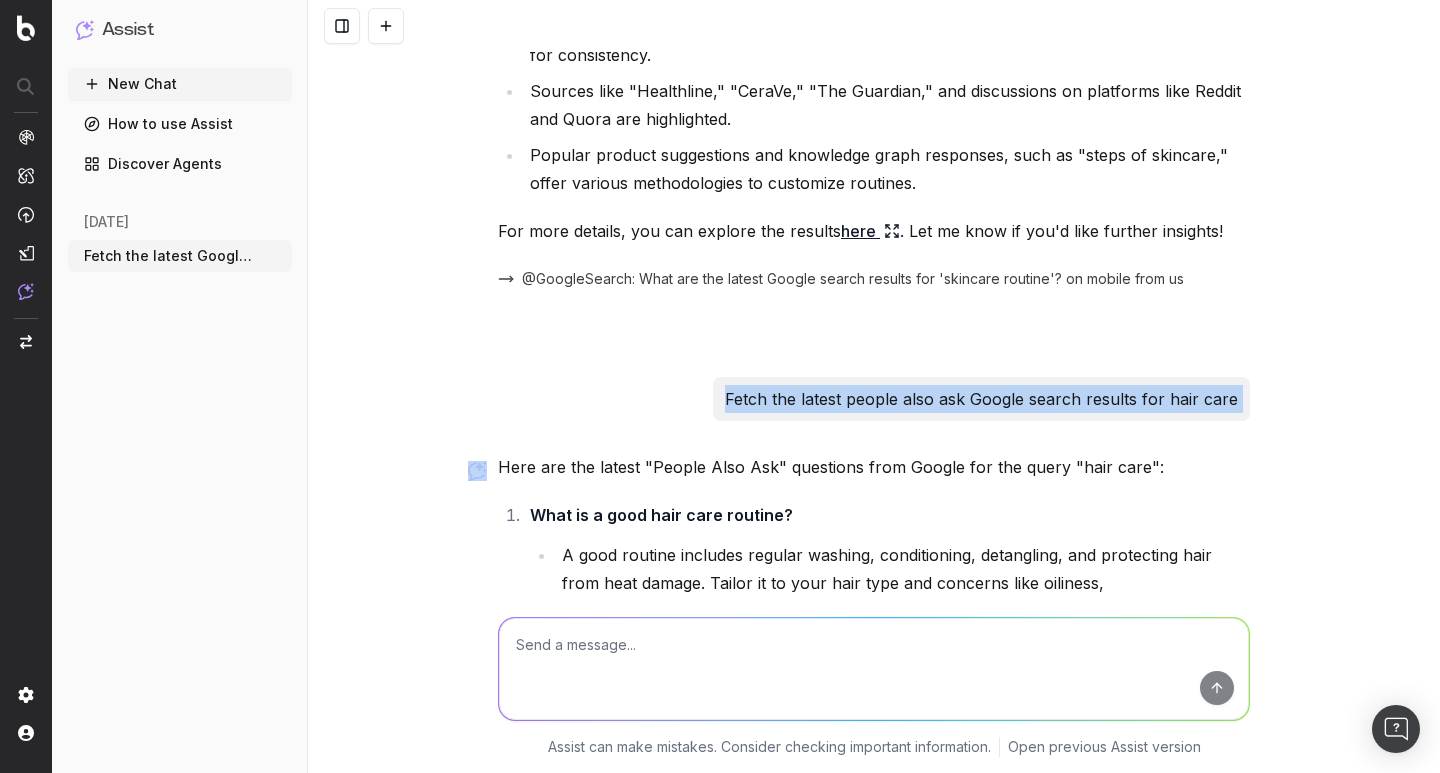 click on "Fetch the latest people also ask Google search results for hair care" at bounding box center [981, 399] 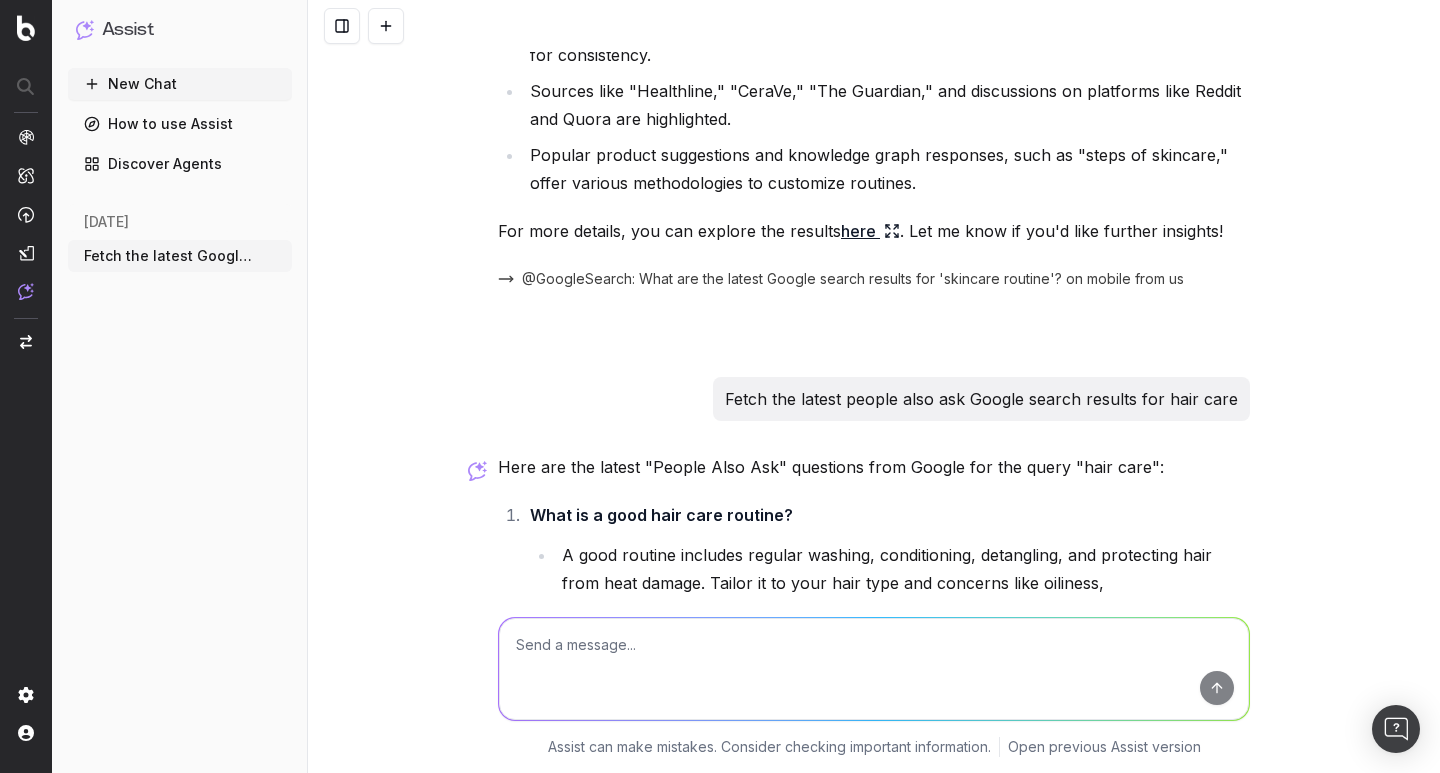 click at bounding box center (874, 669) 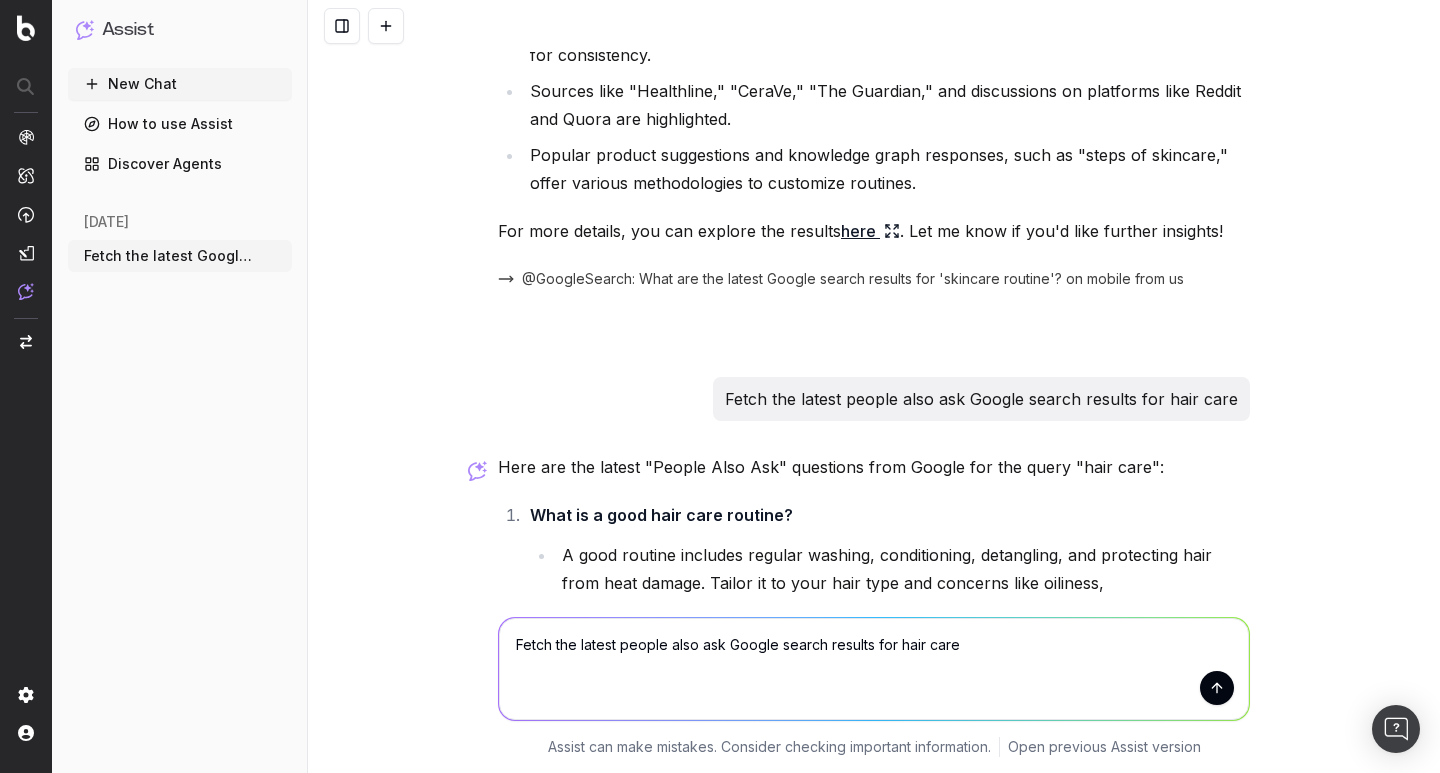 click on "Fetch the latest people also ask Google search results for hair care" at bounding box center (874, 669) 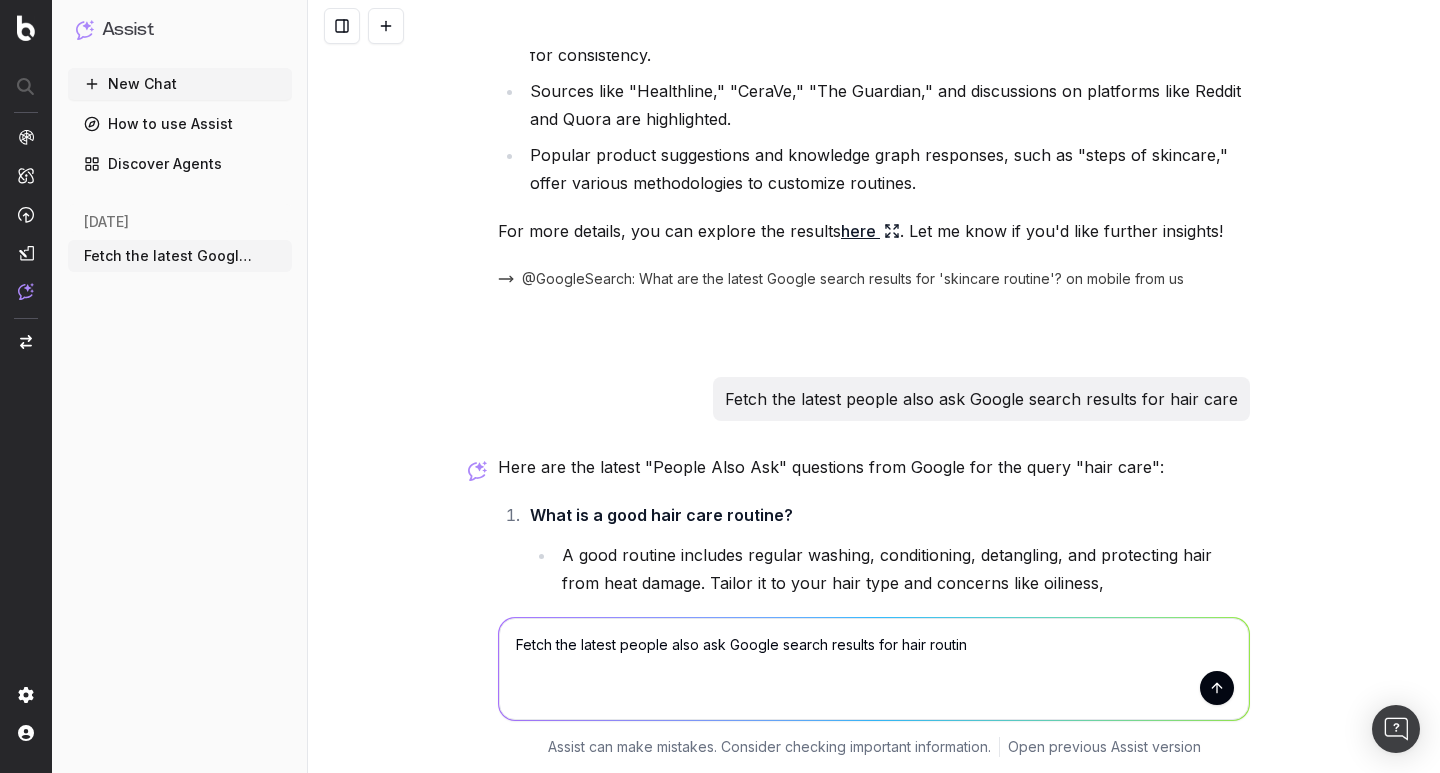 type on "Fetch the latest people also ask Google search results for hair routine" 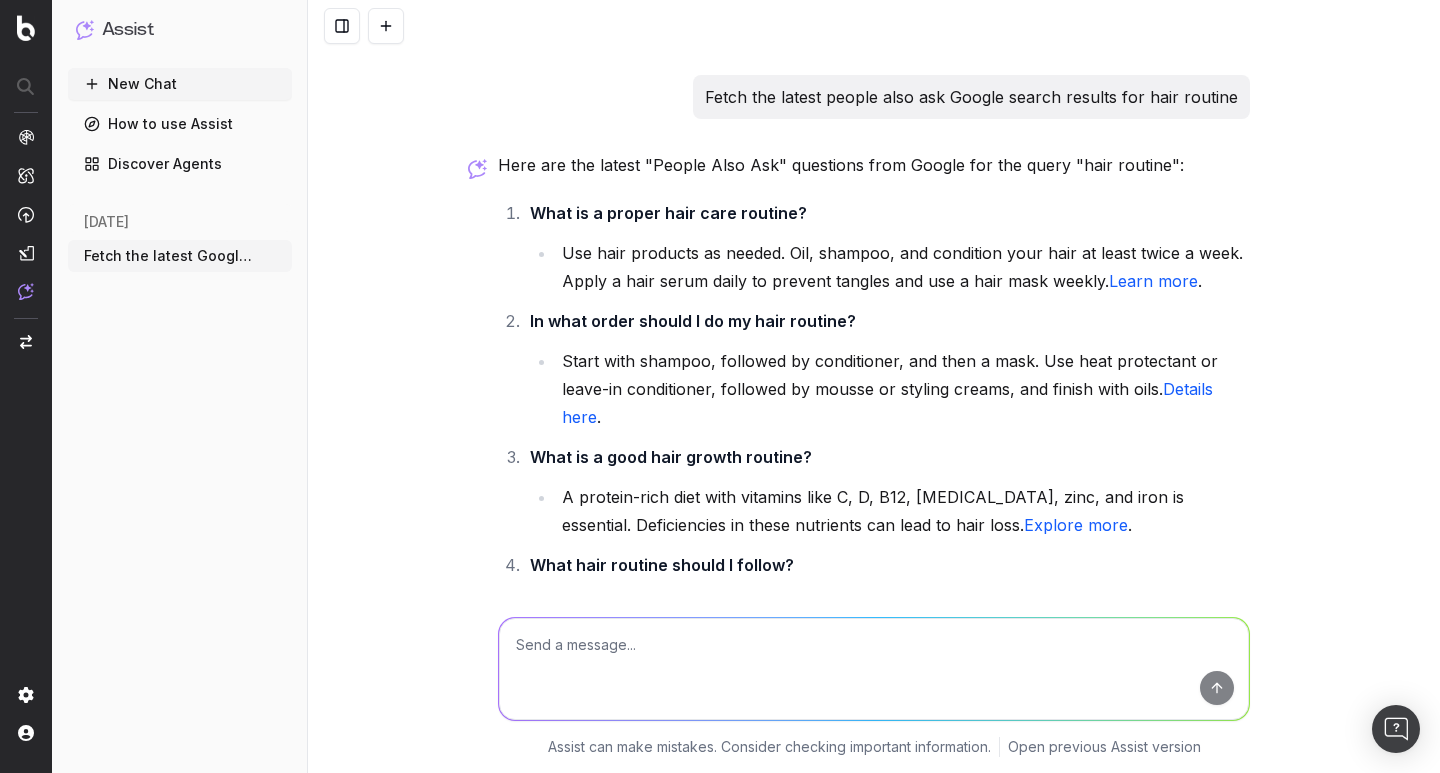 scroll, scrollTop: 1843, scrollLeft: 0, axis: vertical 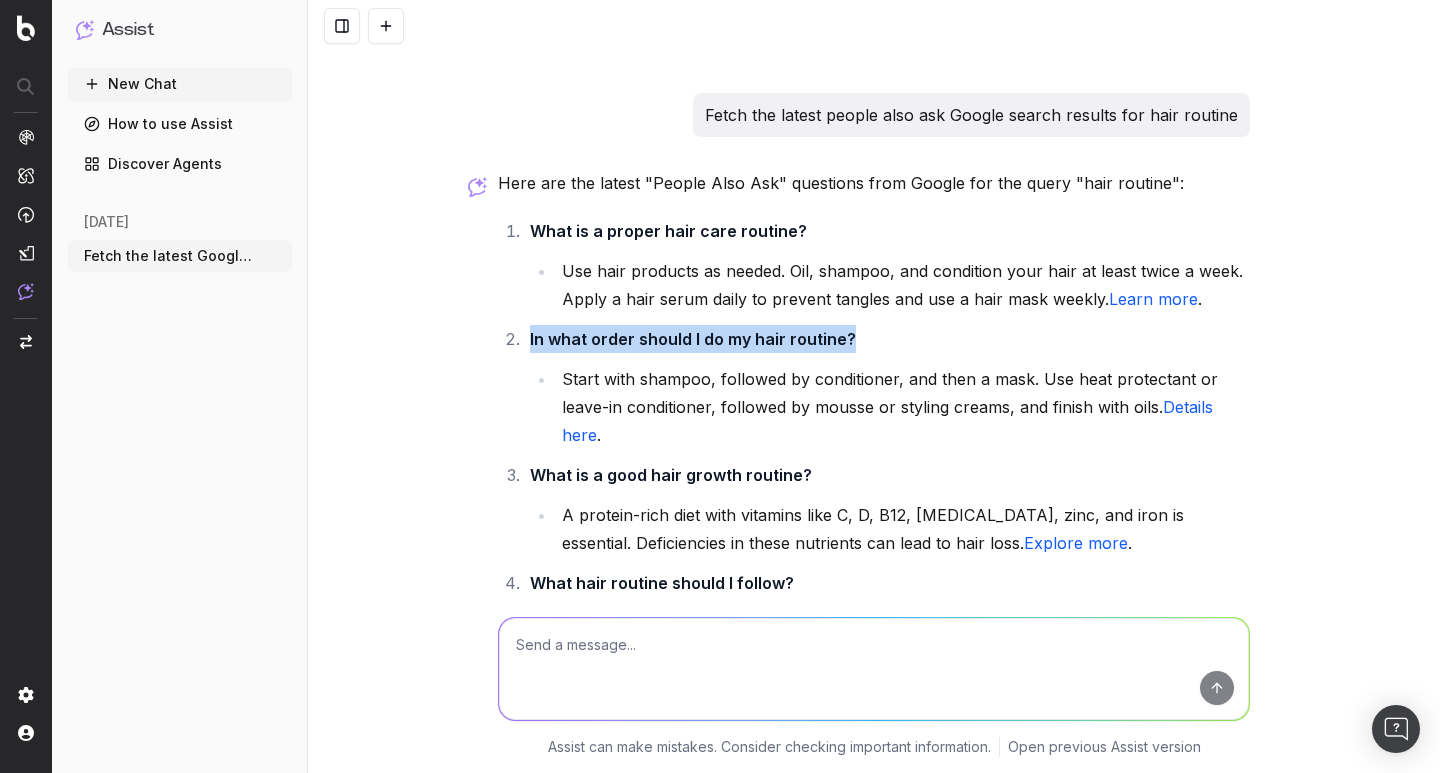 drag, startPoint x: 851, startPoint y: 339, endPoint x: 839, endPoint y: 340, distance: 12.0415945 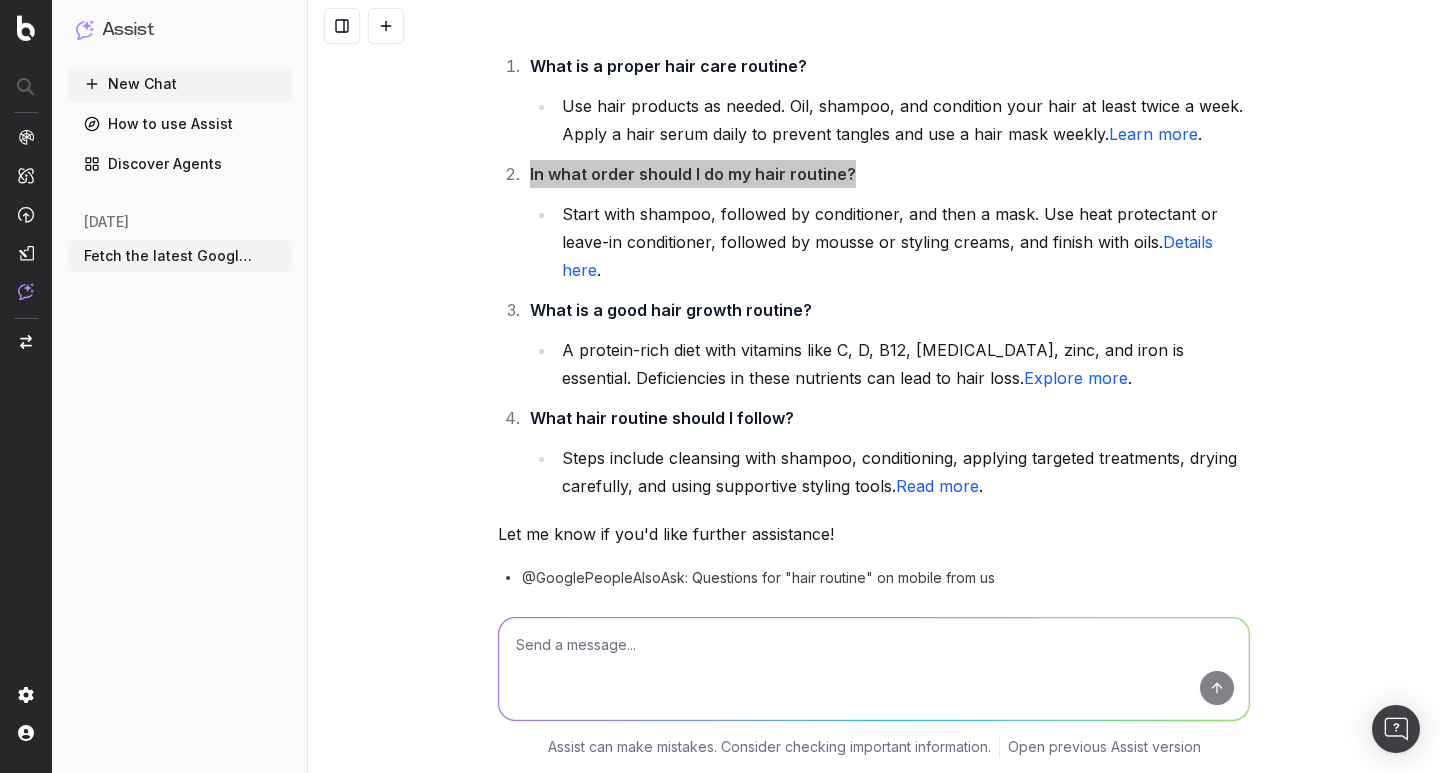 scroll, scrollTop: 2043, scrollLeft: 0, axis: vertical 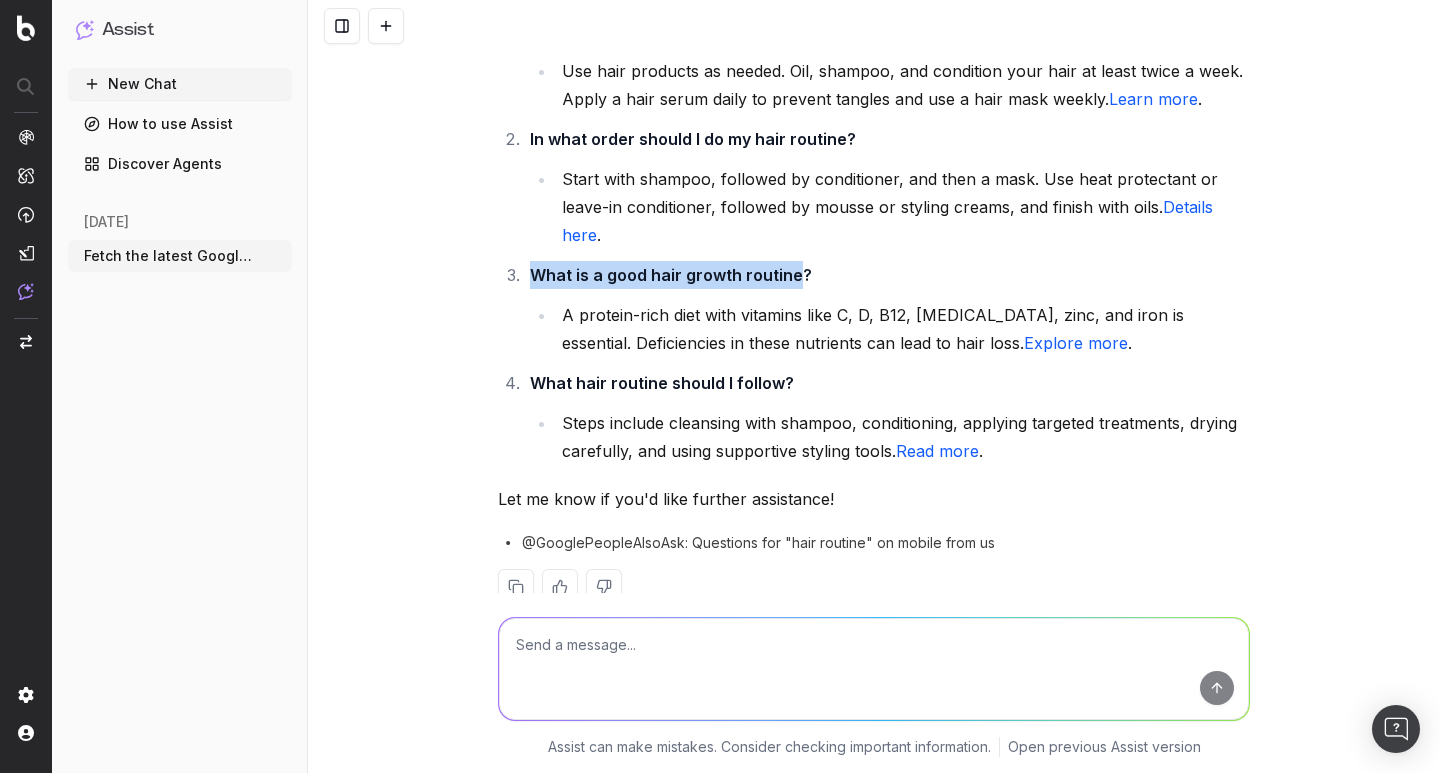 drag, startPoint x: 801, startPoint y: 275, endPoint x: 784, endPoint y: 284, distance: 19.235384 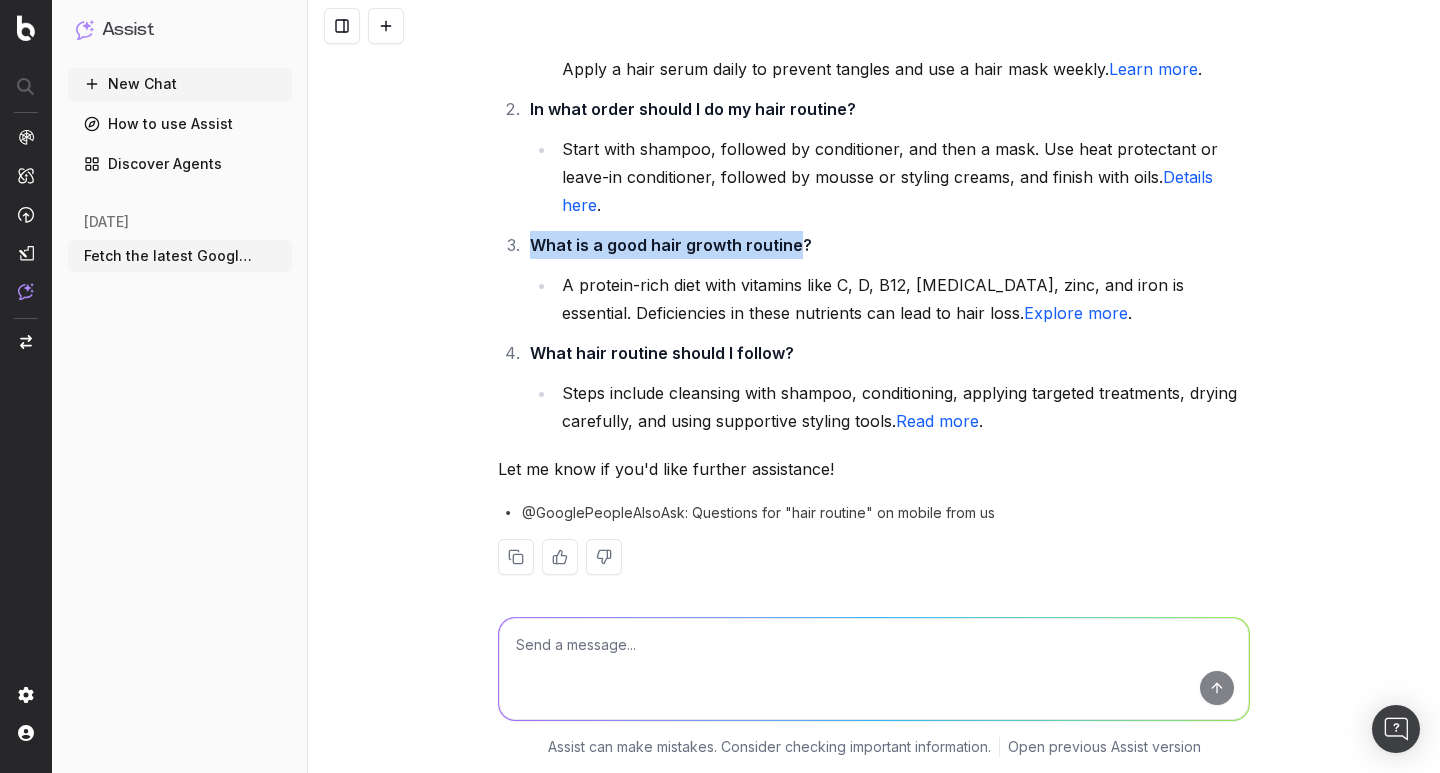 scroll, scrollTop: 2087, scrollLeft: 0, axis: vertical 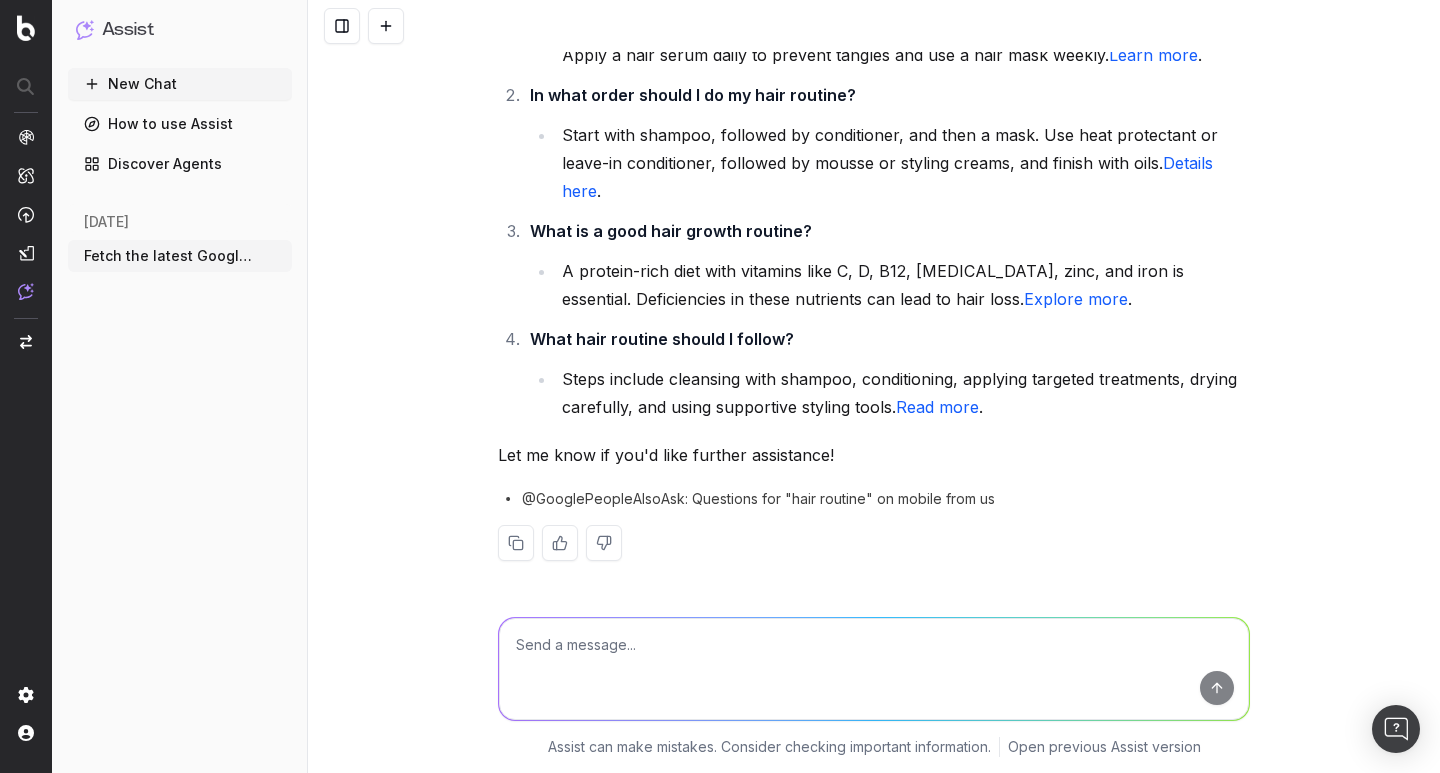 click on "Steps include cleansing with shampoo, conditioning, applying targeted treatments, drying carefully, and using supportive styling tools.  Read more ." at bounding box center [903, 393] 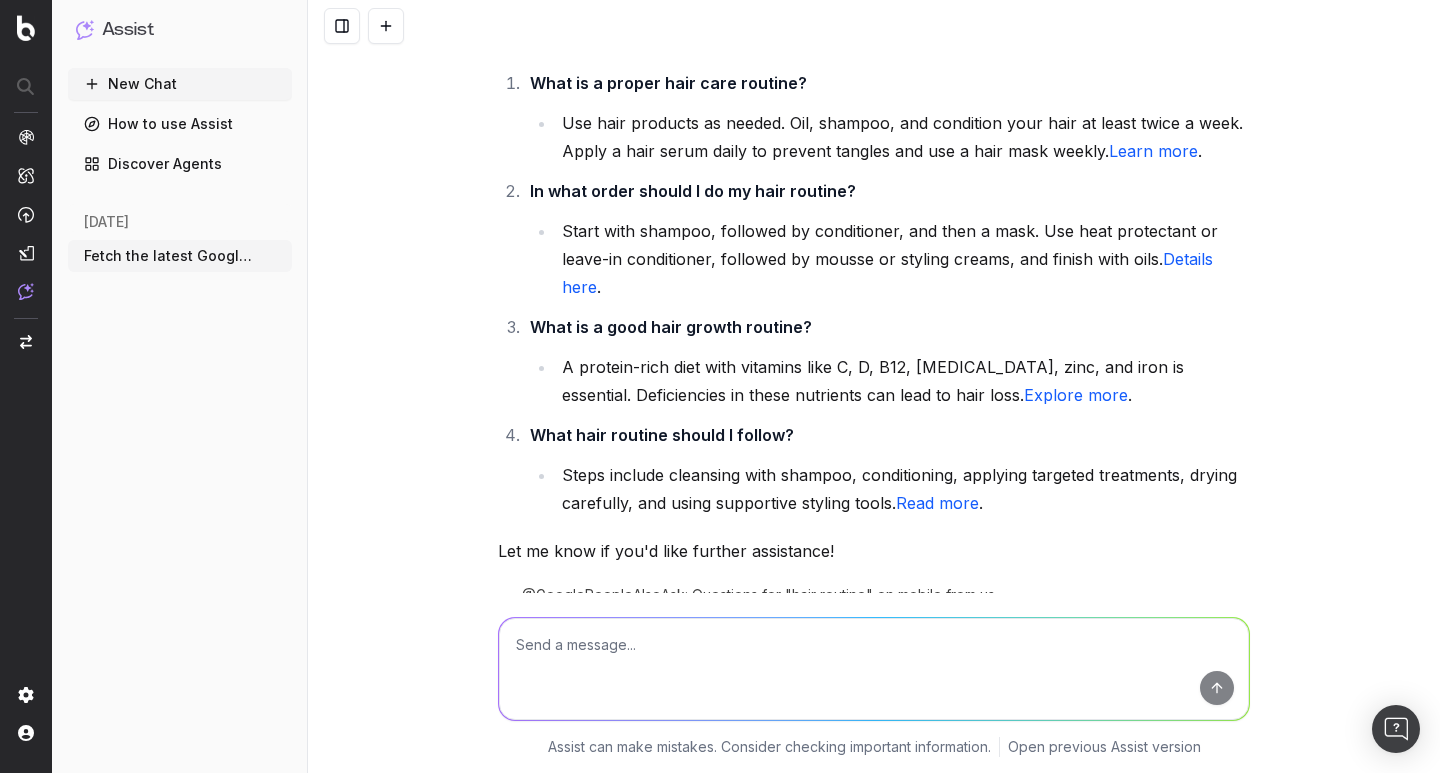 scroll, scrollTop: 2087, scrollLeft: 0, axis: vertical 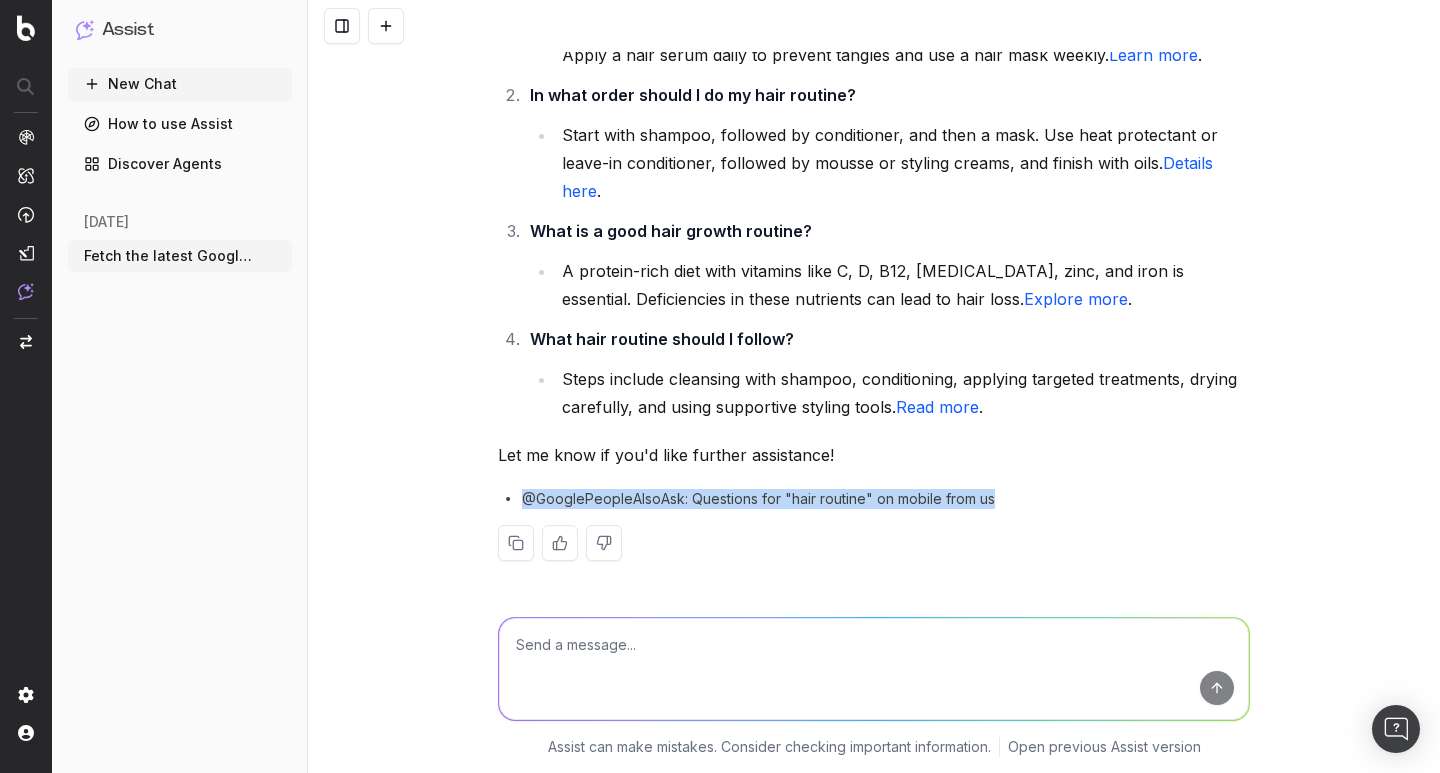 drag, startPoint x: 1002, startPoint y: 503, endPoint x: 521, endPoint y: 489, distance: 481.2037 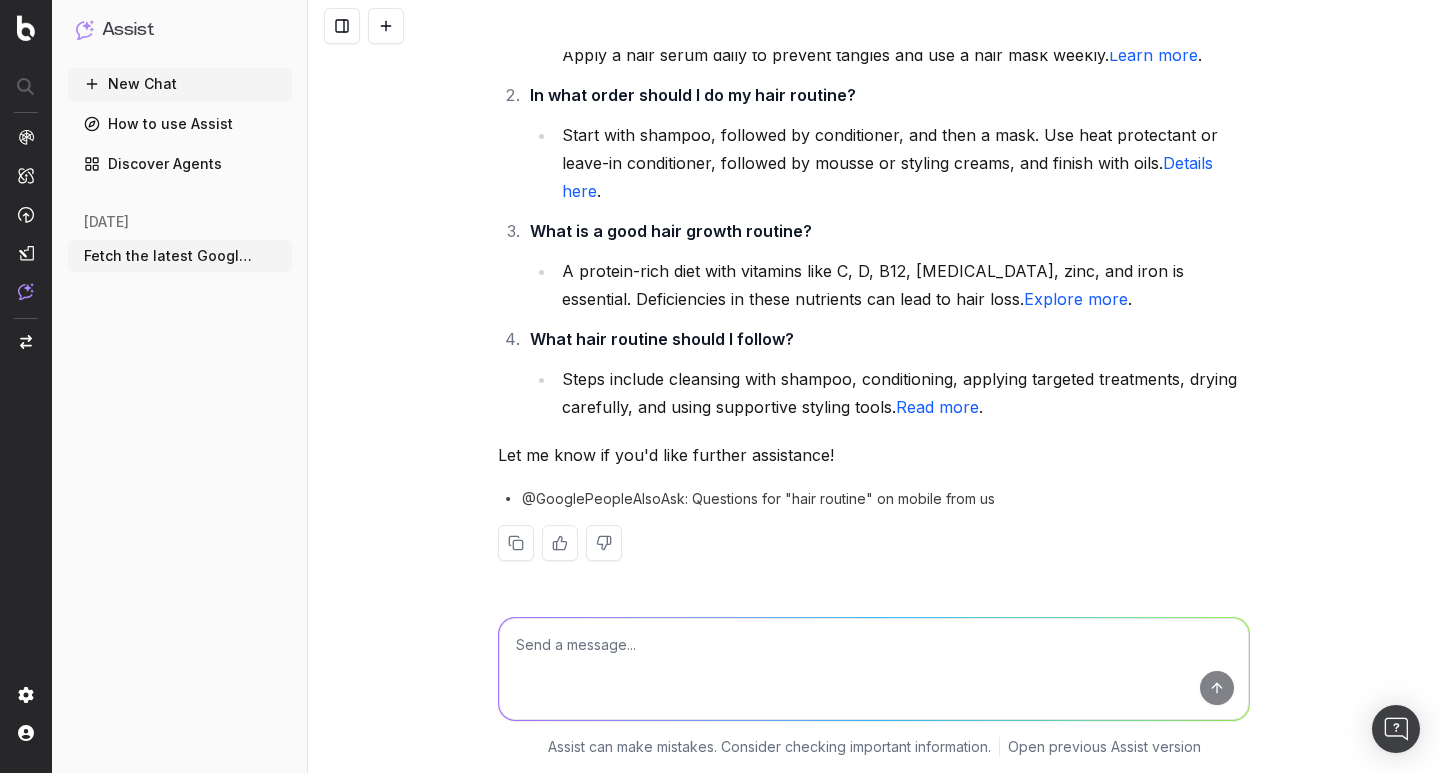 click at bounding box center [874, 669] 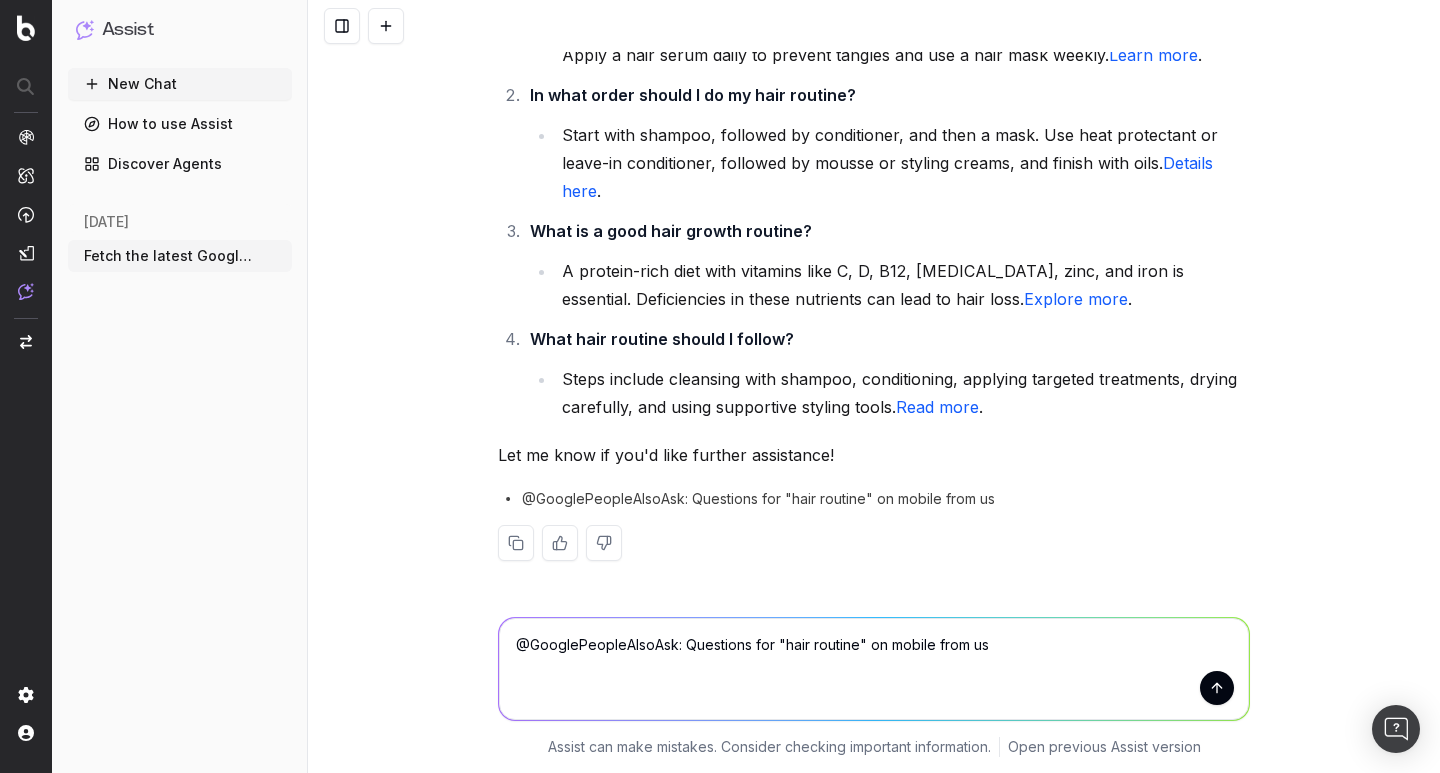 click on "@GooglePeopleAlsoAsk: Questions for "hair routine" on mobile from us" at bounding box center [874, 669] 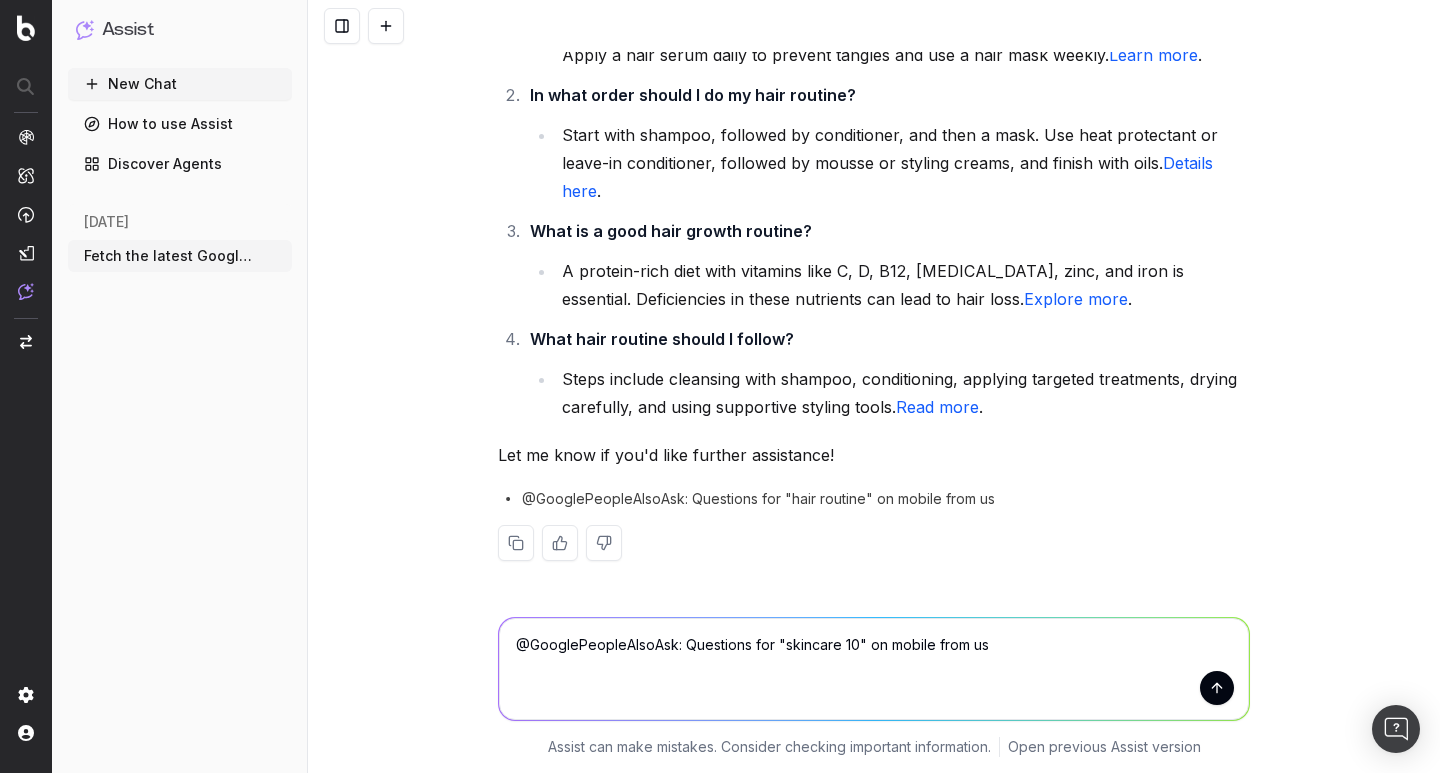 type on "@GooglePeopleAlsoAsk: Questions for "skincare 101" on mobile from us" 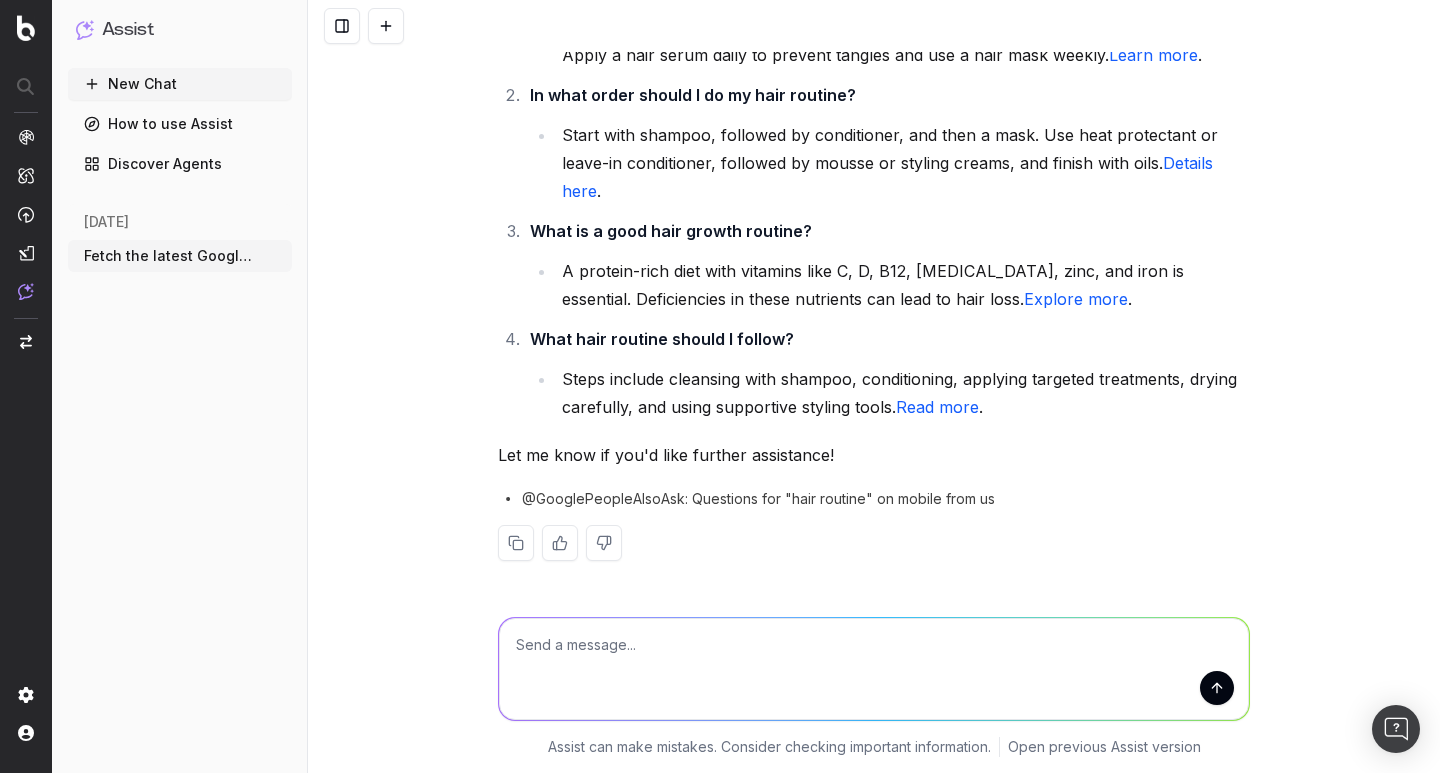 scroll, scrollTop: 2211, scrollLeft: 0, axis: vertical 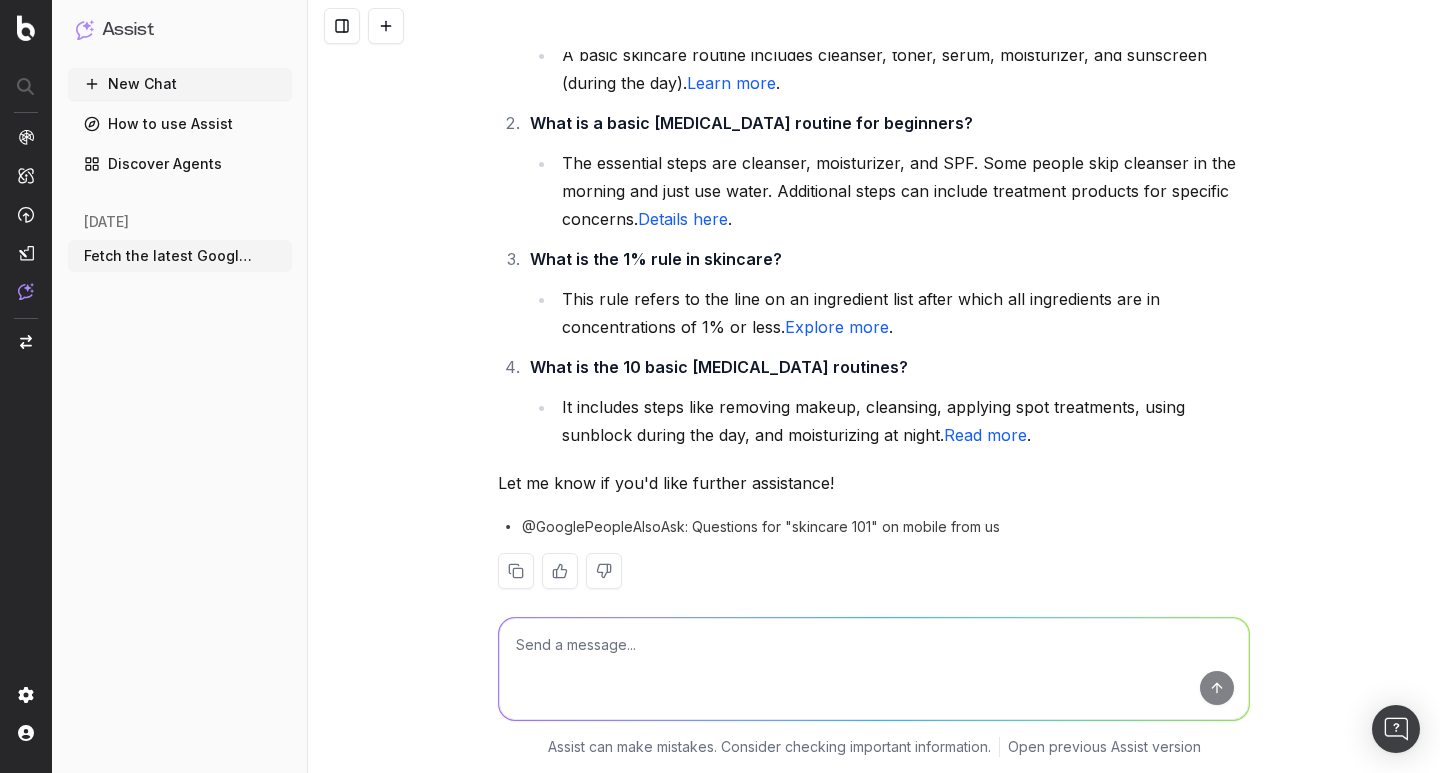 click at bounding box center [874, 669] 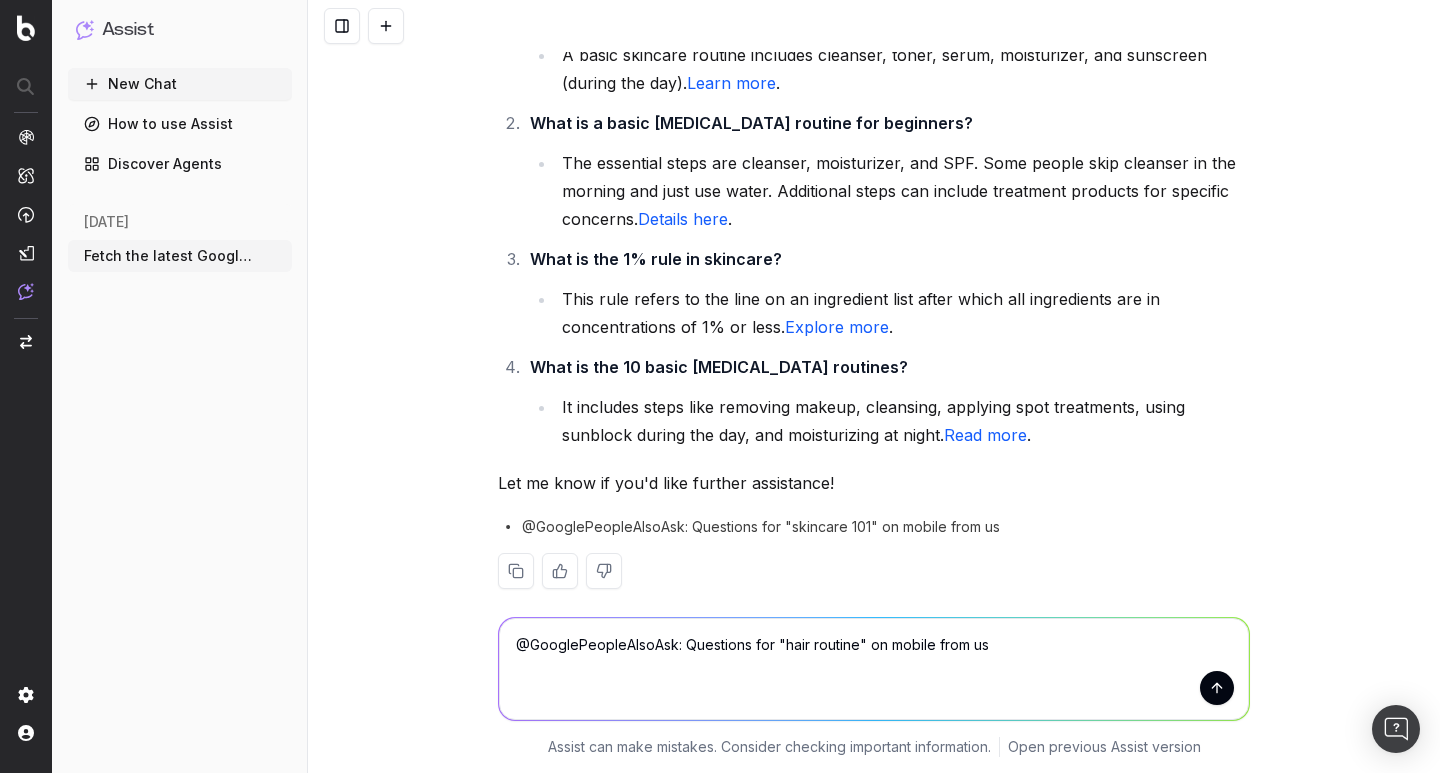 click on "@GooglePeopleAlsoAsk: Questions for "hair routine" on mobile from us" at bounding box center (874, 669) 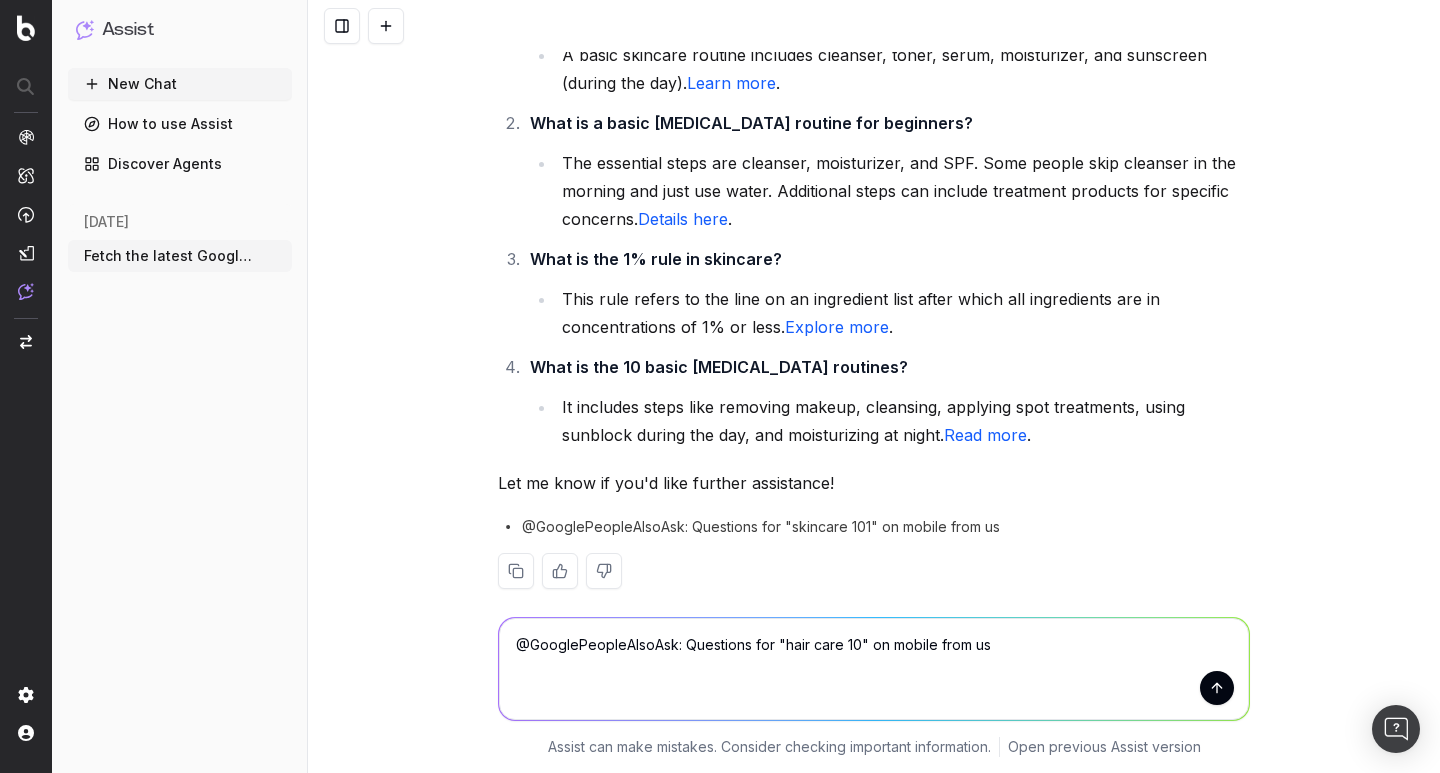 type on "@GooglePeopleAlsoAsk: Questions for "hair care 101" on mobile from us" 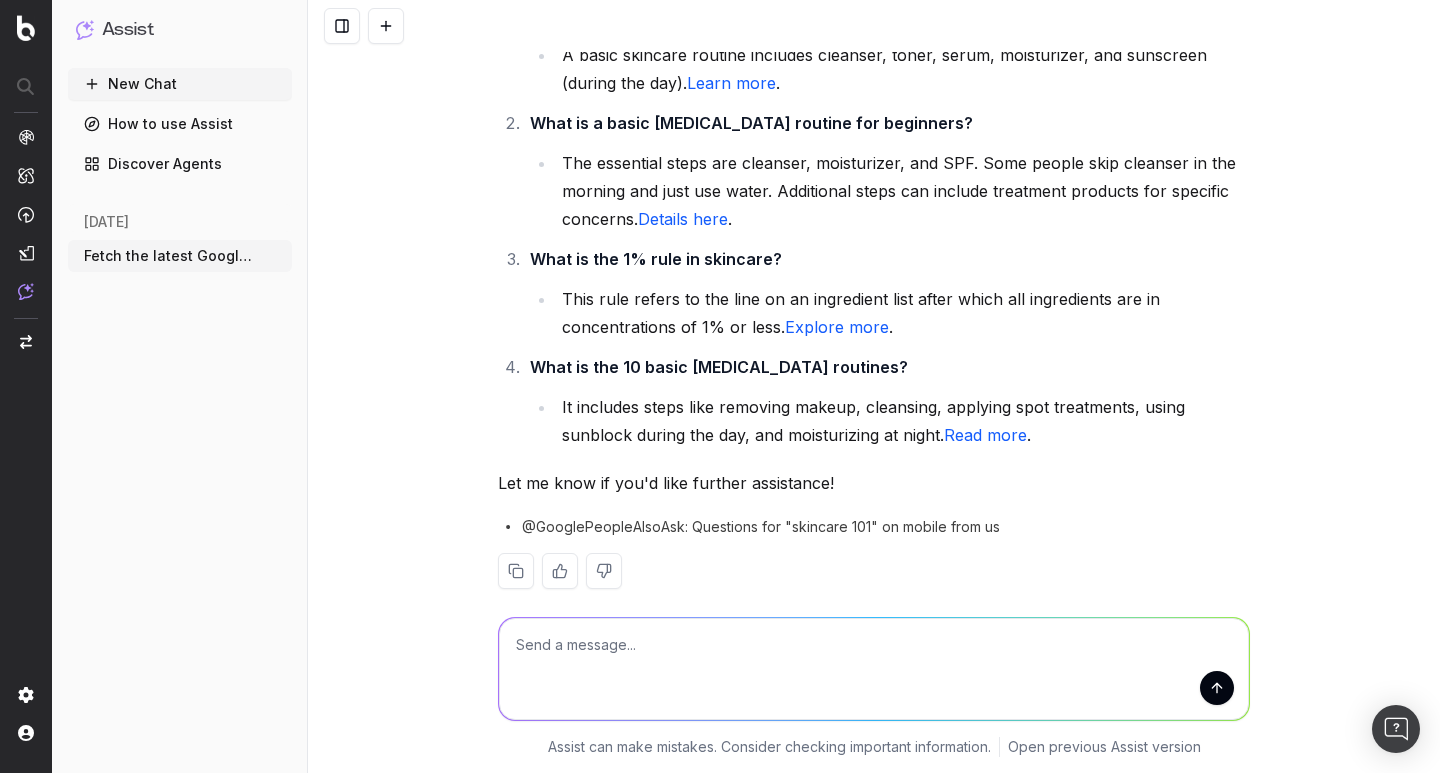 scroll, scrollTop: 2955, scrollLeft: 0, axis: vertical 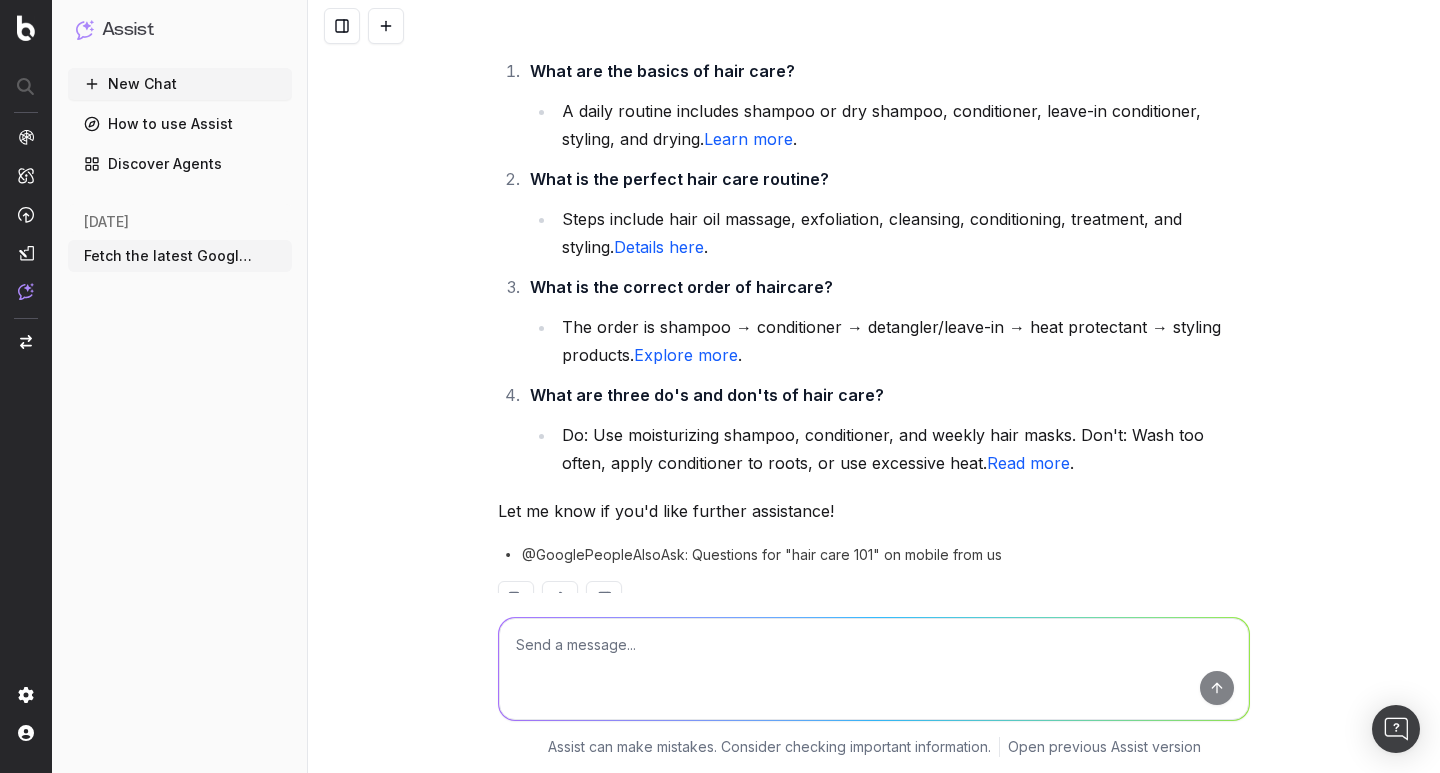 click at bounding box center (874, 669) 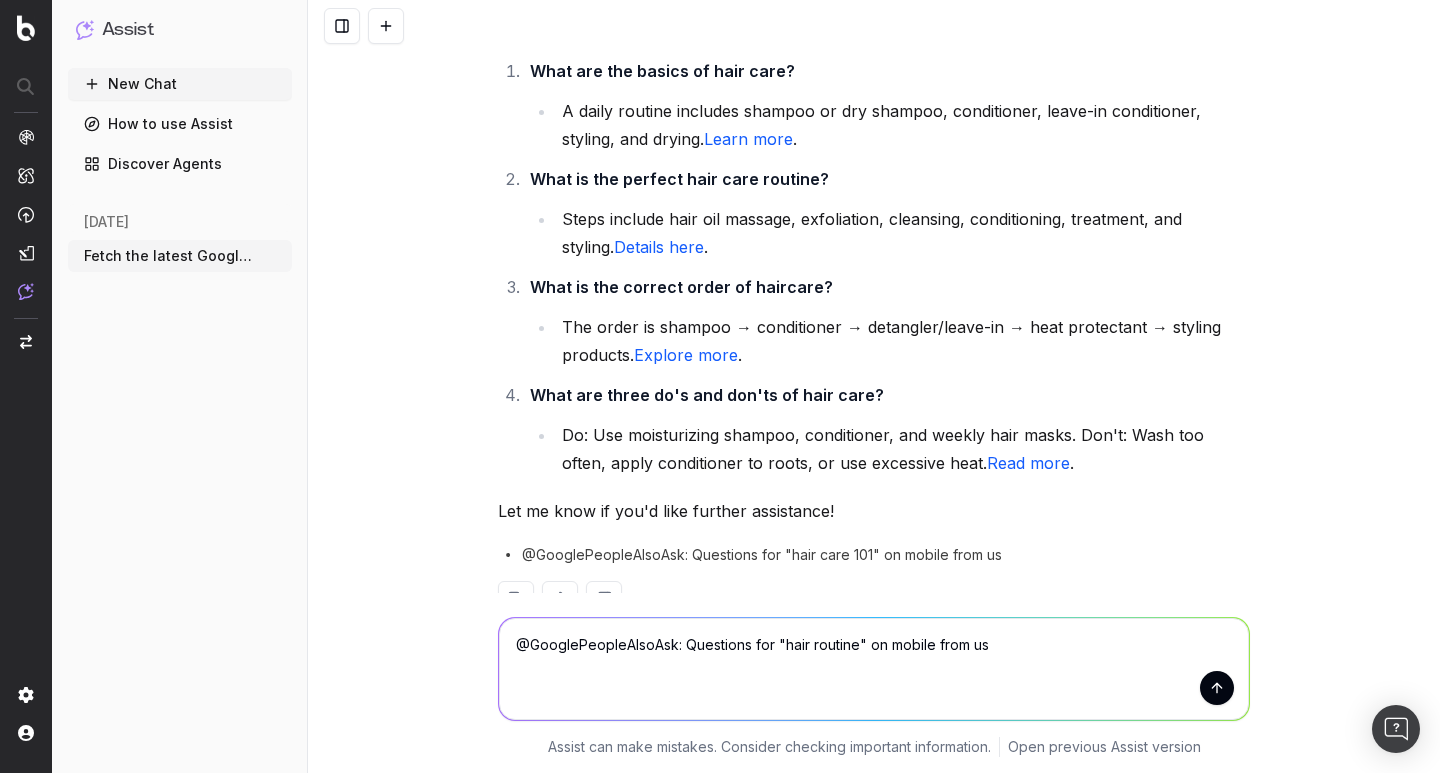 click on "@GooglePeopleAlsoAsk: Questions for "hair routine" on mobile from us" at bounding box center (874, 669) 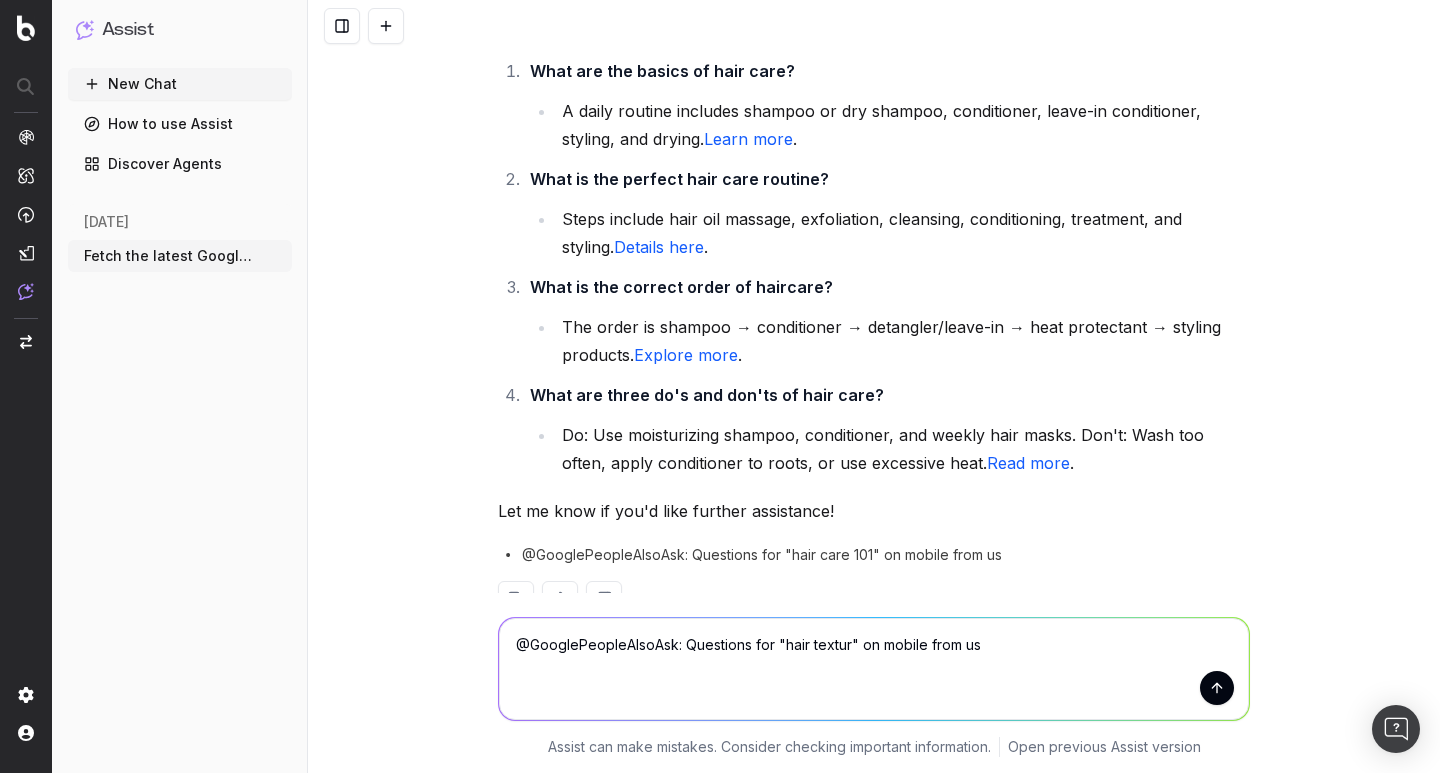type on "@GooglePeopleAlsoAsk: Questions for "hair texture" on mobile from us" 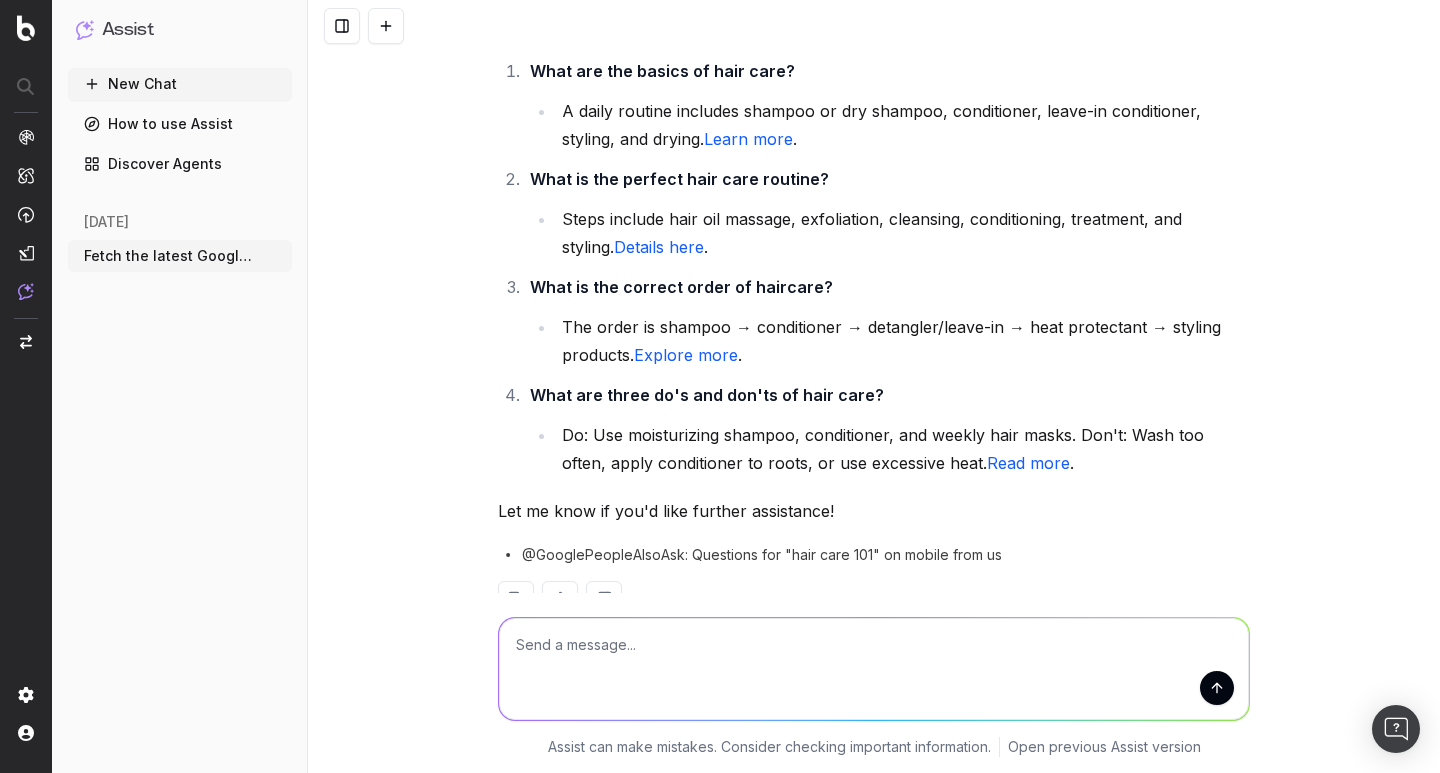scroll, scrollTop: 3671, scrollLeft: 0, axis: vertical 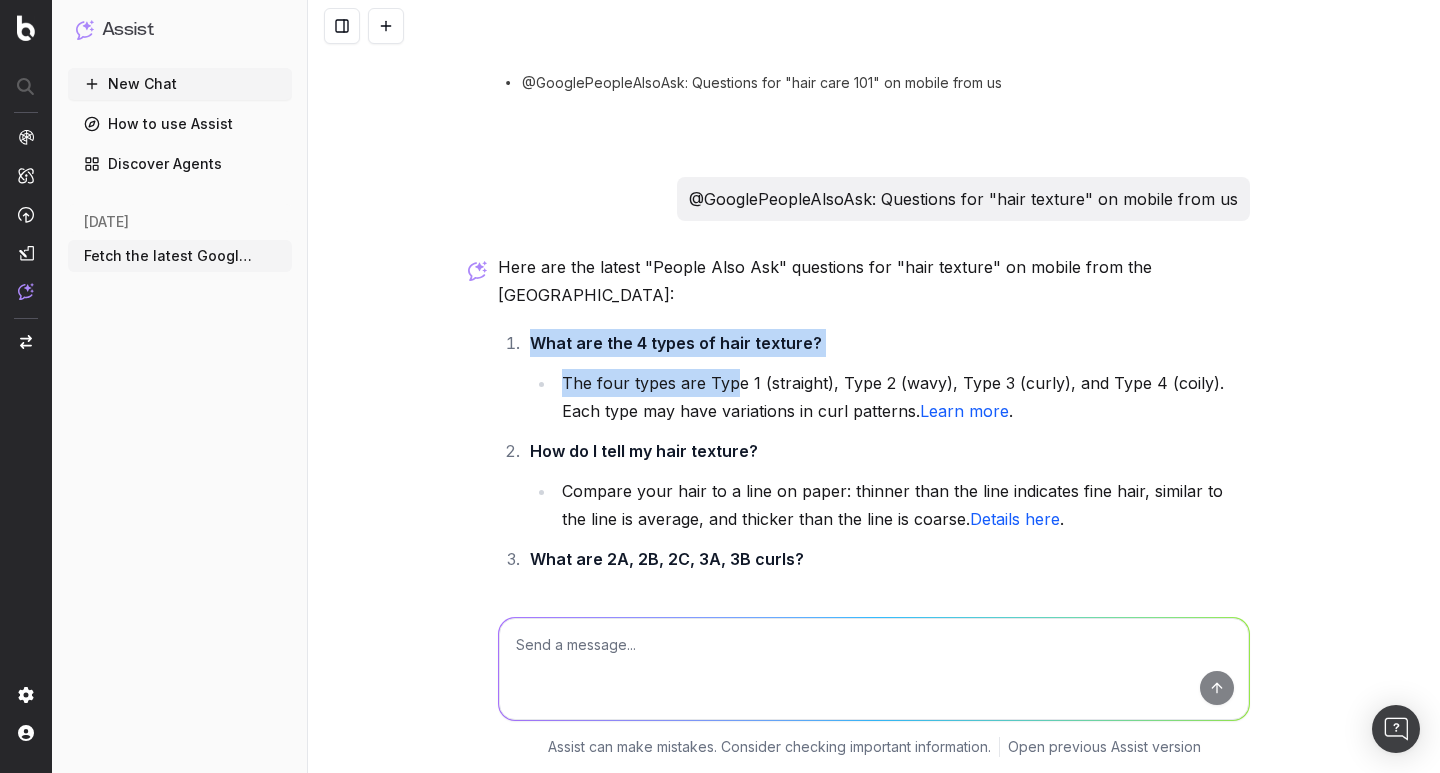 drag, startPoint x: 808, startPoint y: 255, endPoint x: 725, endPoint y: 275, distance: 85.37564 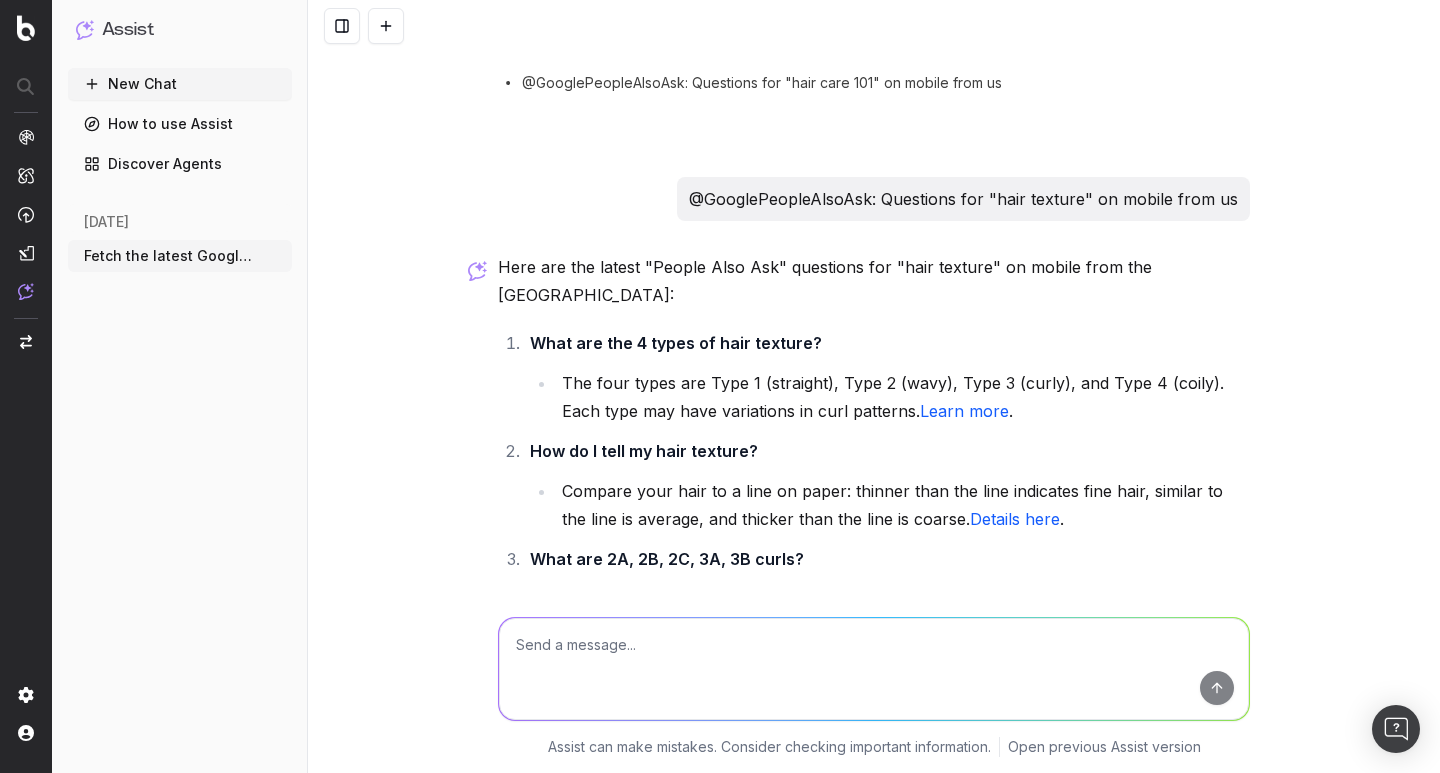 click on "What are the 4 types of hair texture? The four types are Type 1 (straight), Type 2 (wavy), Type 3 (curly), and Type 4 (coily). Each type may have variations in curl patterns.  Learn more ." at bounding box center [887, 377] 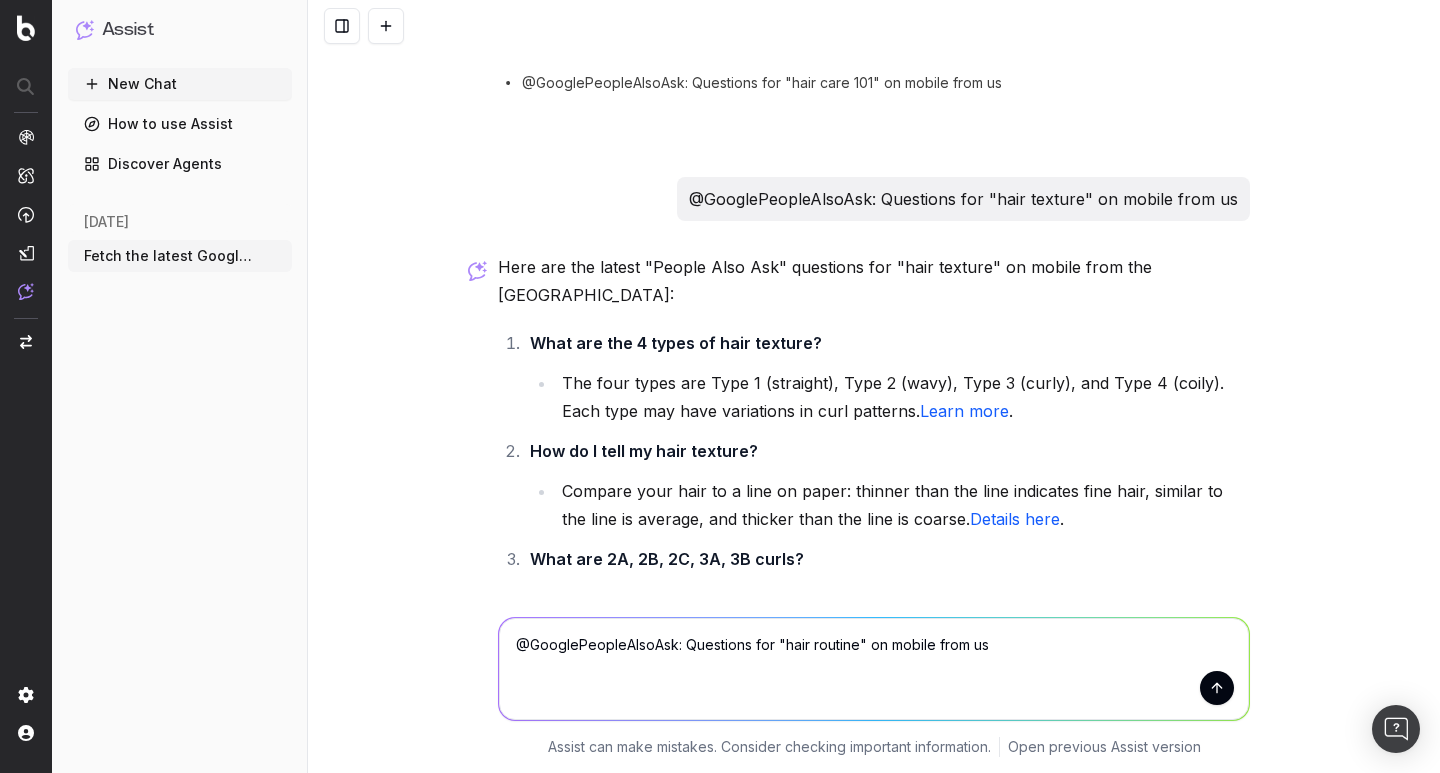 click on "@GooglePeopleAlsoAsk: Questions for "hair routine" on mobile from us" at bounding box center (874, 669) 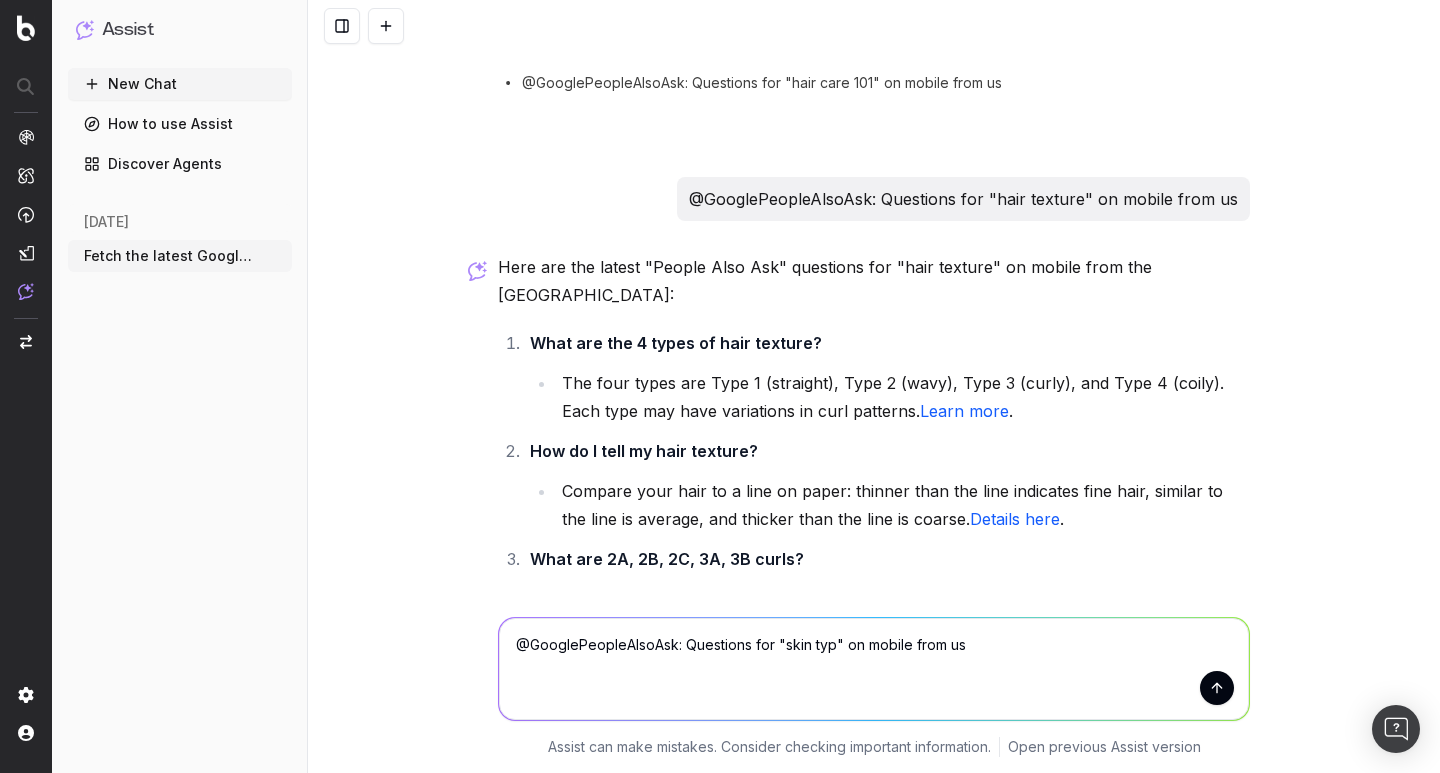 type on "@GooglePeopleAlsoAsk: Questions for "skin type" on mobile from us" 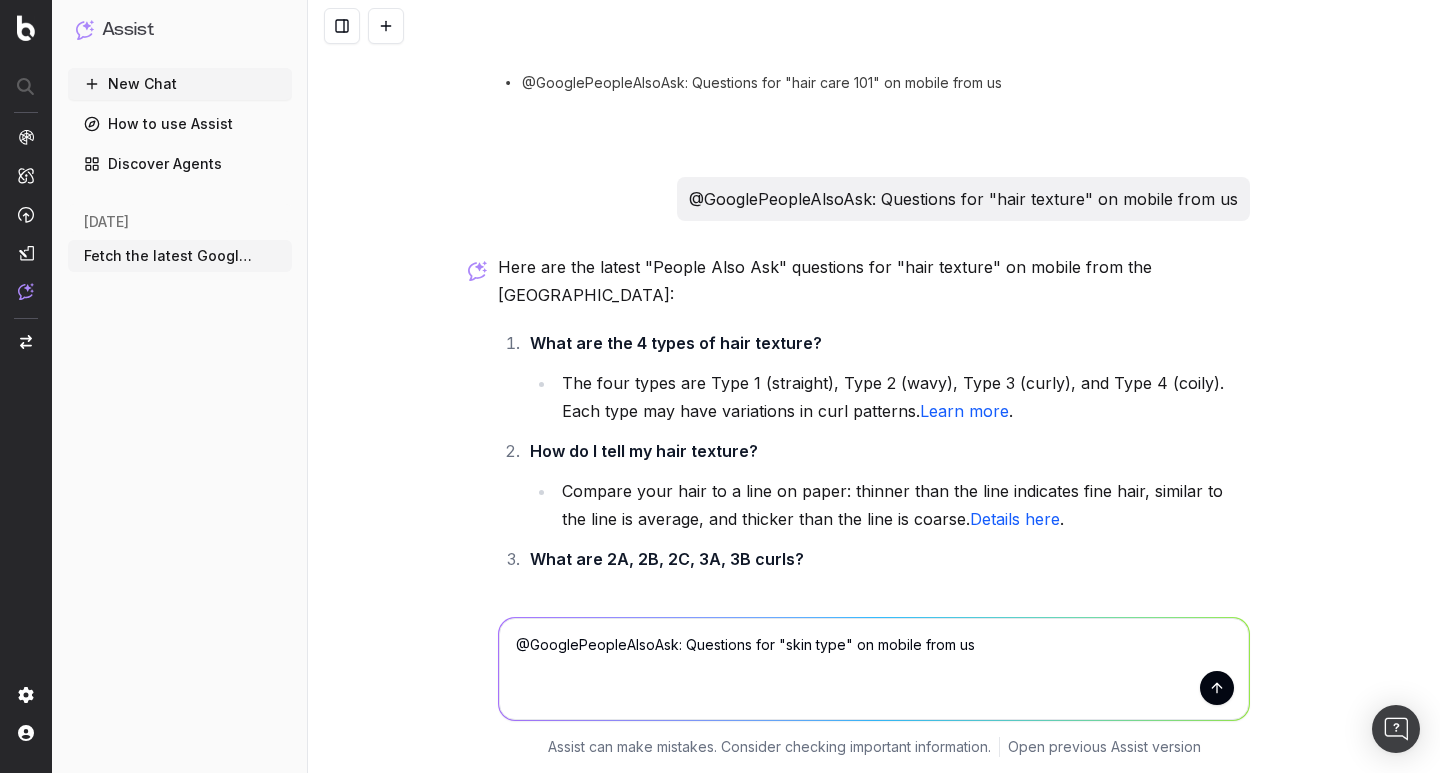 type 